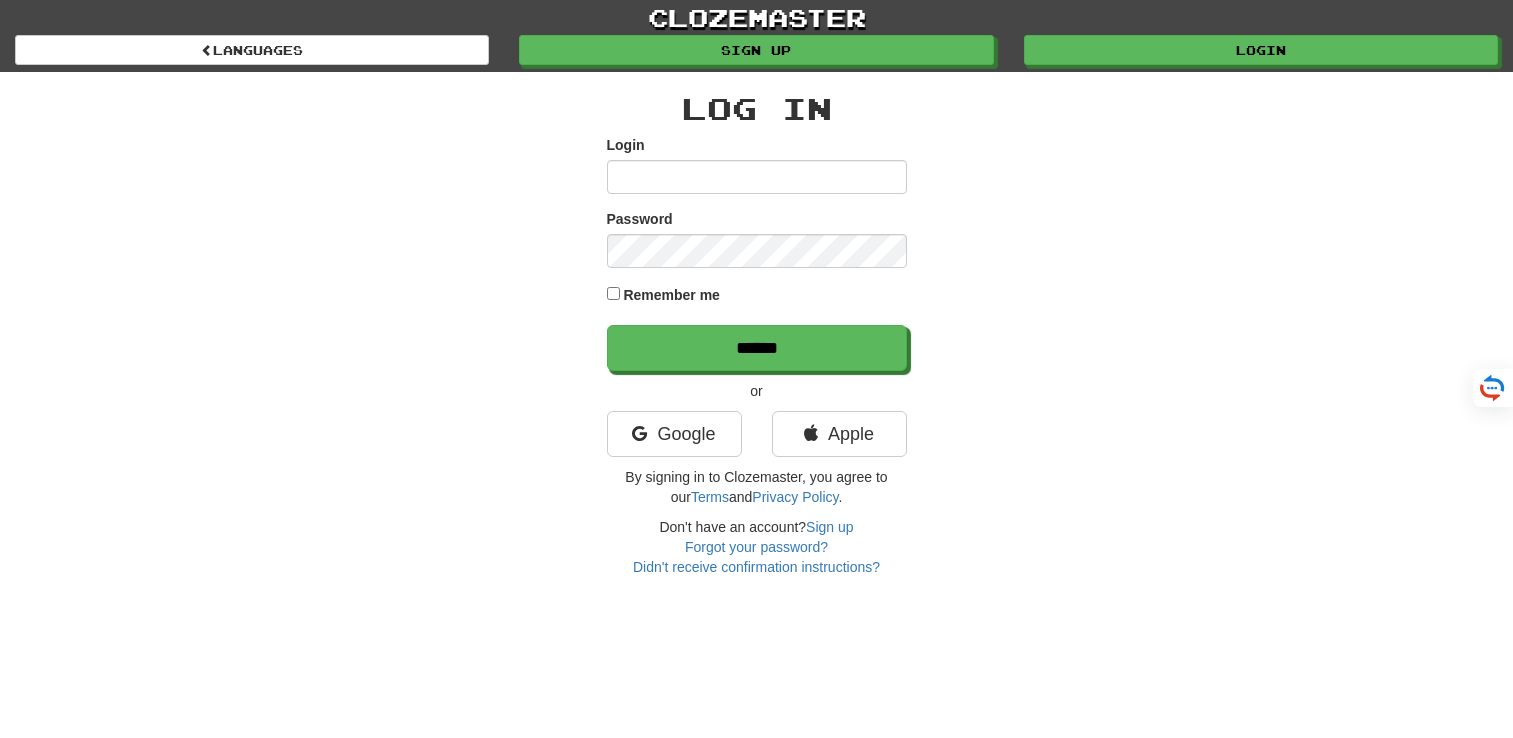 scroll, scrollTop: 0, scrollLeft: 0, axis: both 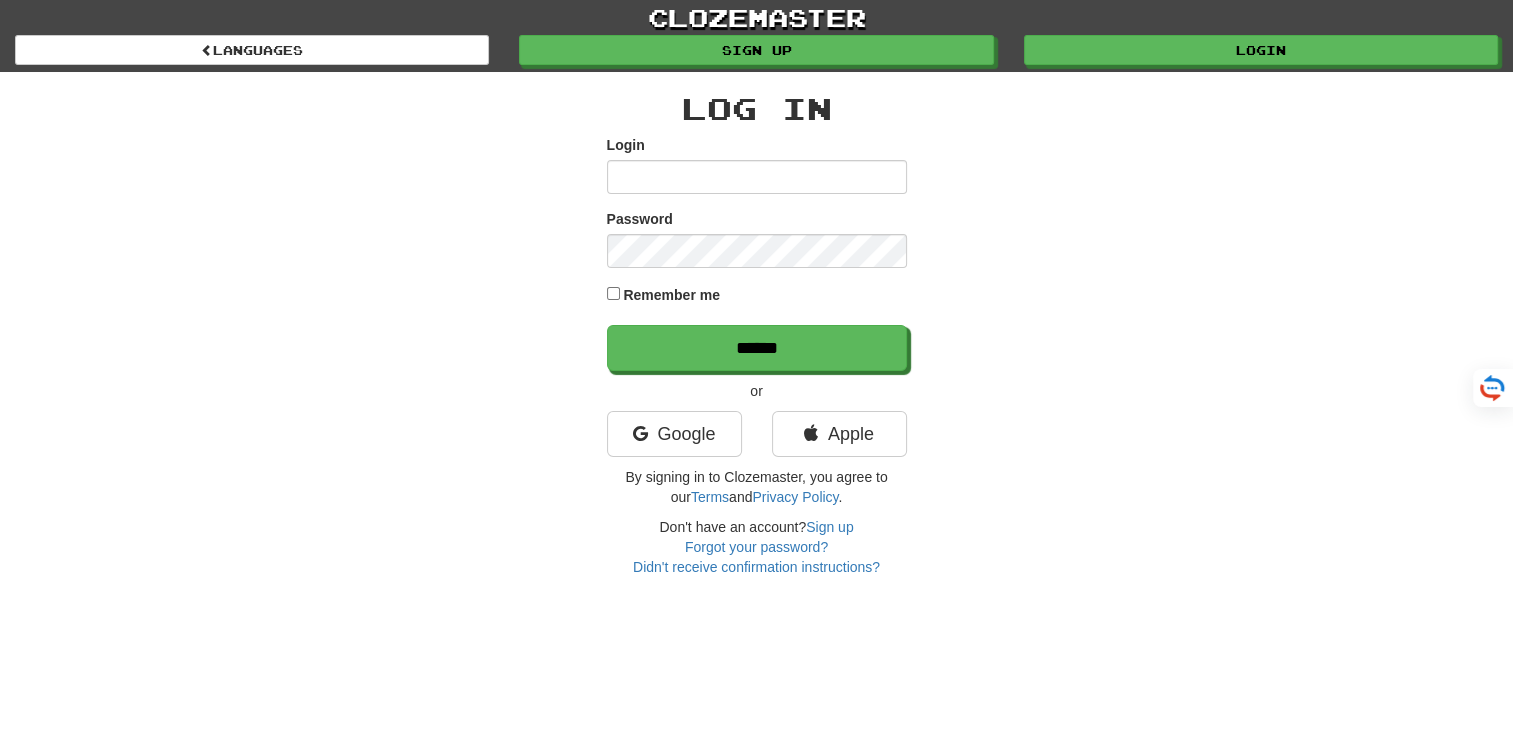 click on "Login" at bounding box center [757, 177] 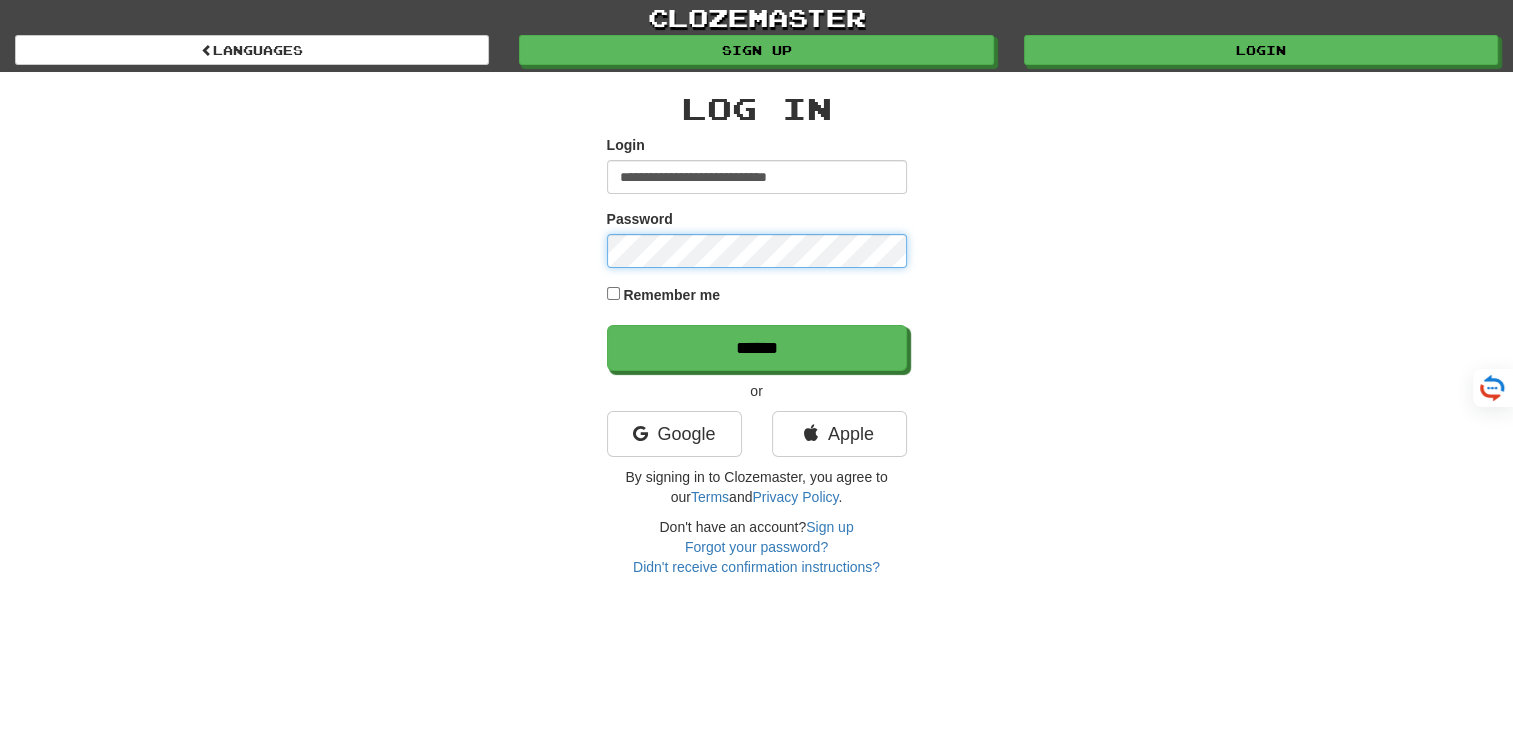 click on "******" at bounding box center (757, 348) 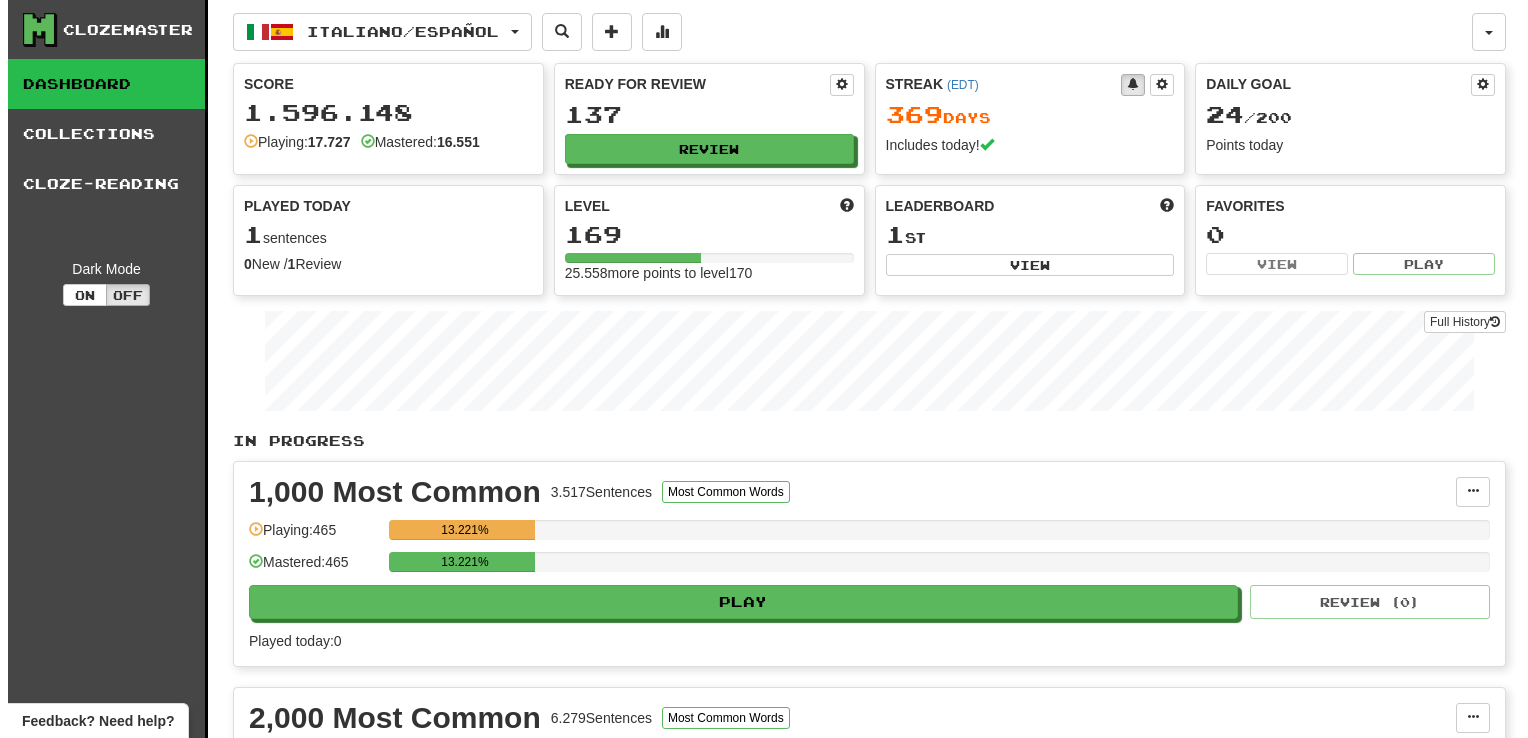 scroll, scrollTop: 0, scrollLeft: 0, axis: both 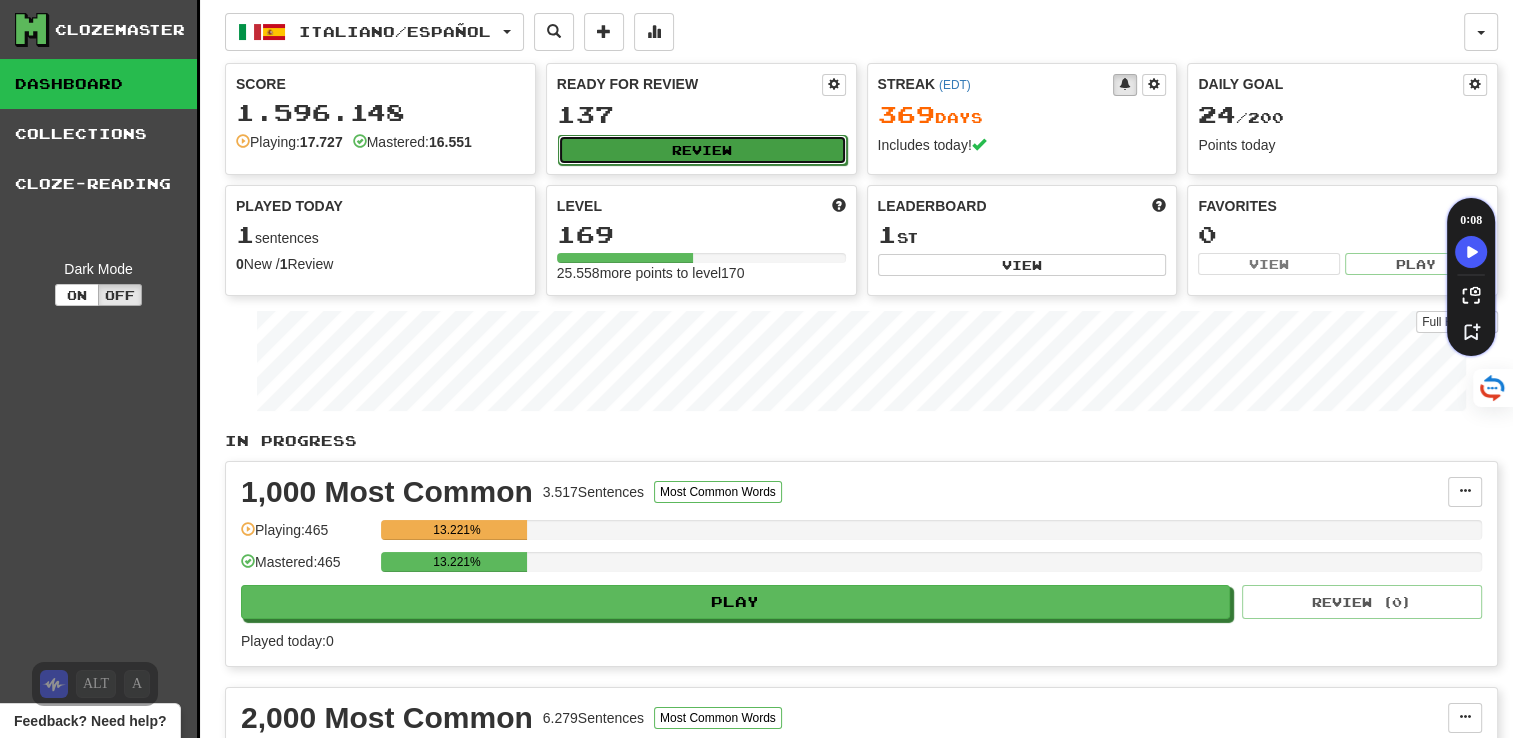 click on "Review" at bounding box center [702, 150] 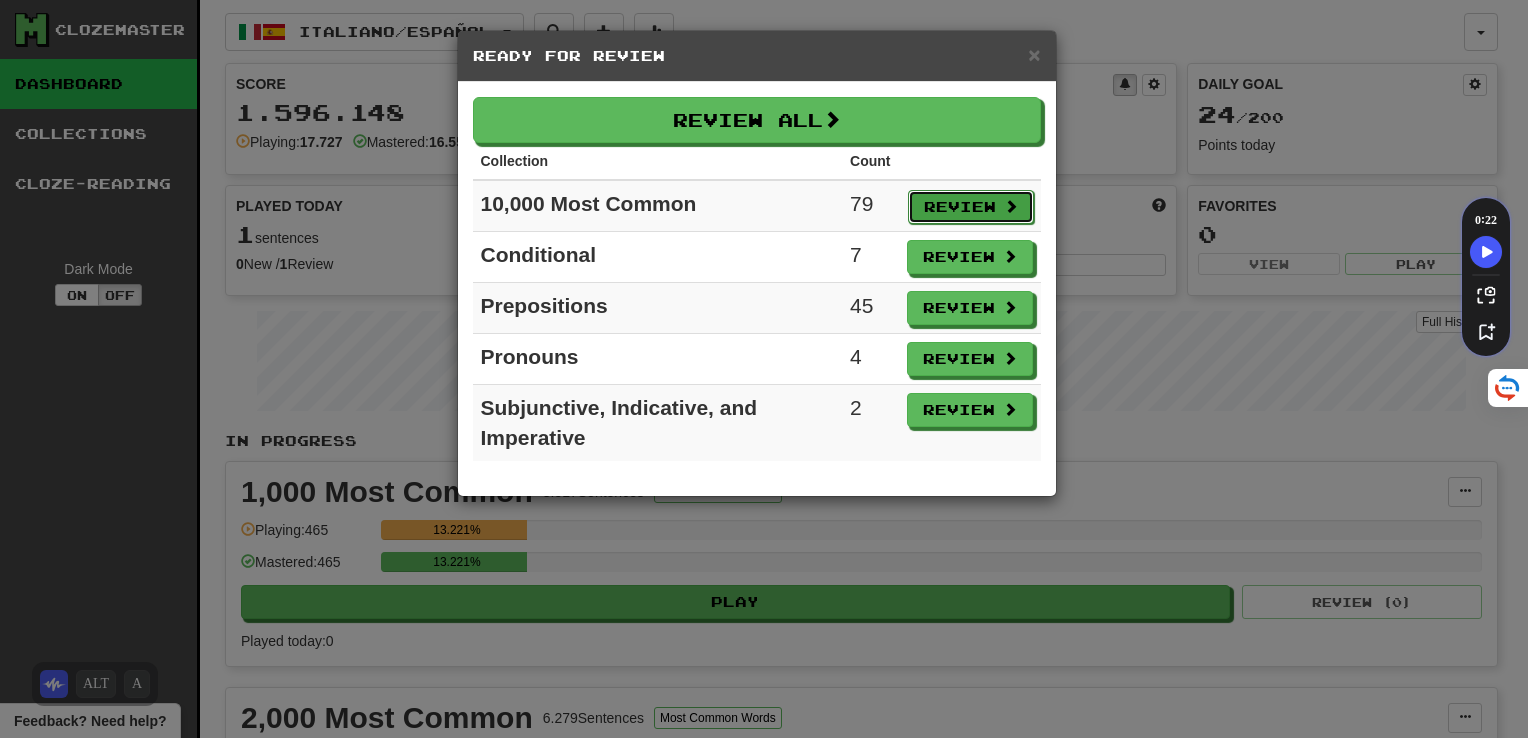 click on "Review" at bounding box center (971, 207) 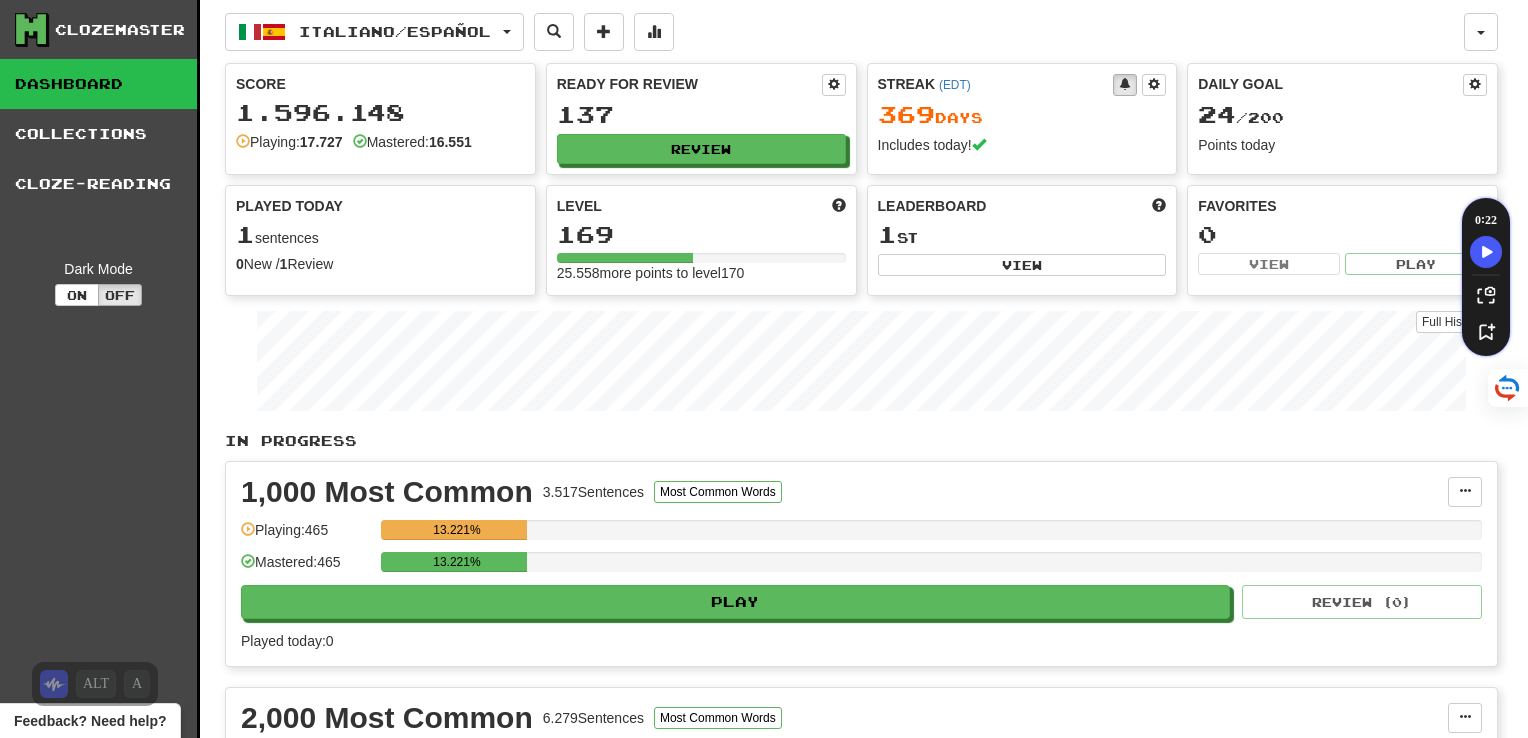 select on "***" 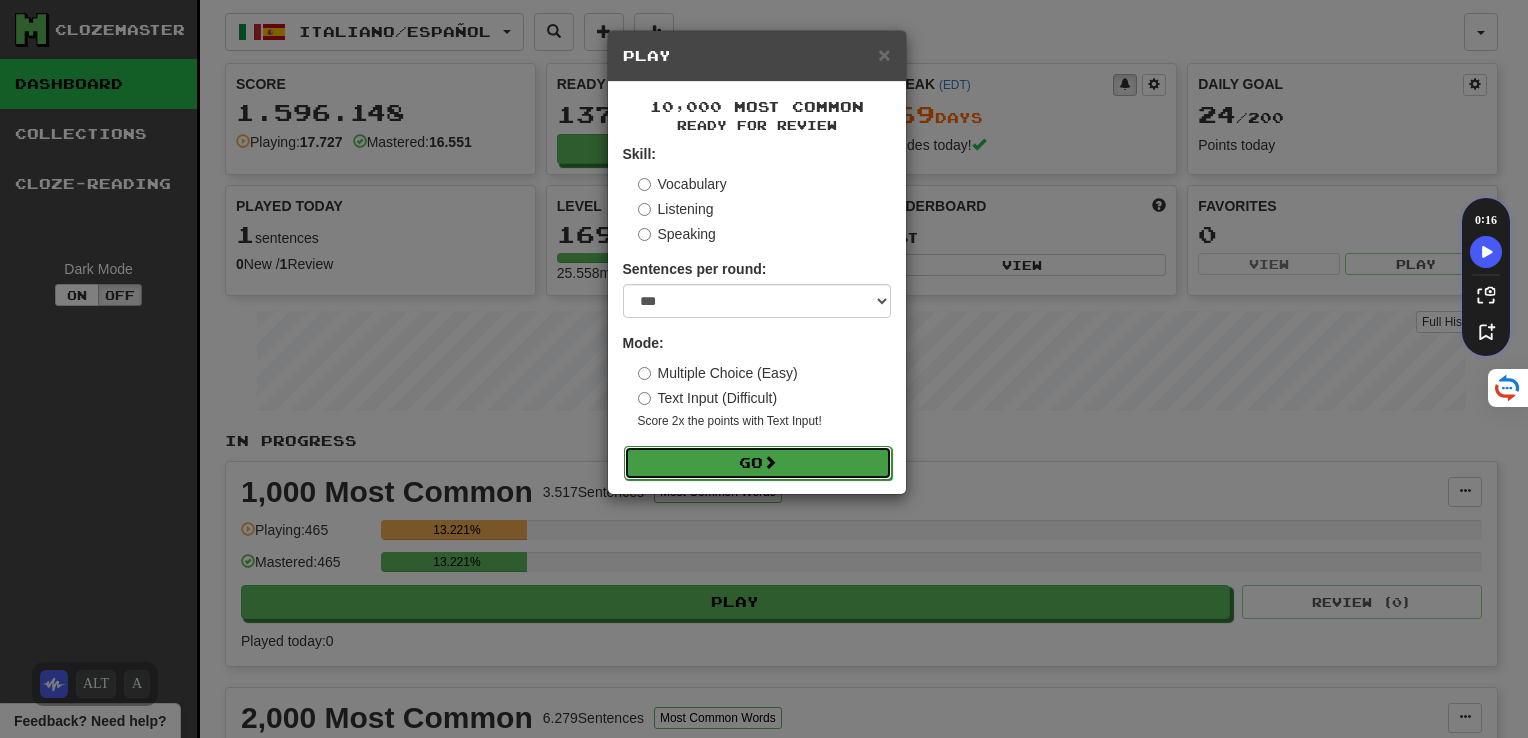 click on "Go" at bounding box center [758, 463] 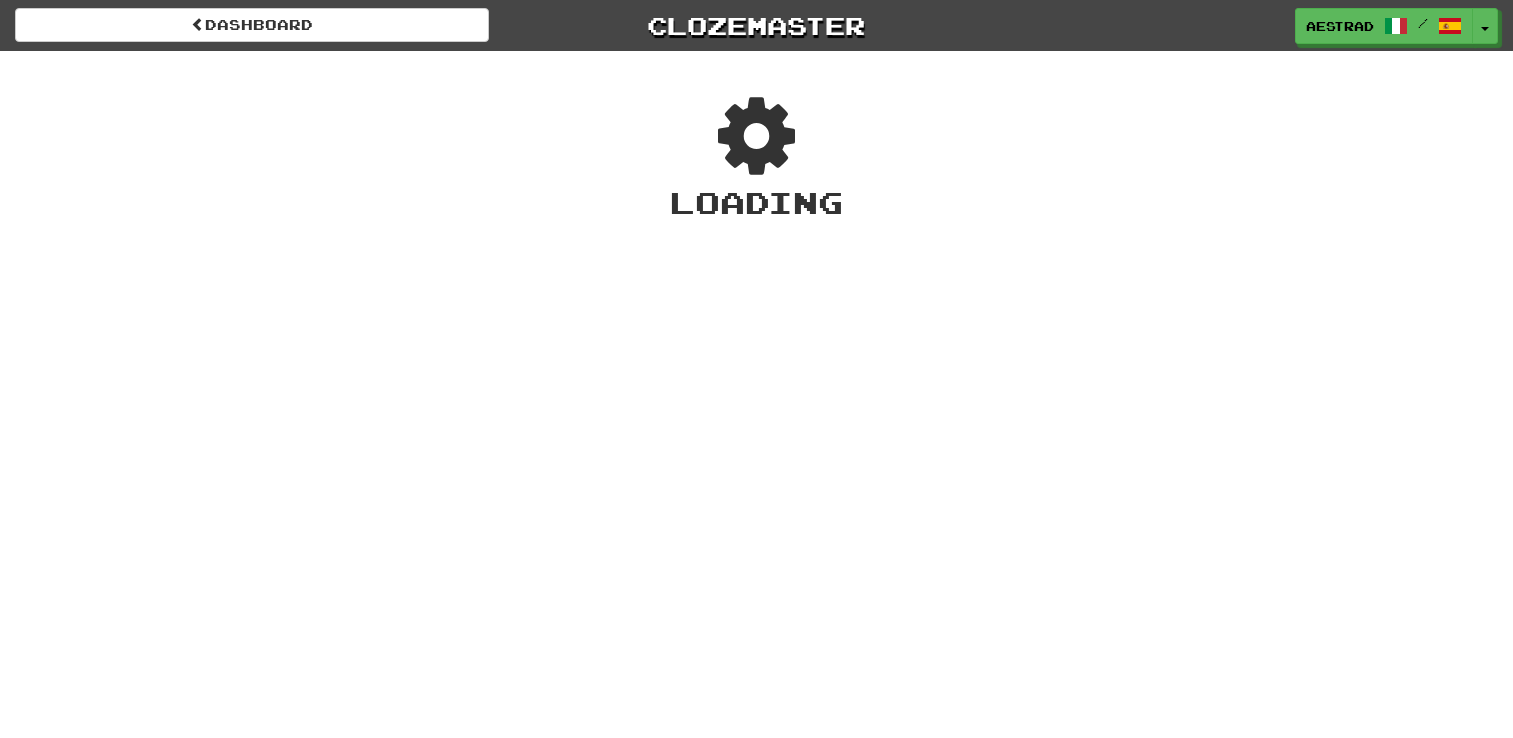 scroll, scrollTop: 0, scrollLeft: 0, axis: both 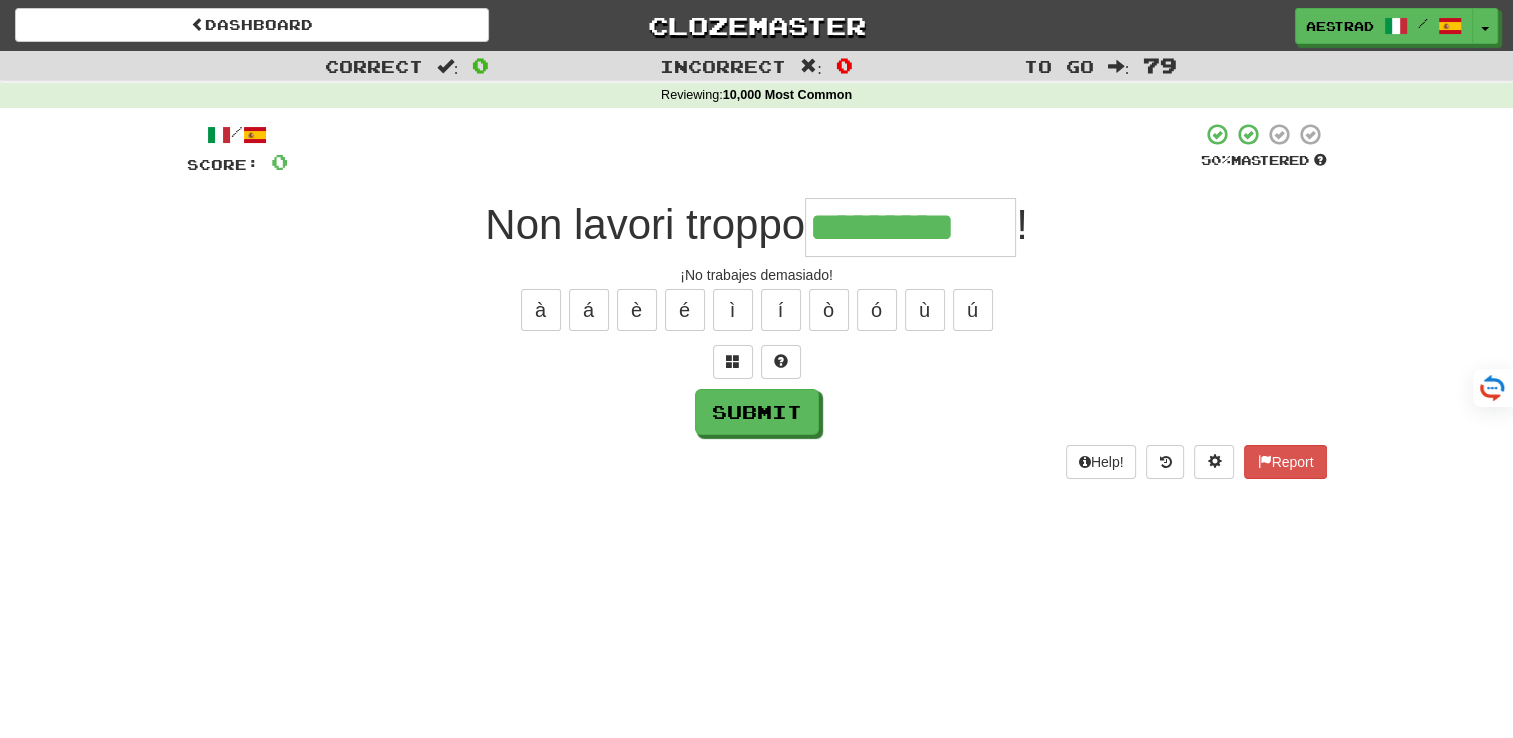 type on "*********" 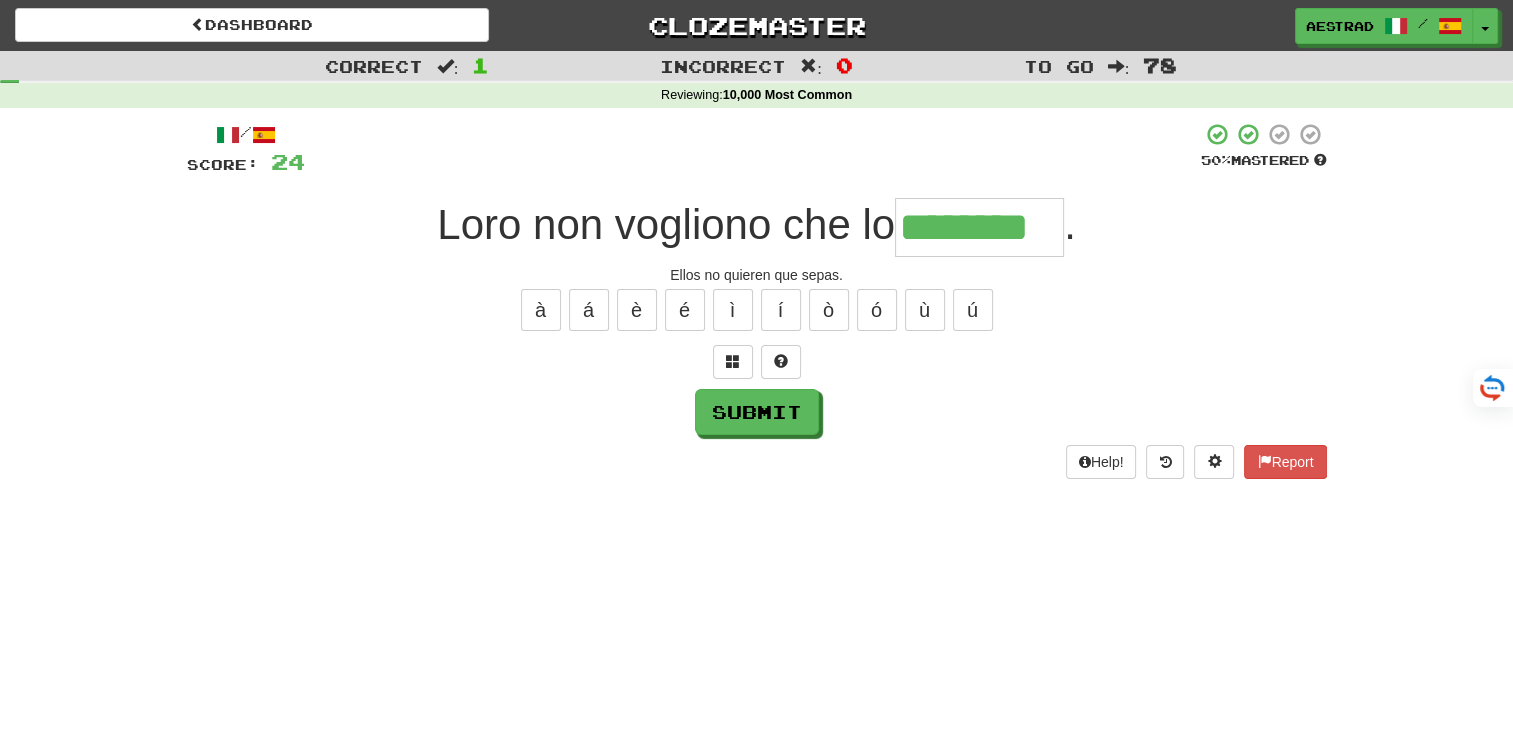 type on "********" 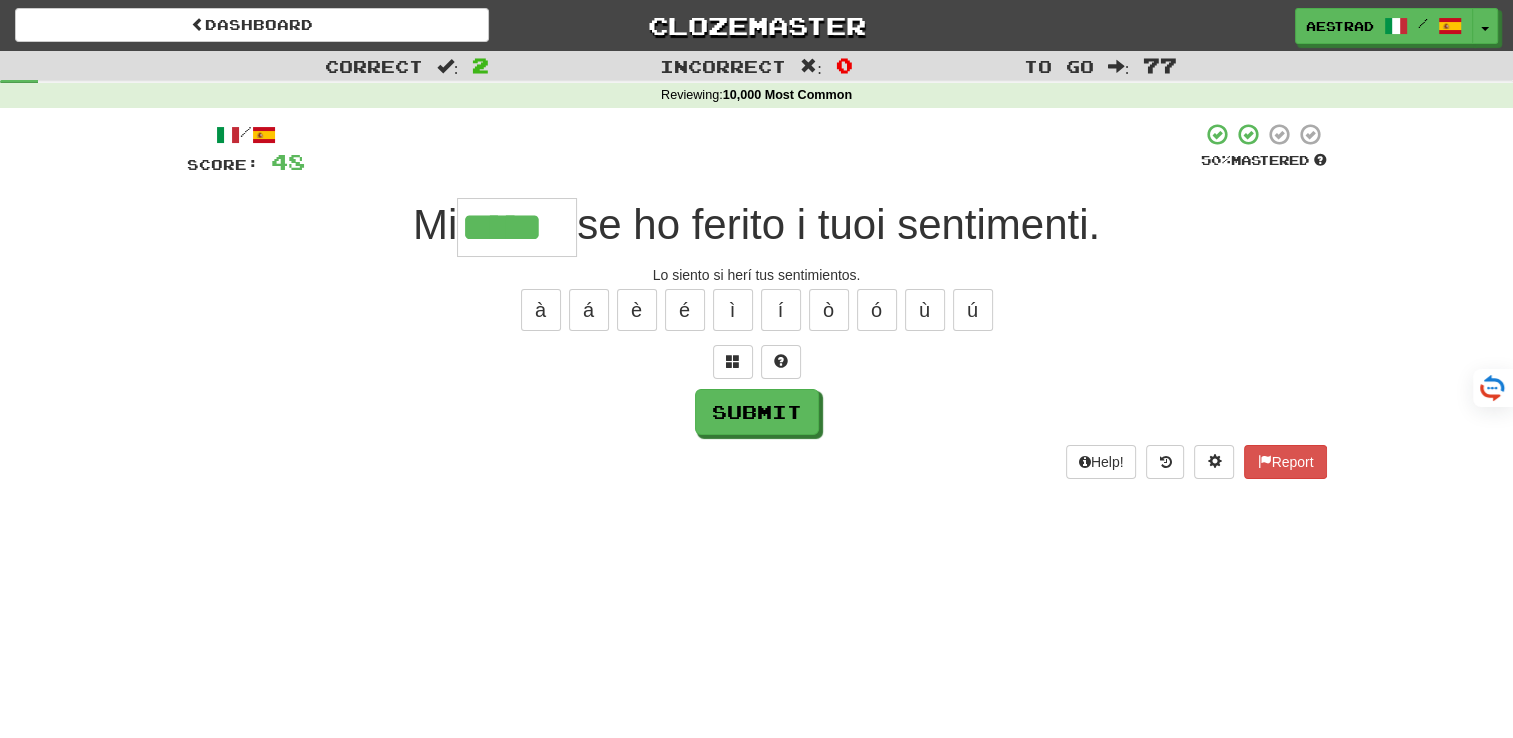type on "*****" 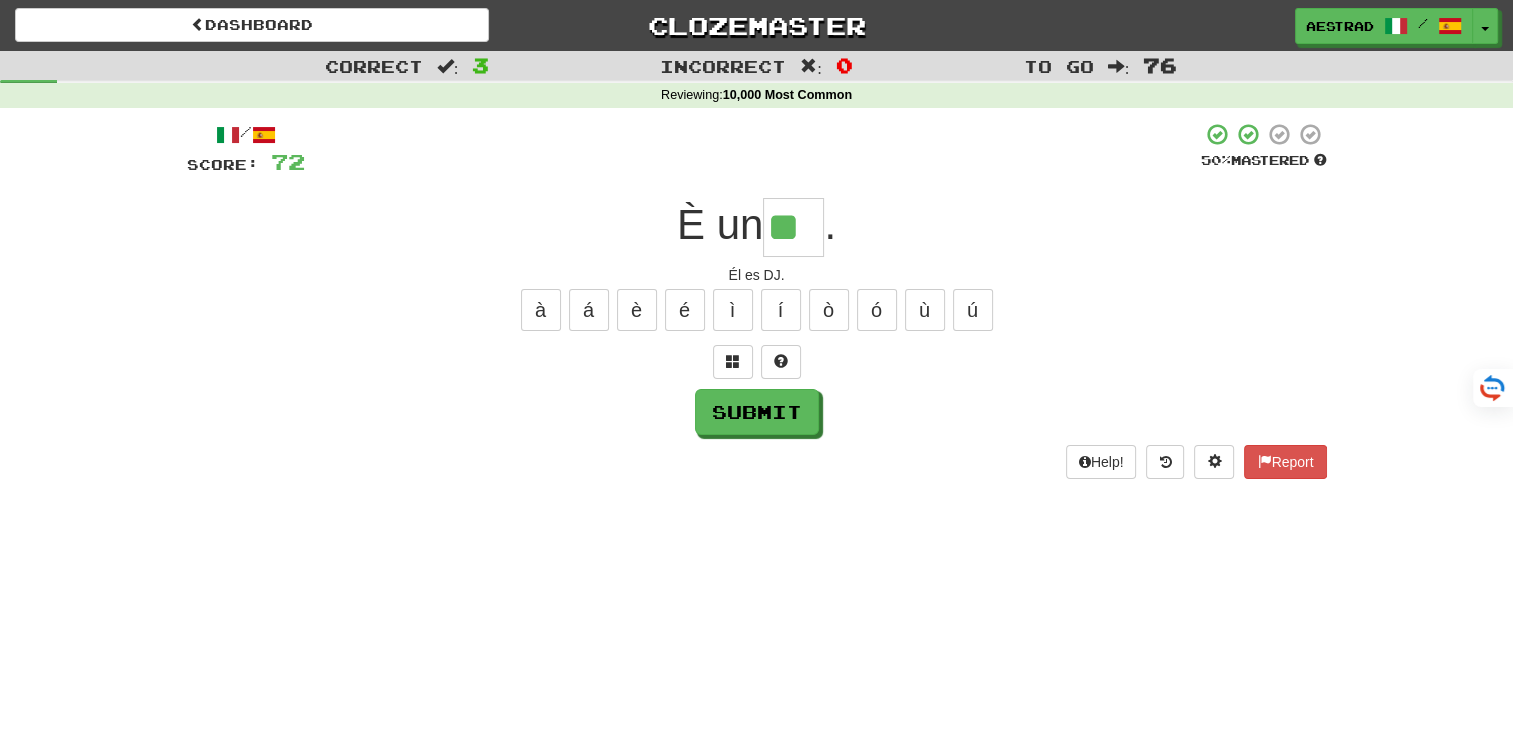 type on "**" 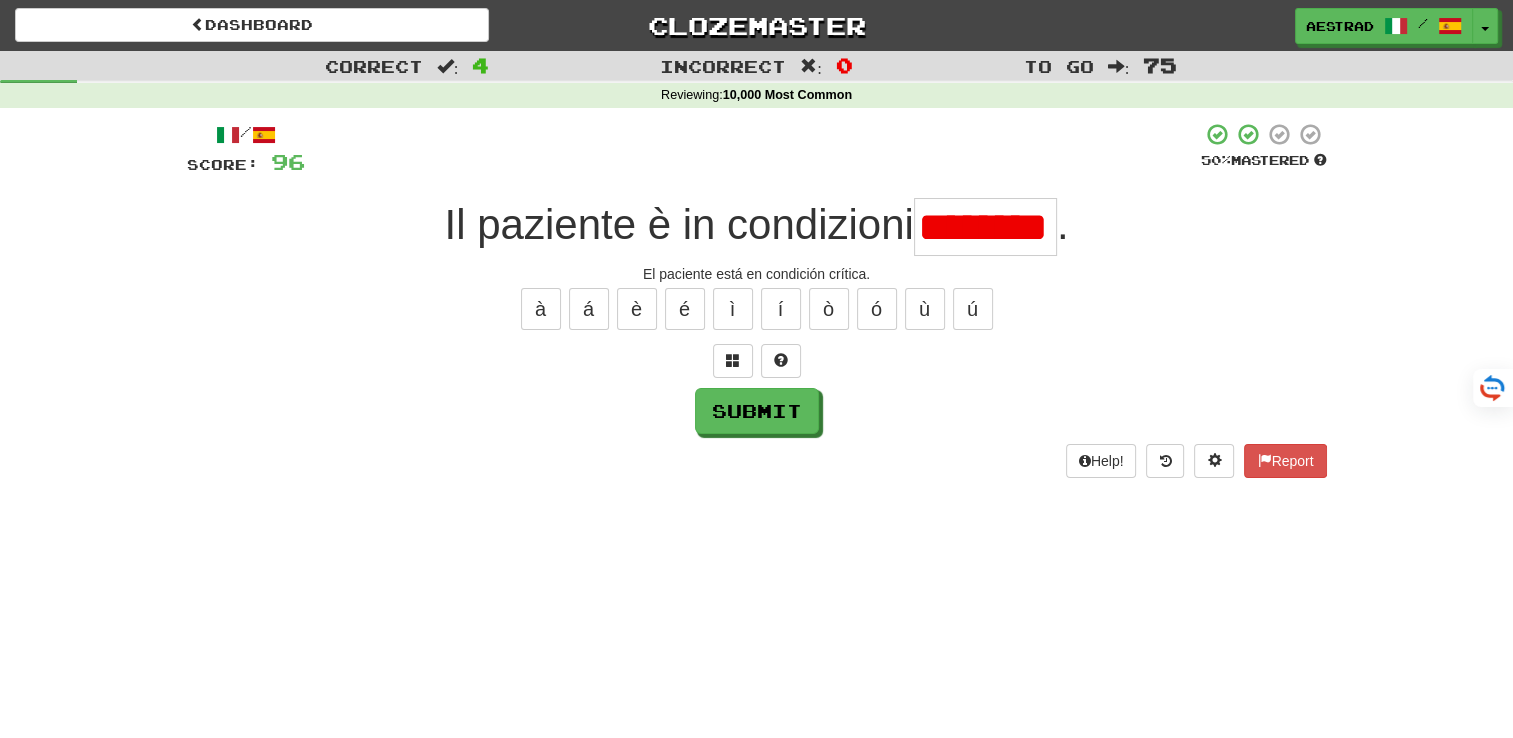 scroll, scrollTop: 0, scrollLeft: 0, axis: both 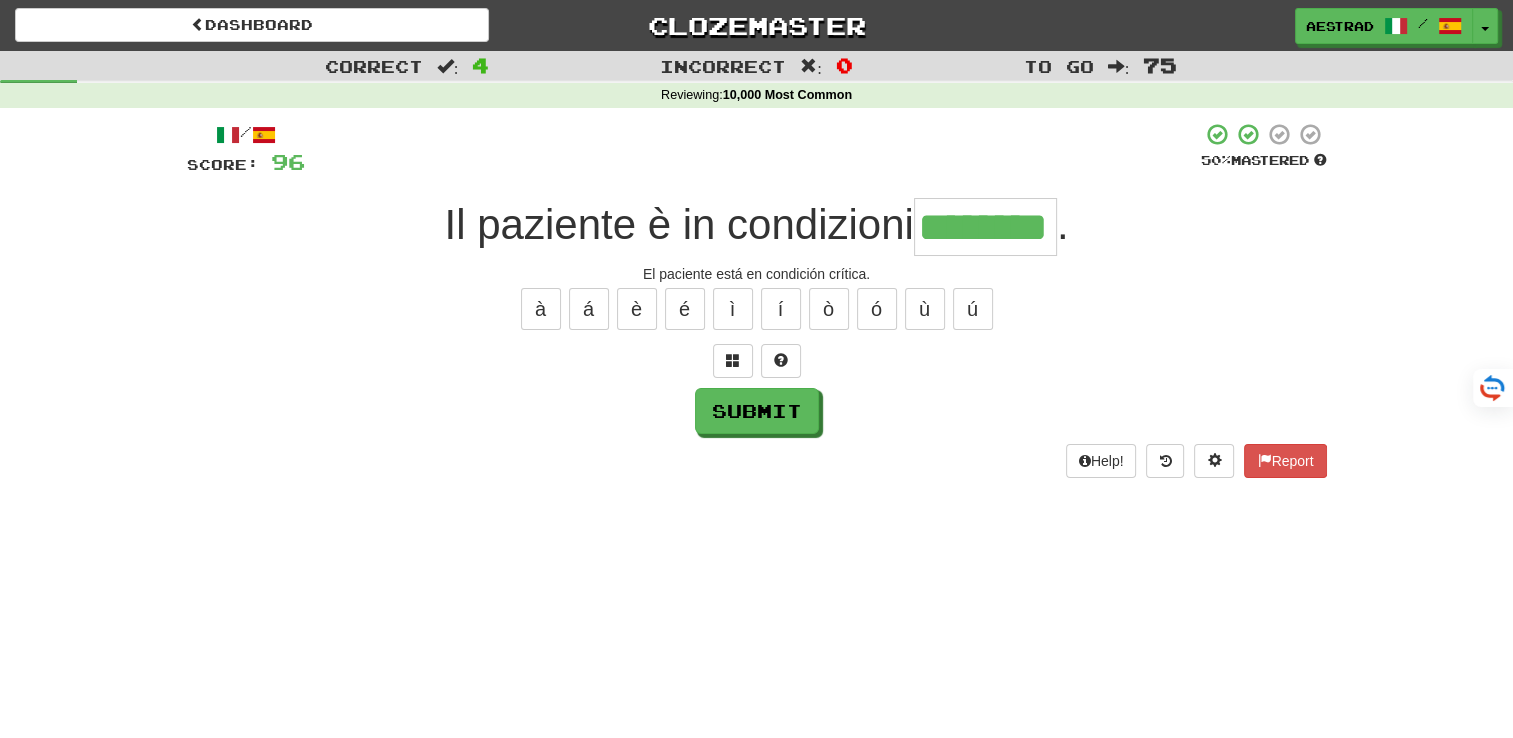 type on "********" 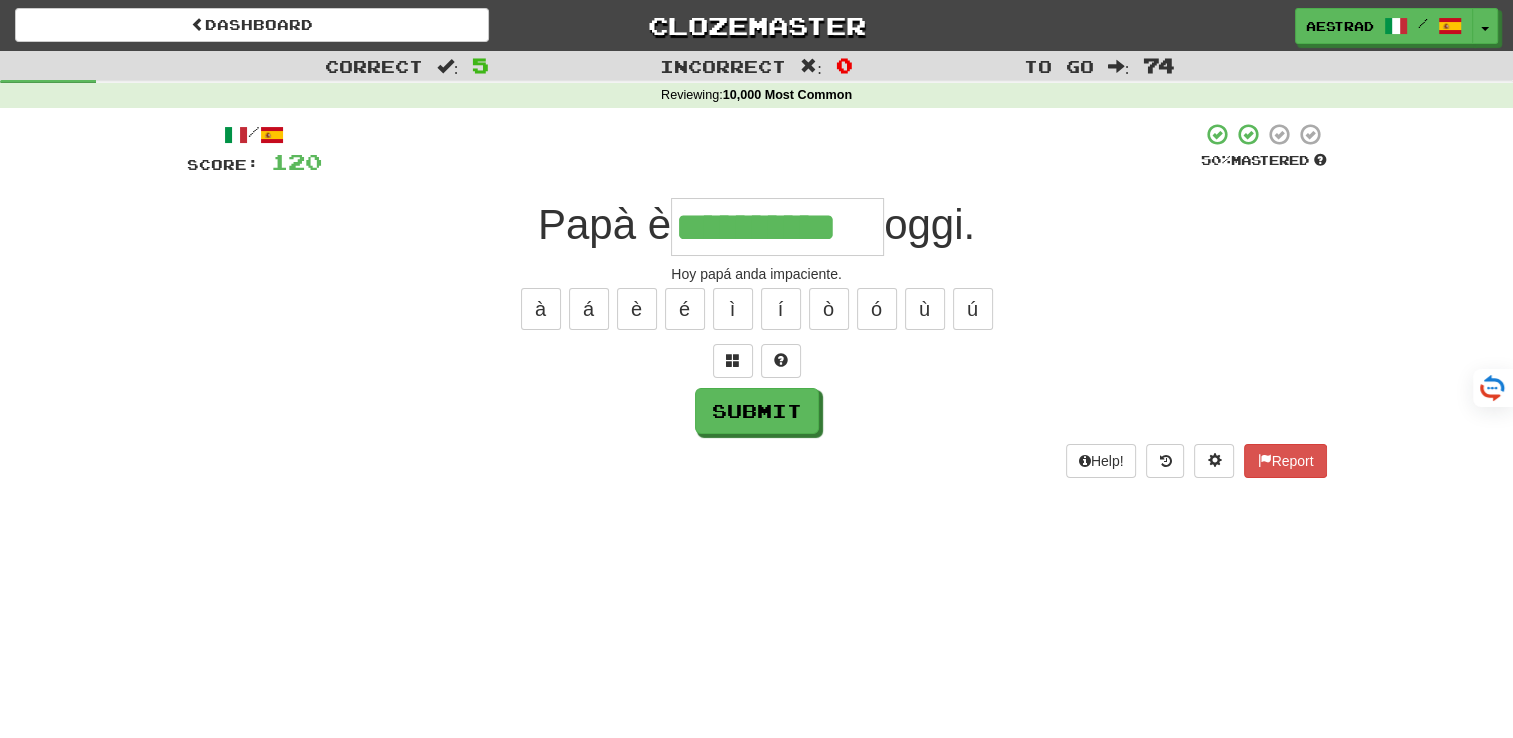 type on "**********" 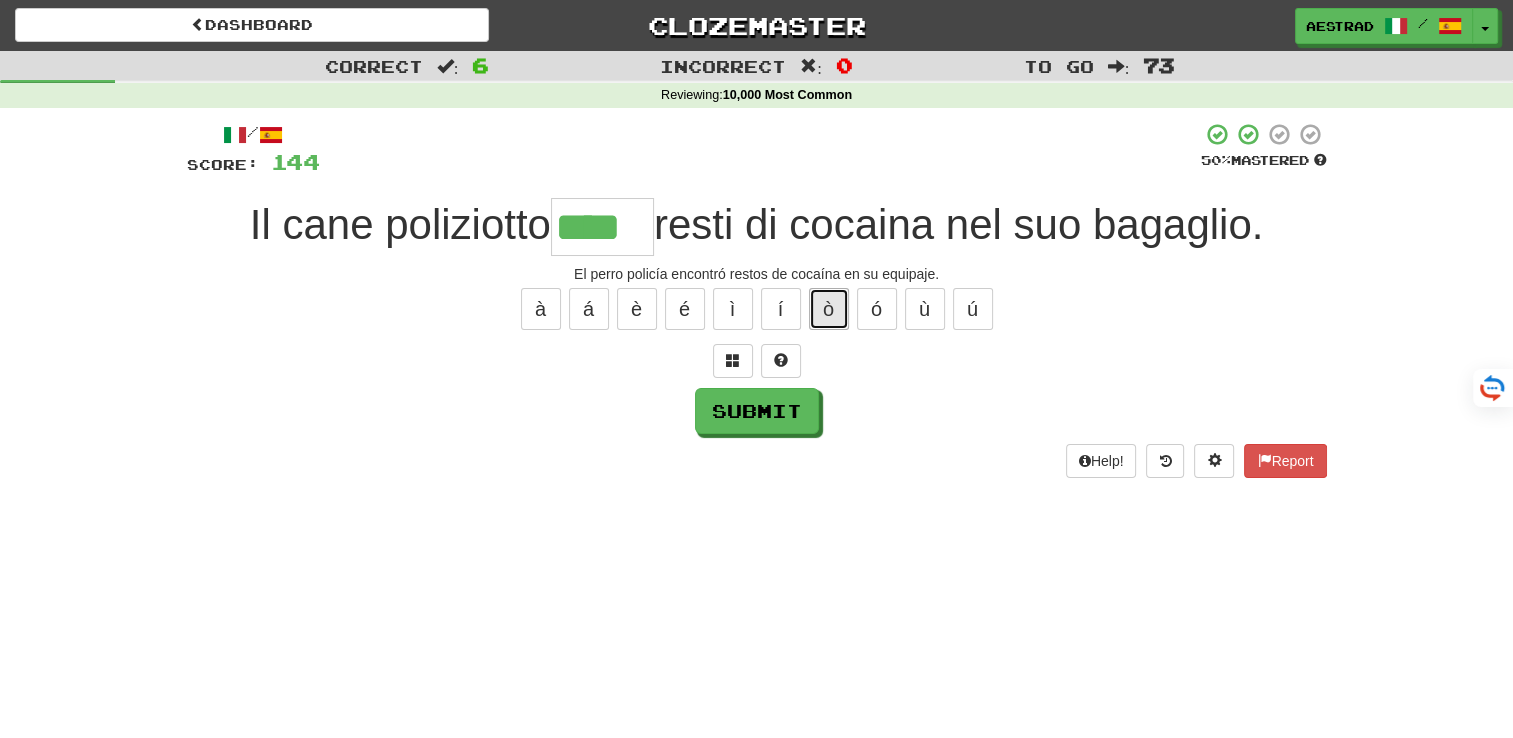 click on "ò" at bounding box center [829, 309] 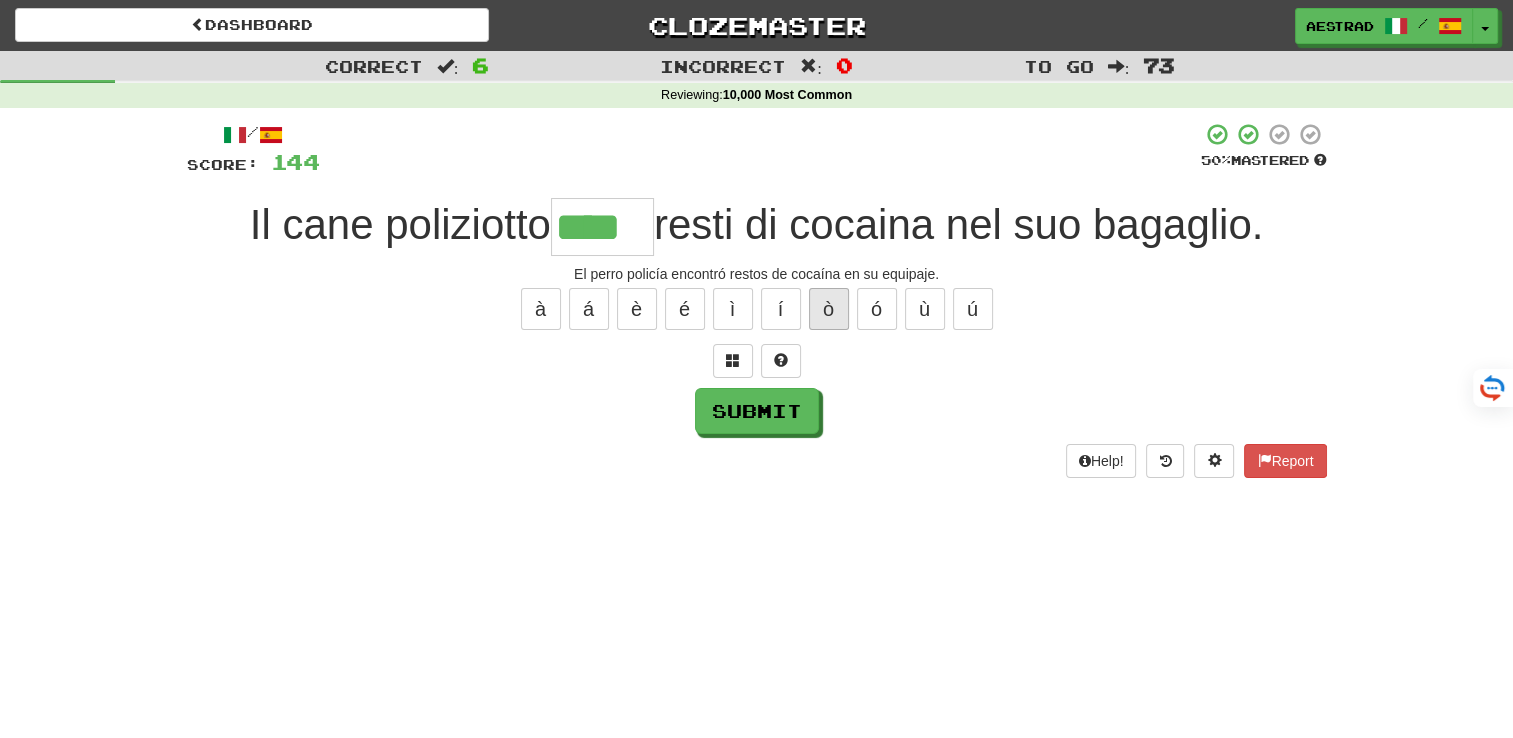 type on "*****" 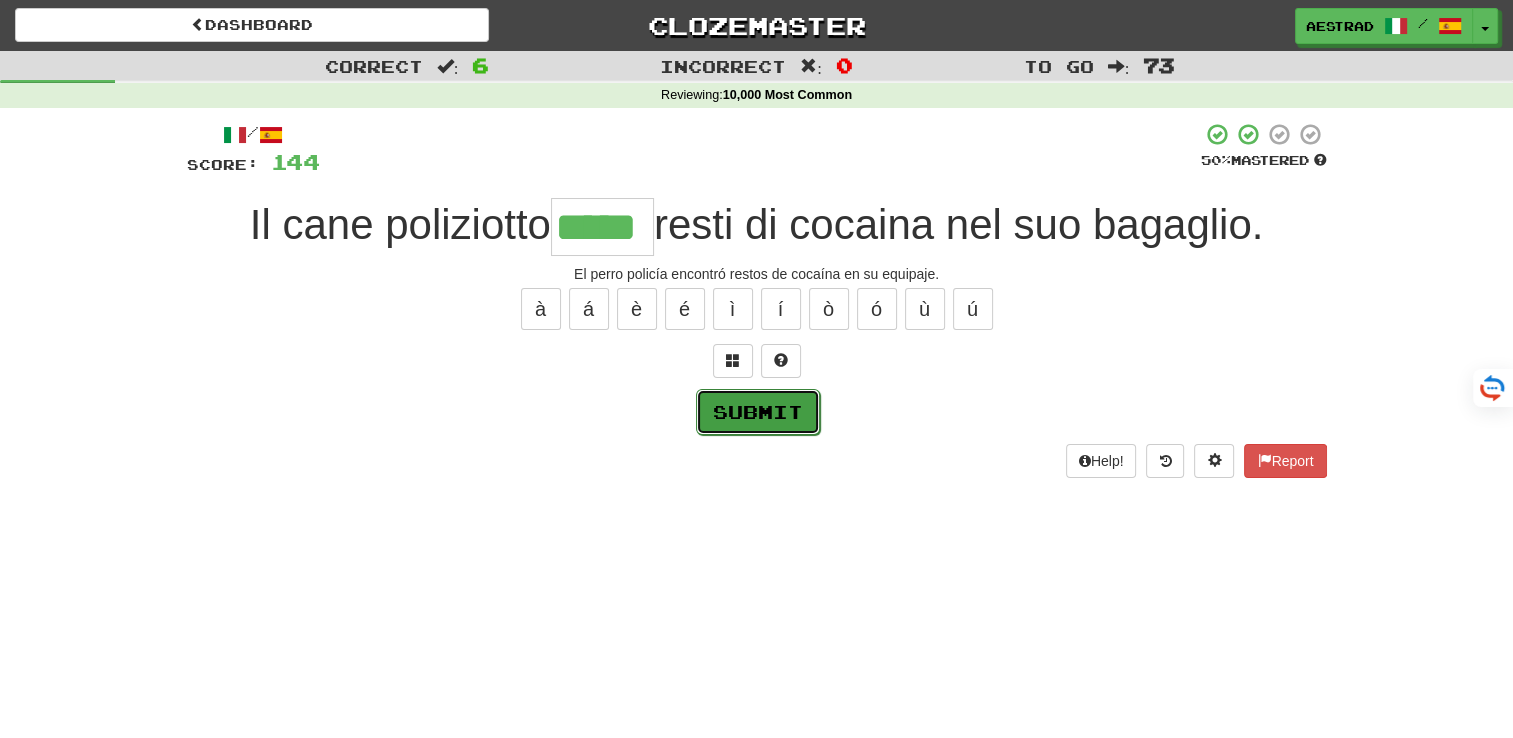 click on "Submit" at bounding box center [758, 412] 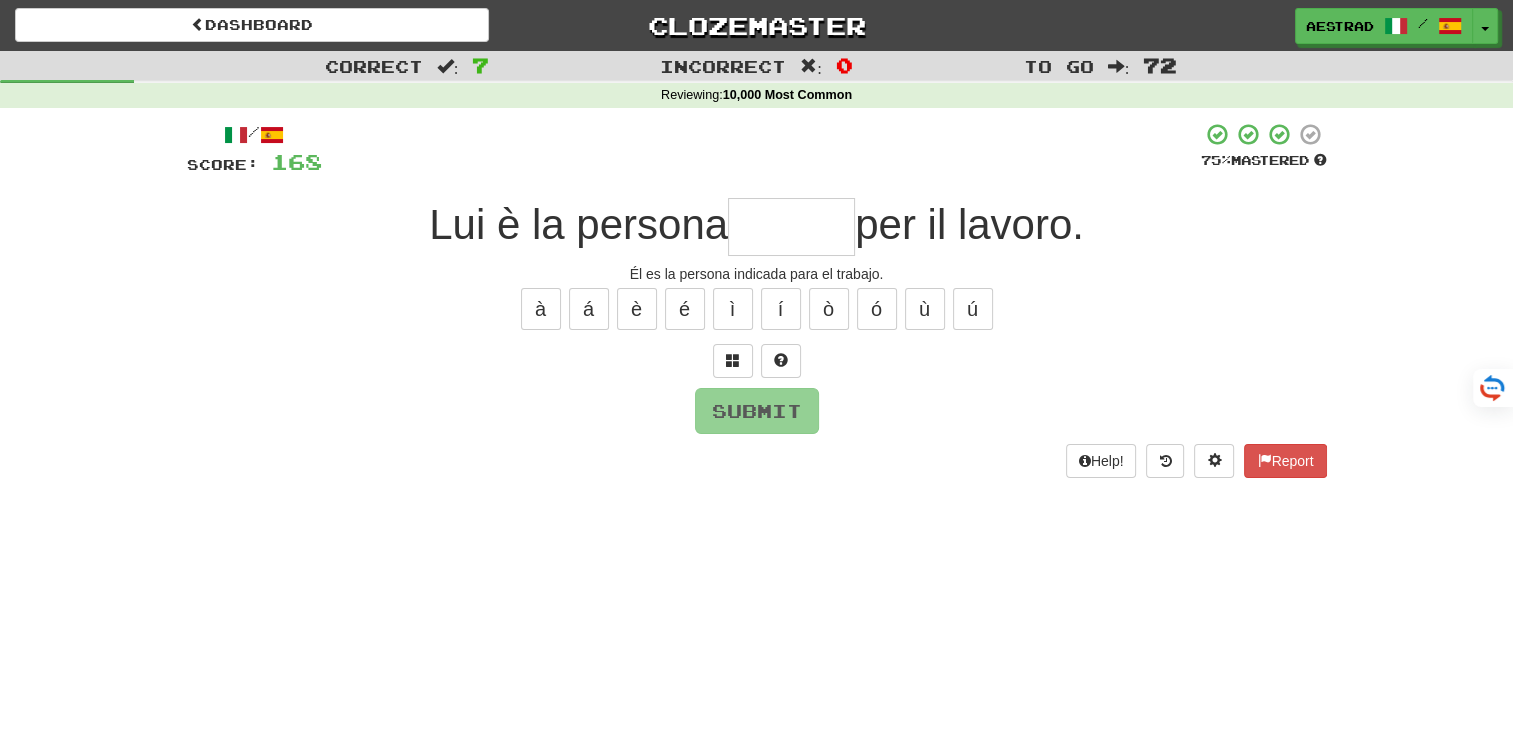 type on "*" 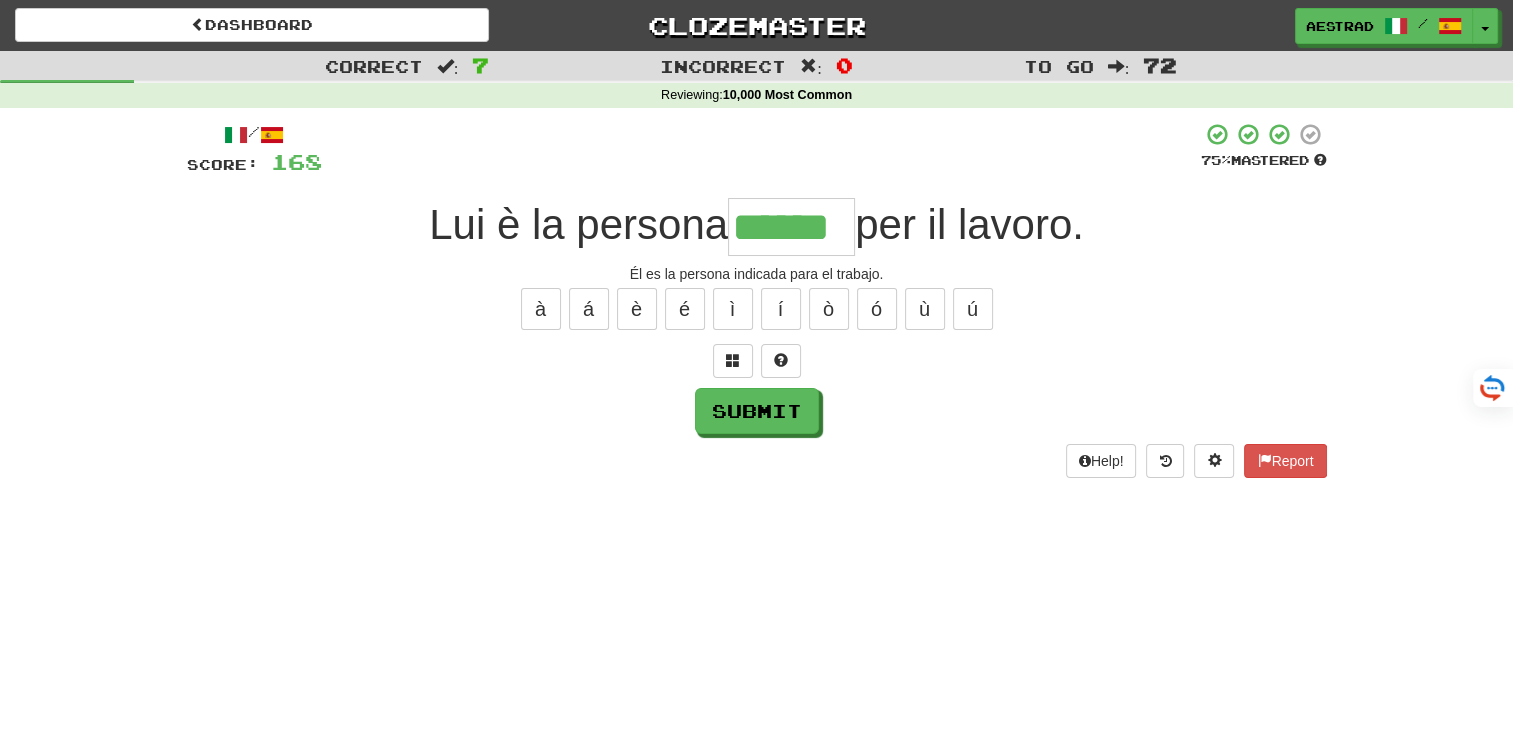 type on "******" 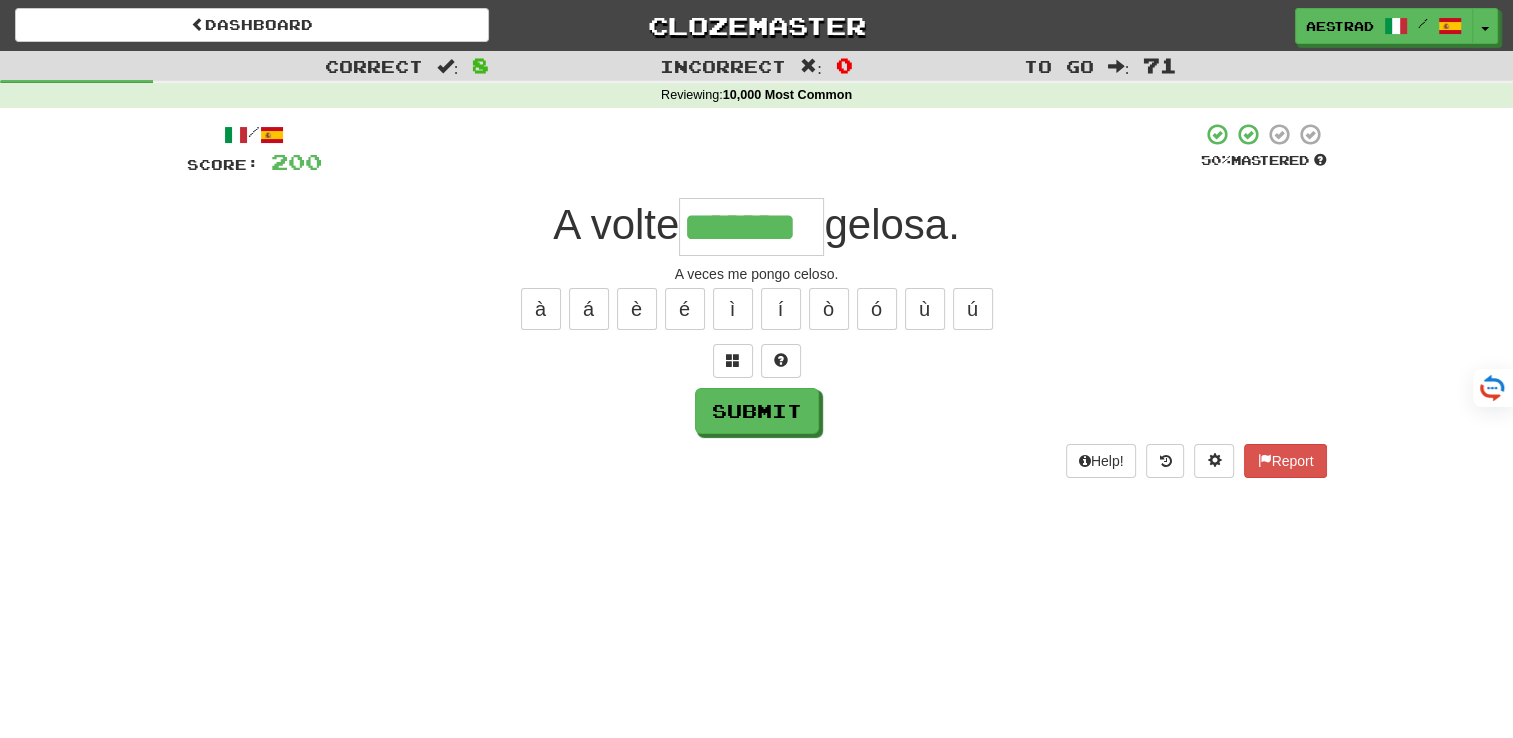 type on "*******" 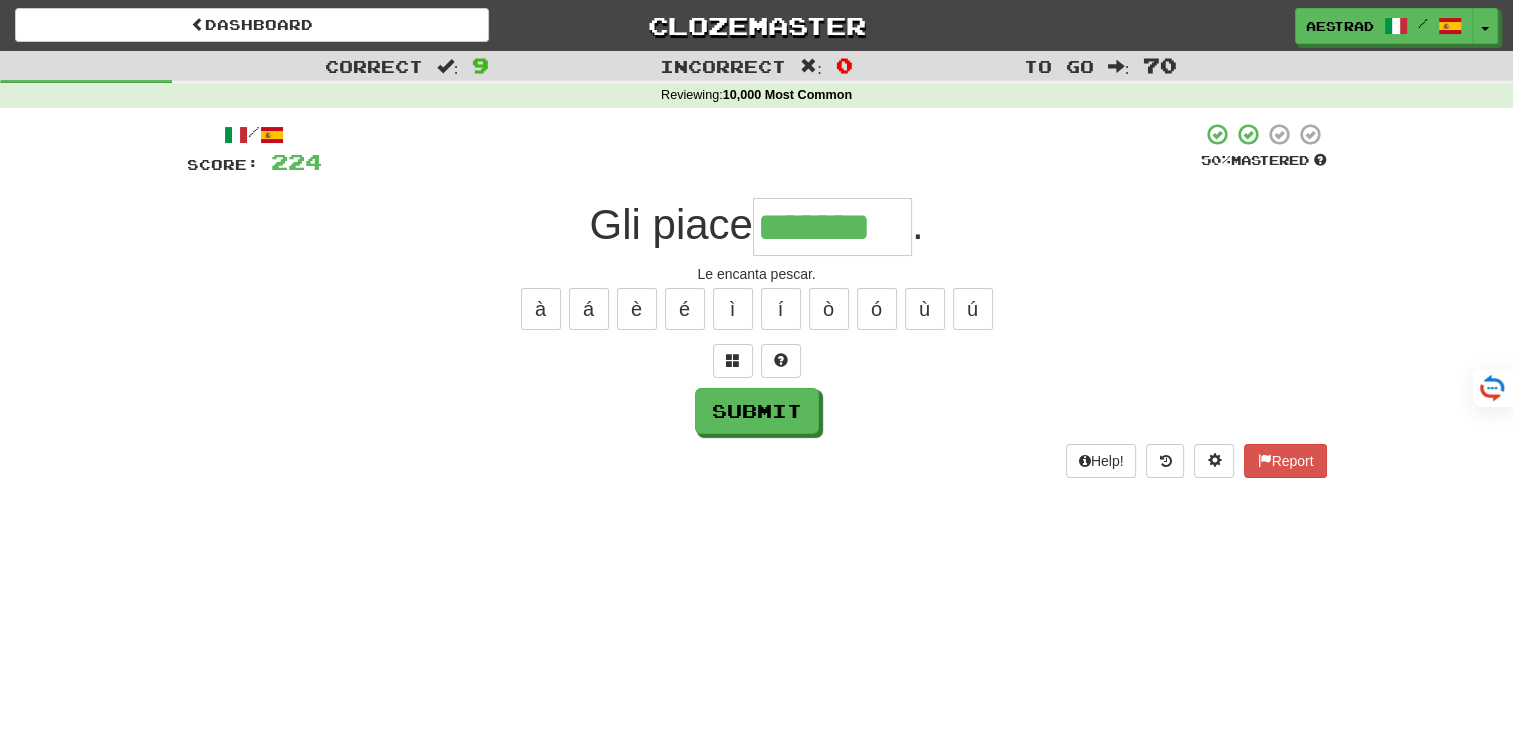 type on "*******" 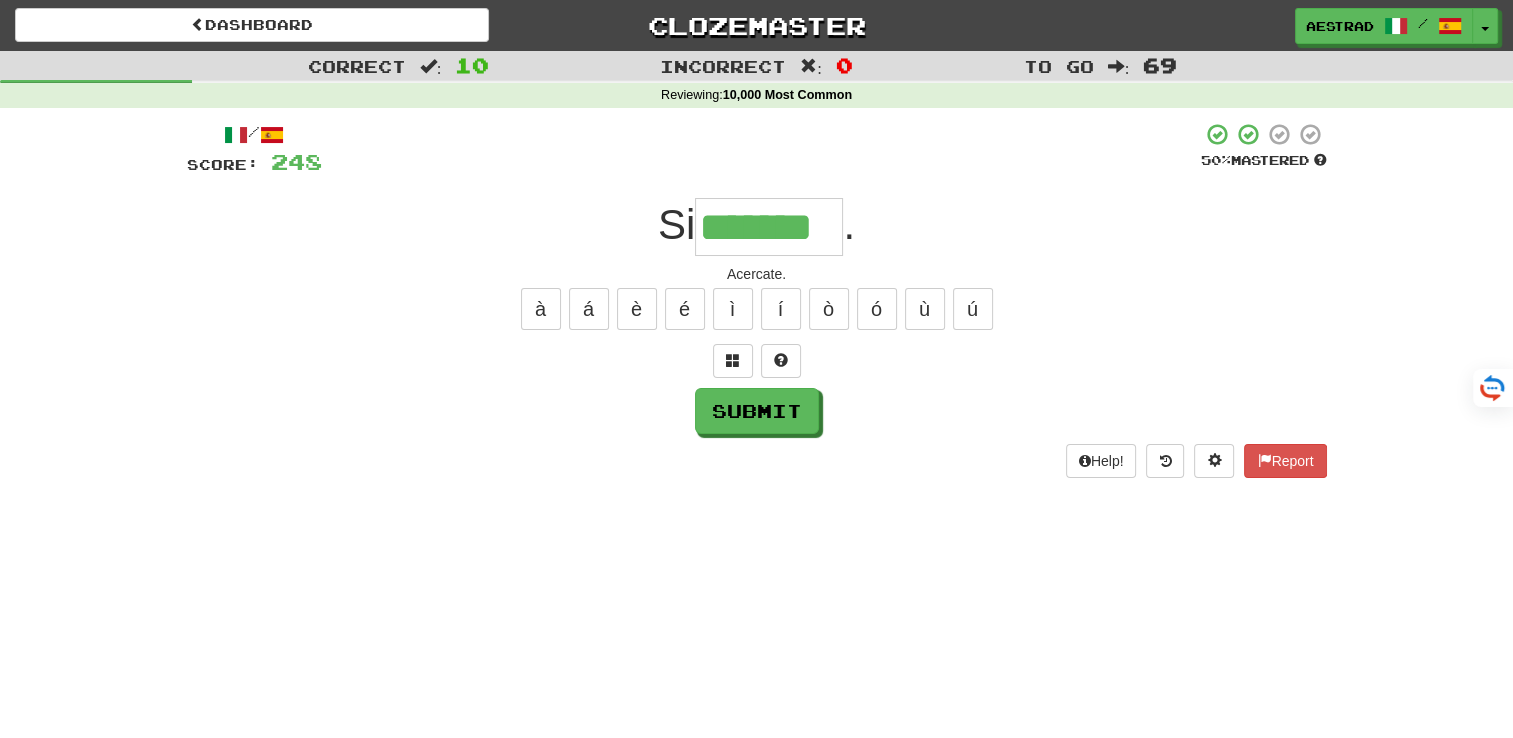 scroll, scrollTop: 0, scrollLeft: 0, axis: both 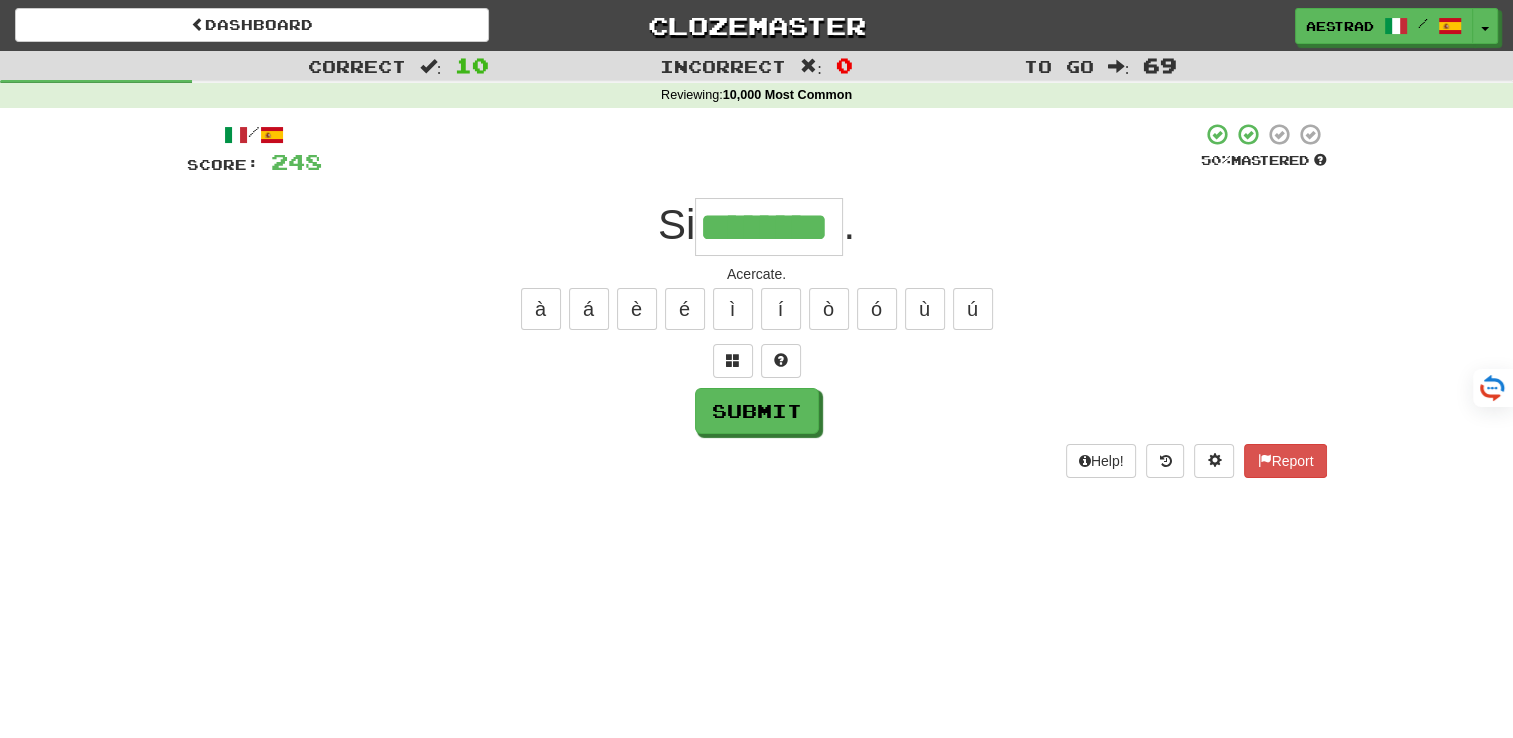 type on "********" 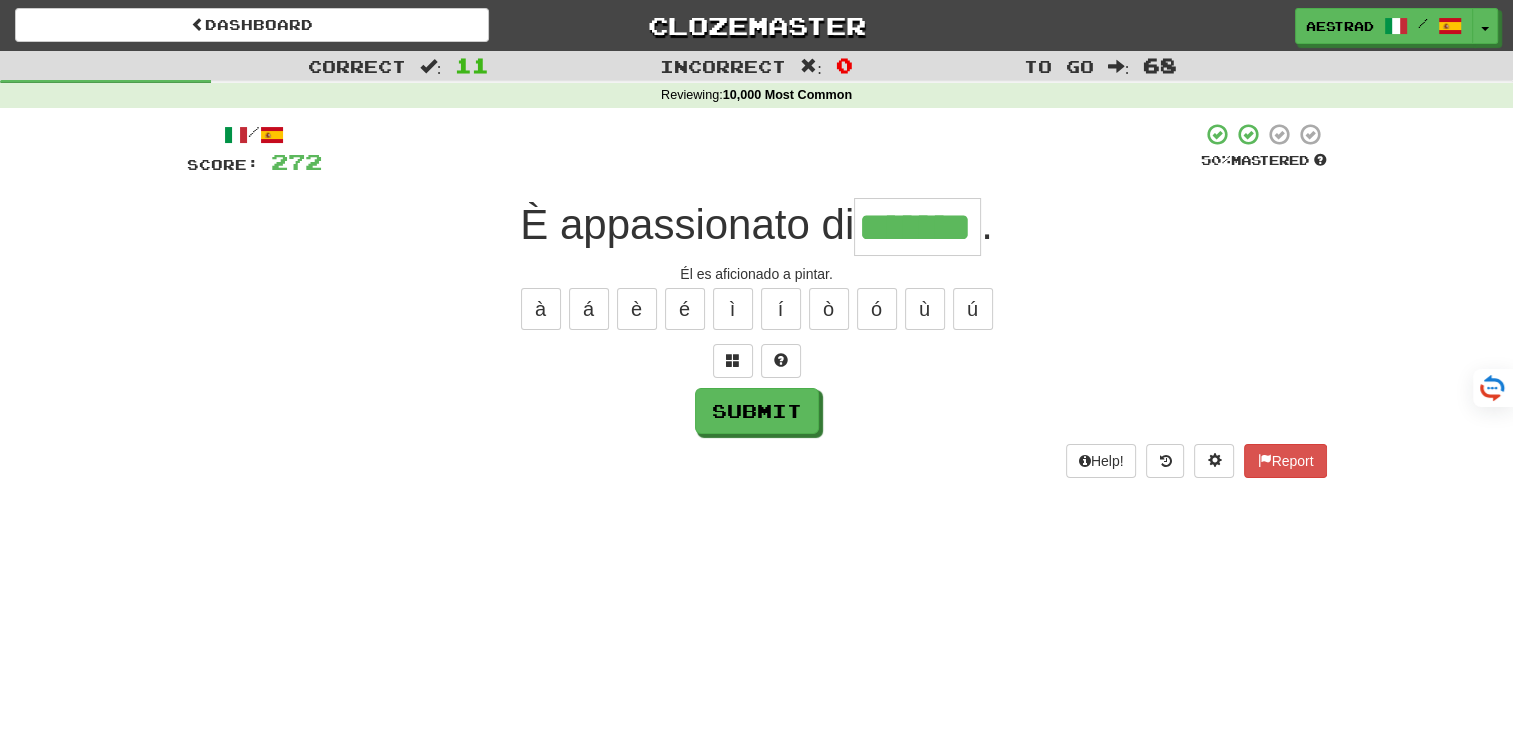 type on "*******" 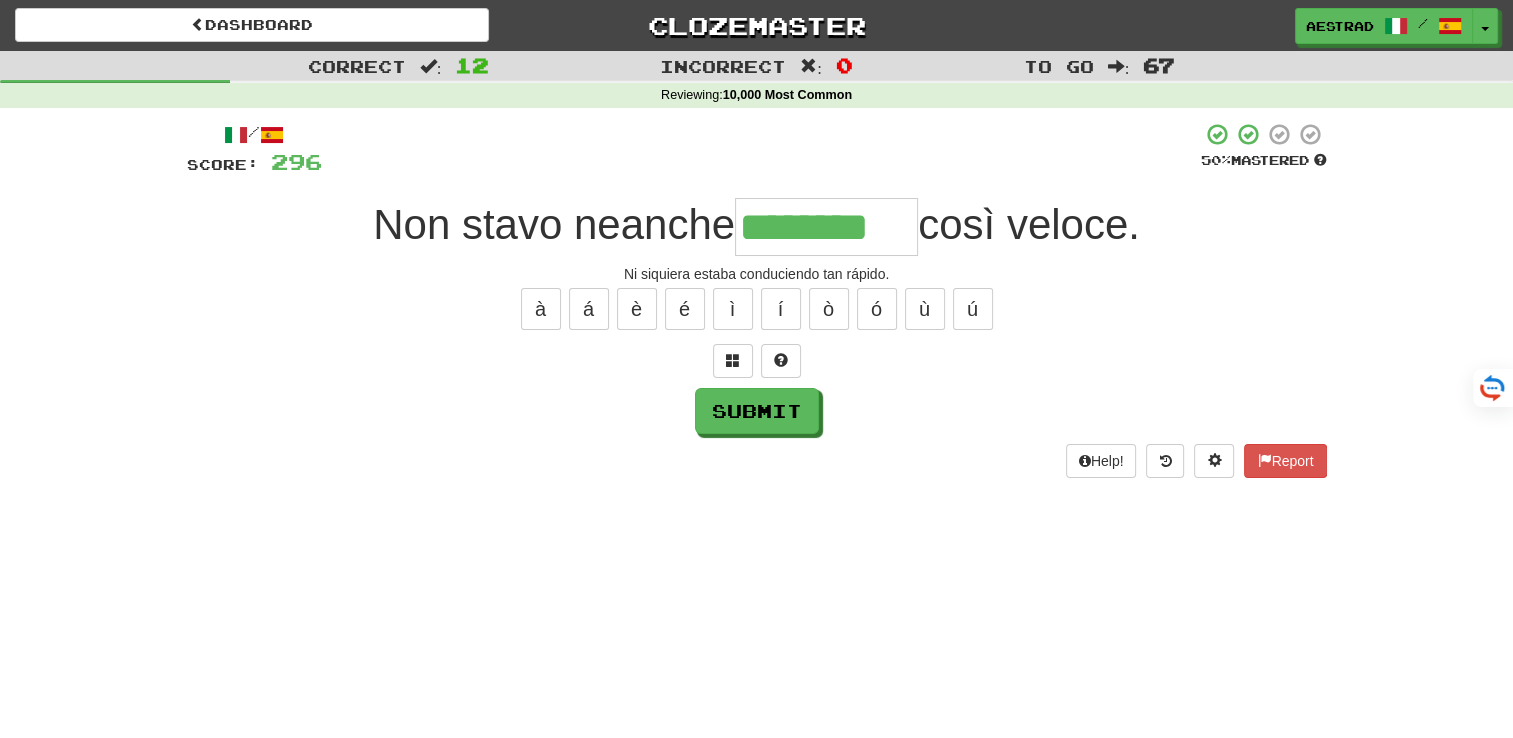type on "********" 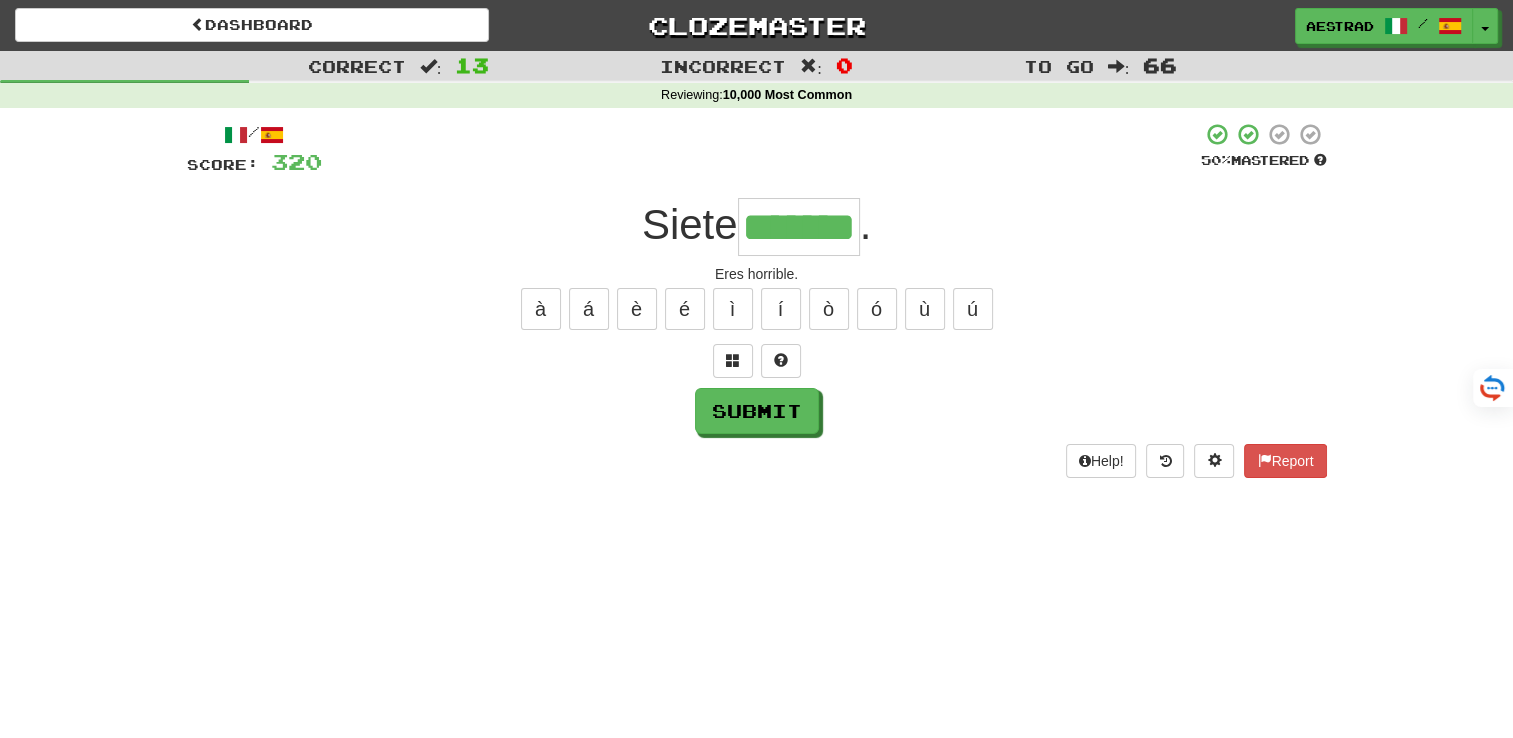 scroll, scrollTop: 0, scrollLeft: 0, axis: both 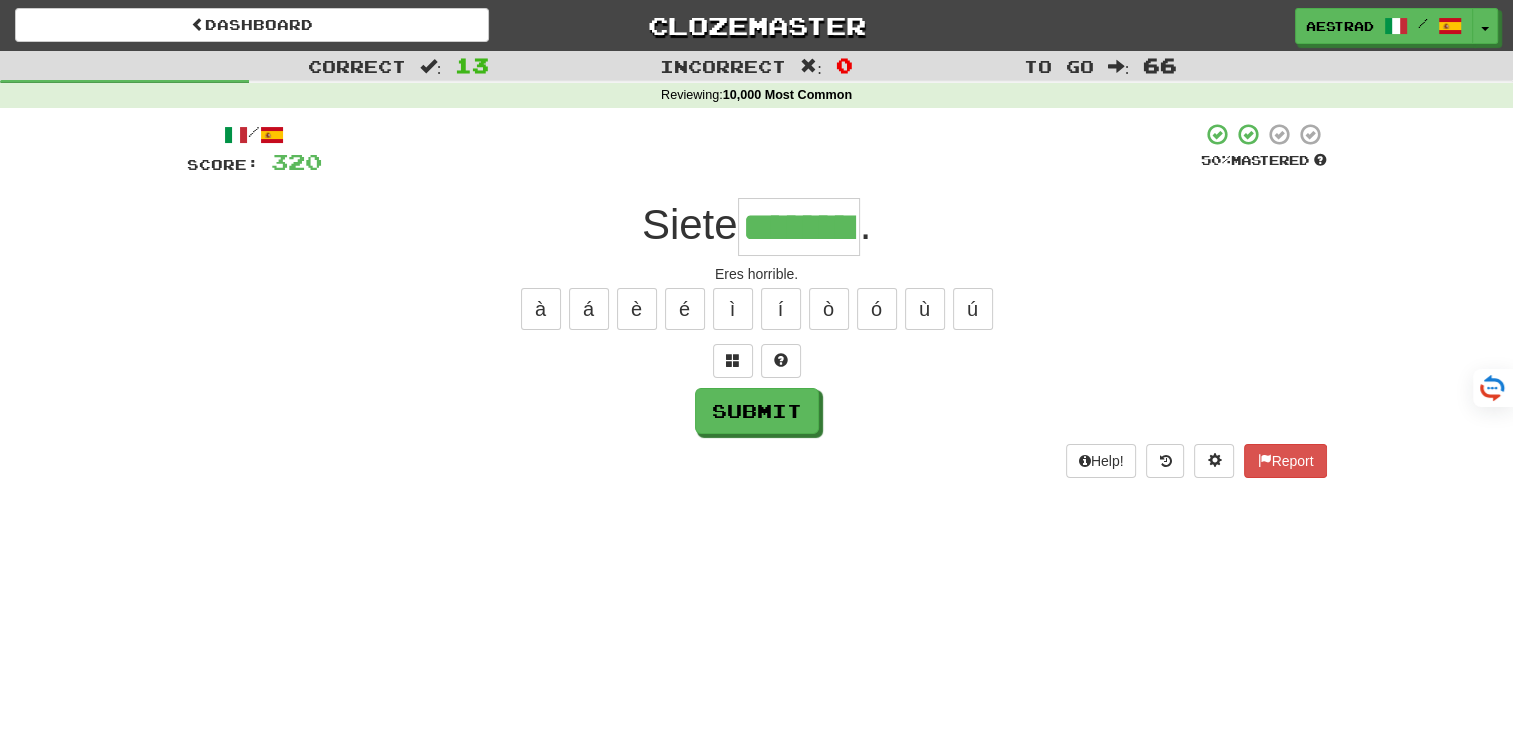 type on "********" 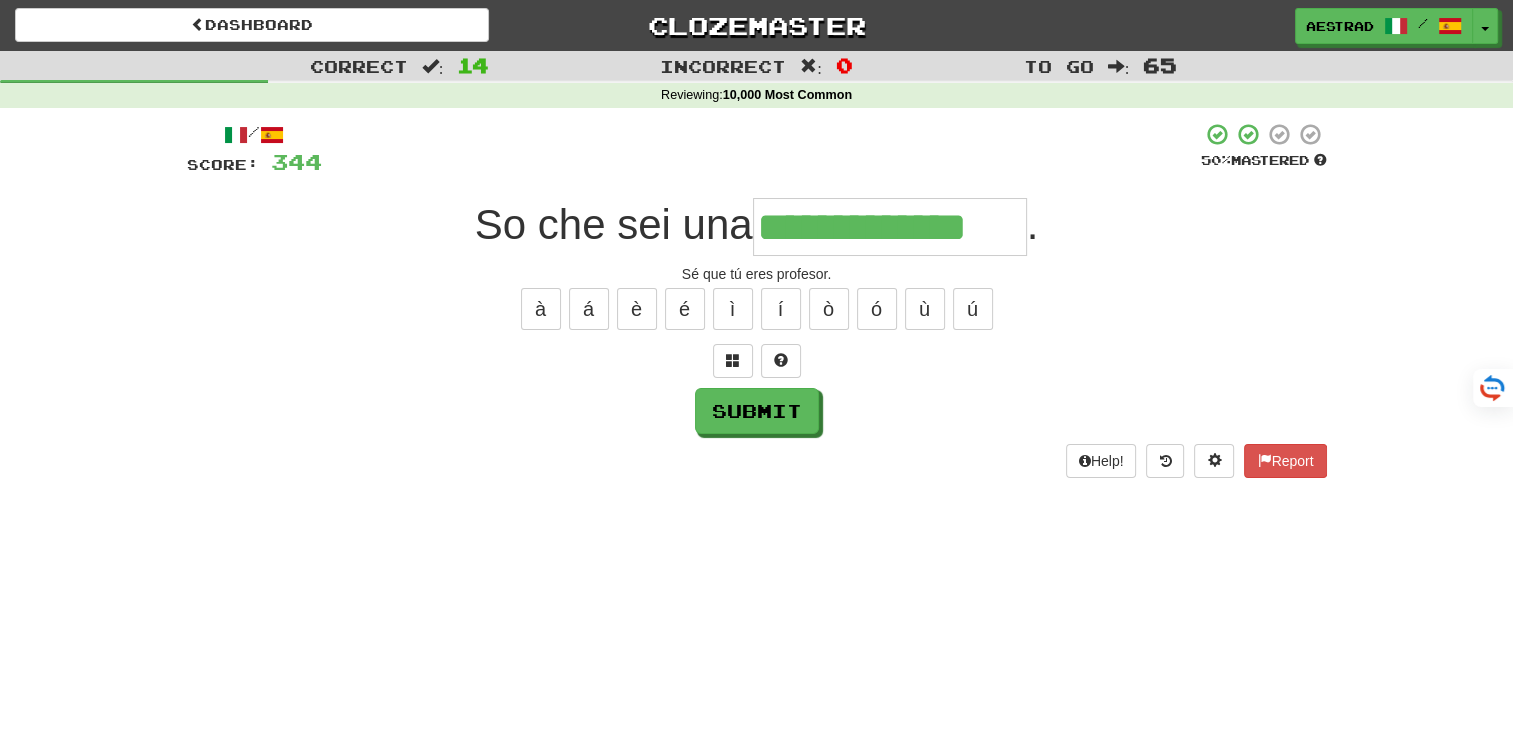 type on "**********" 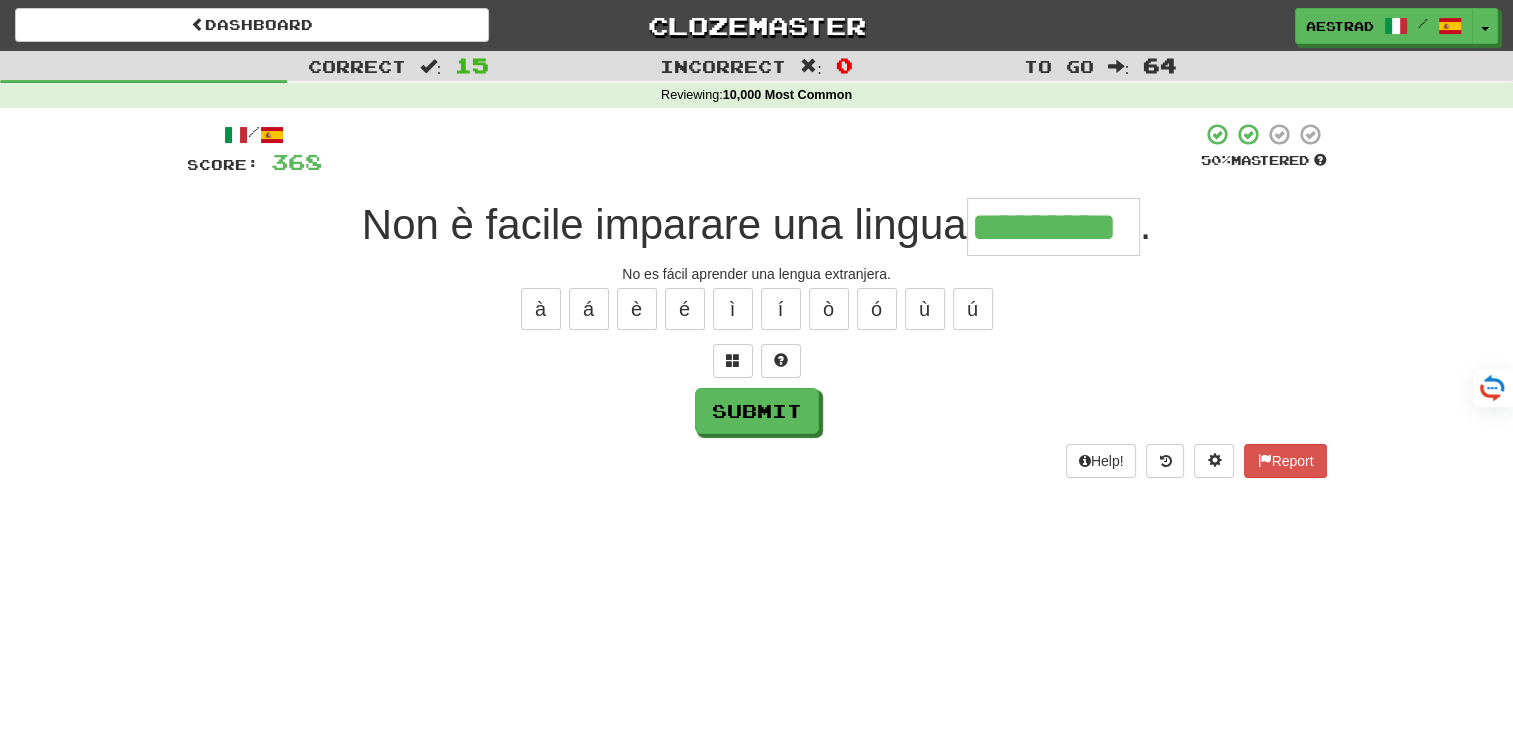 type on "*********" 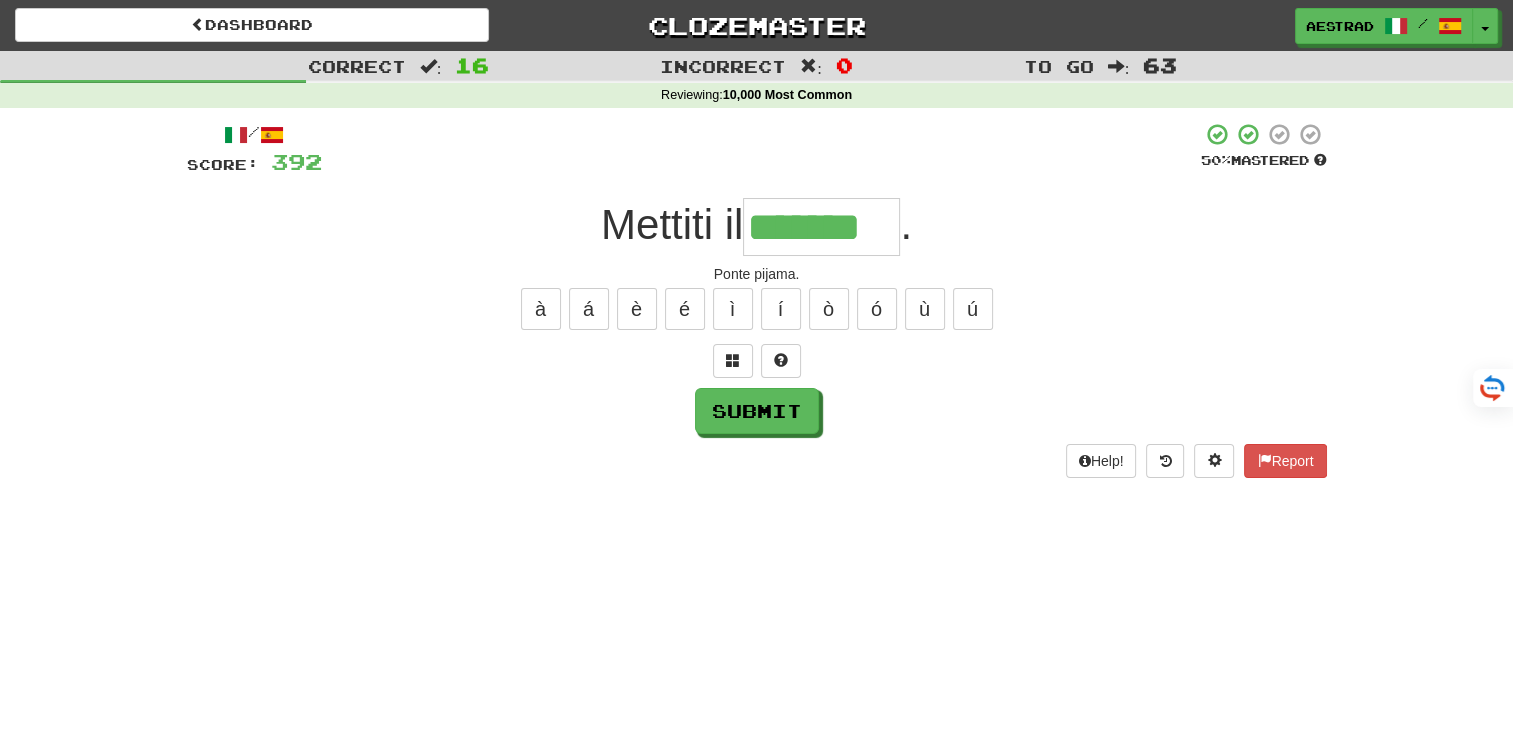 type on "*******" 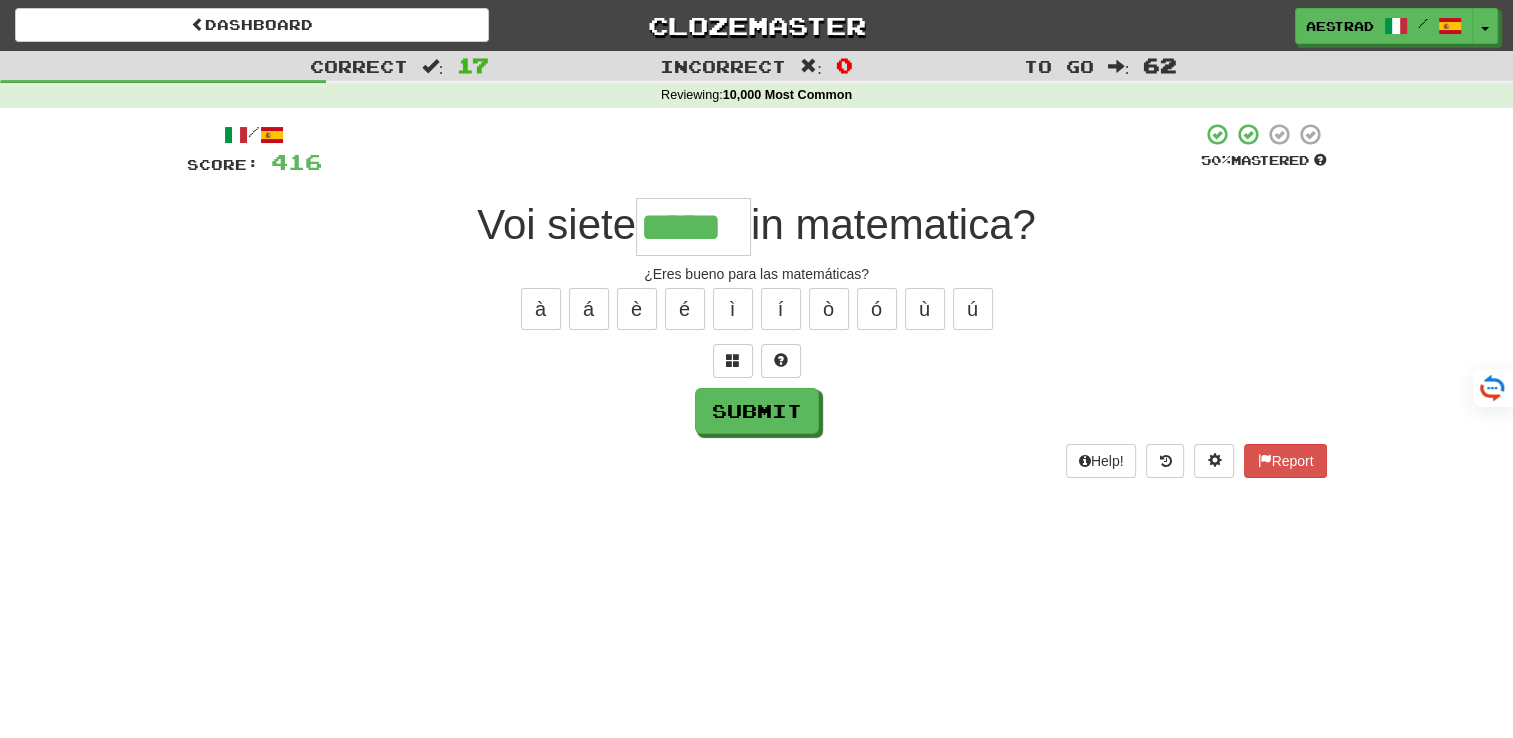 type on "*****" 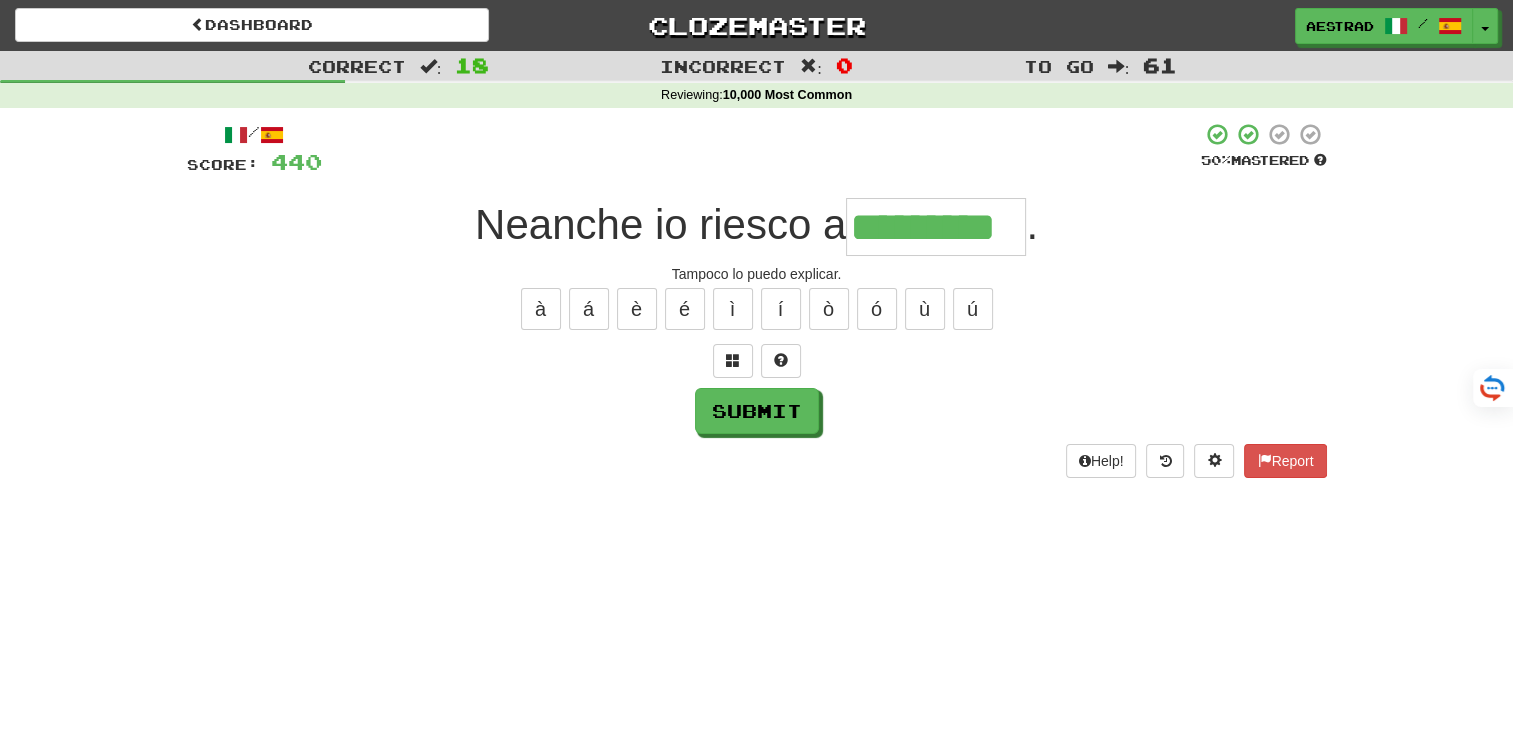 type on "*********" 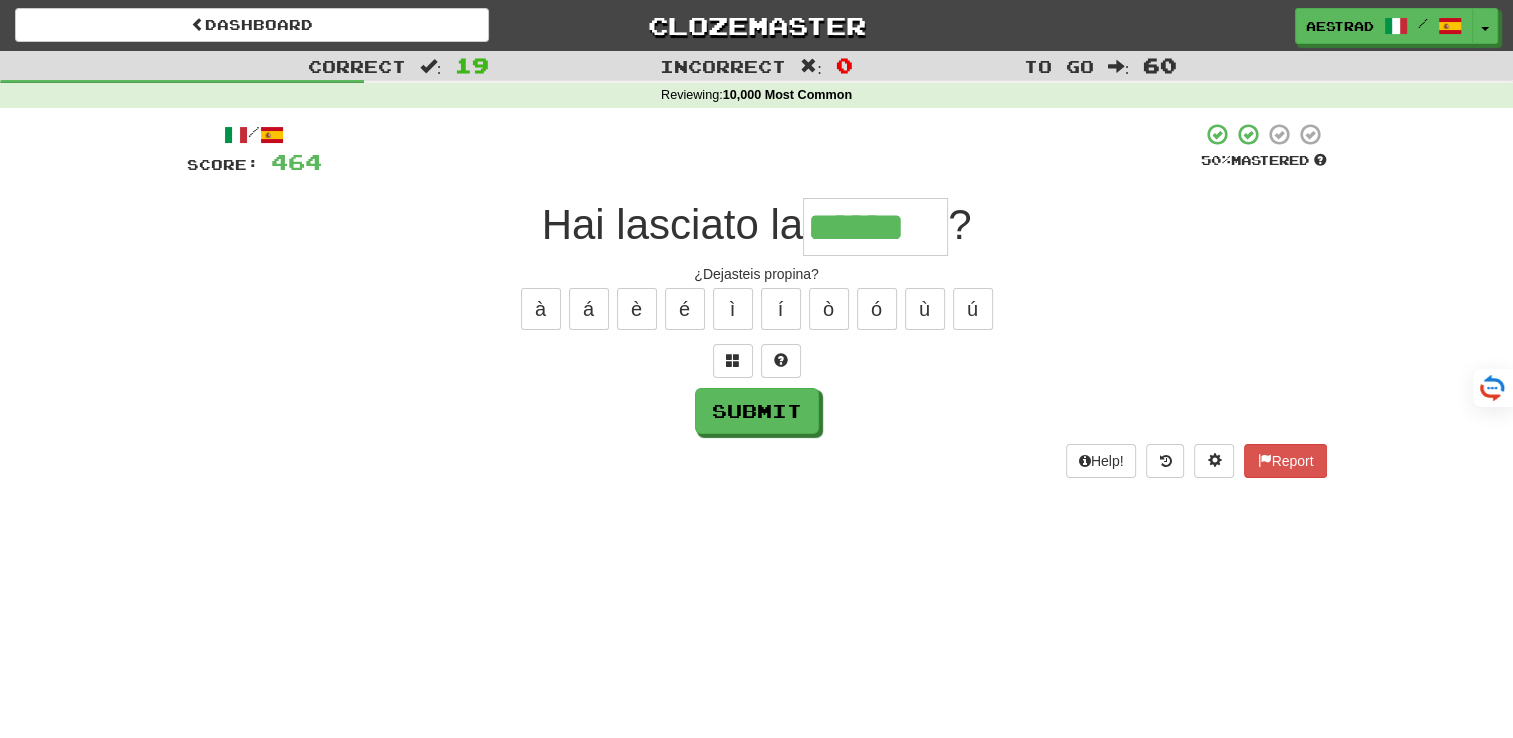type on "******" 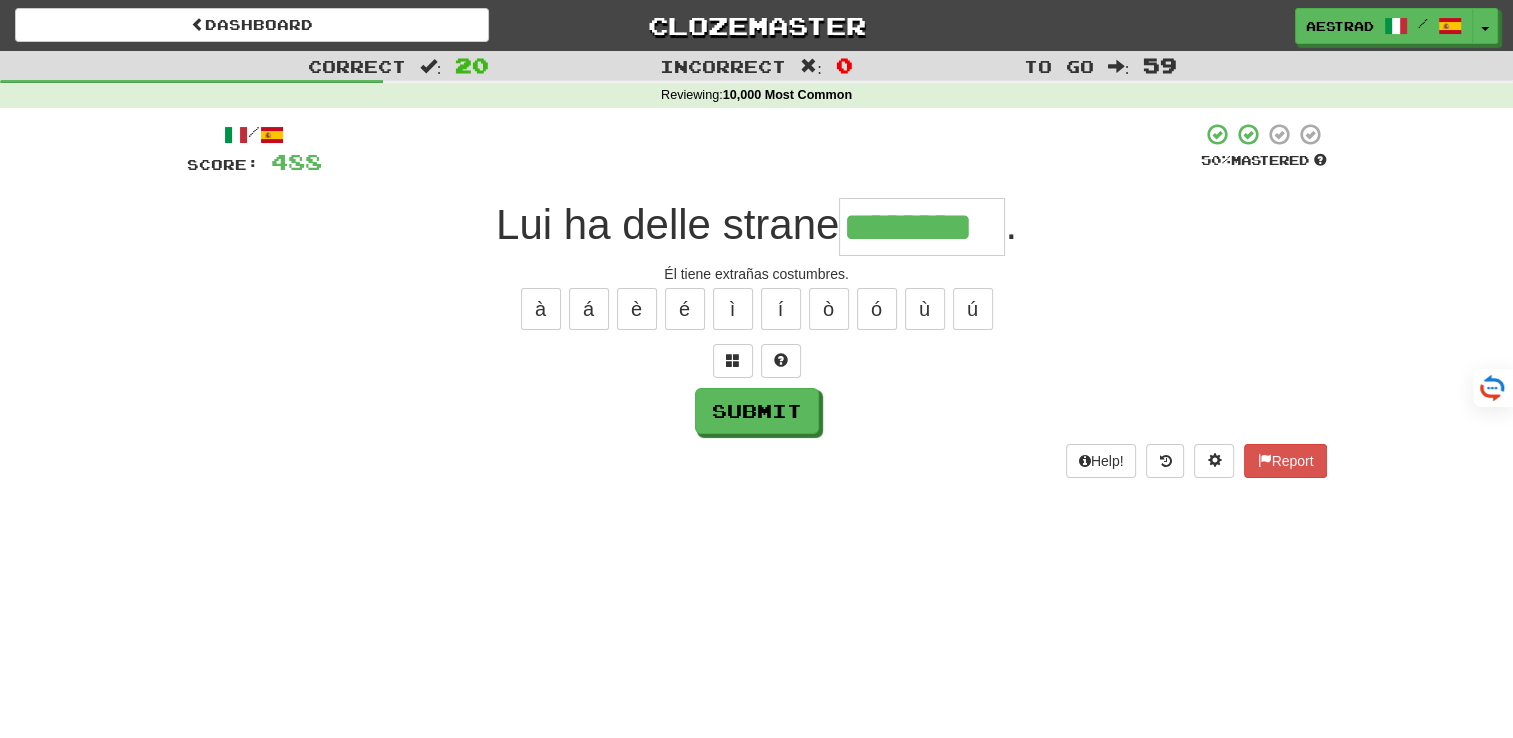 scroll, scrollTop: 0, scrollLeft: 0, axis: both 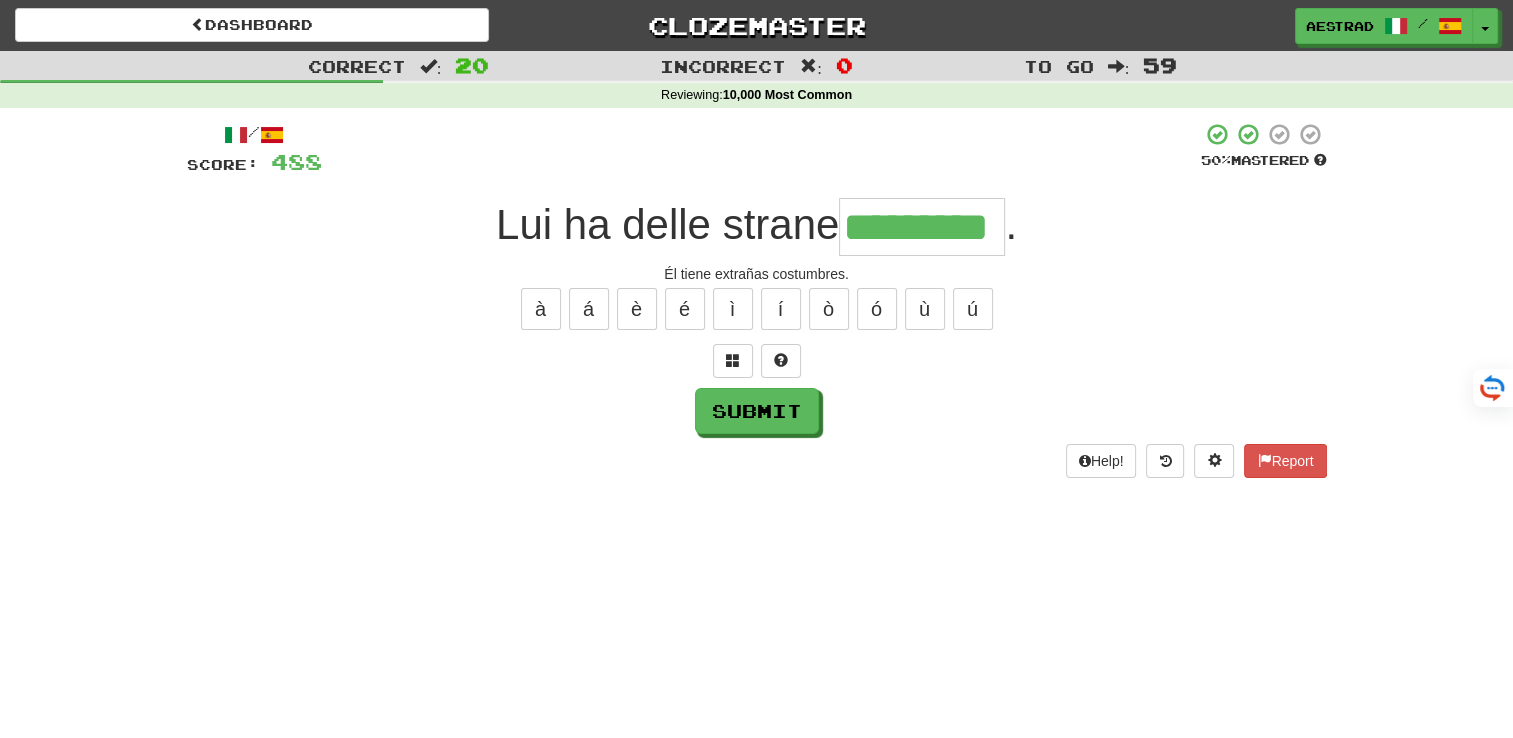 type on "*********" 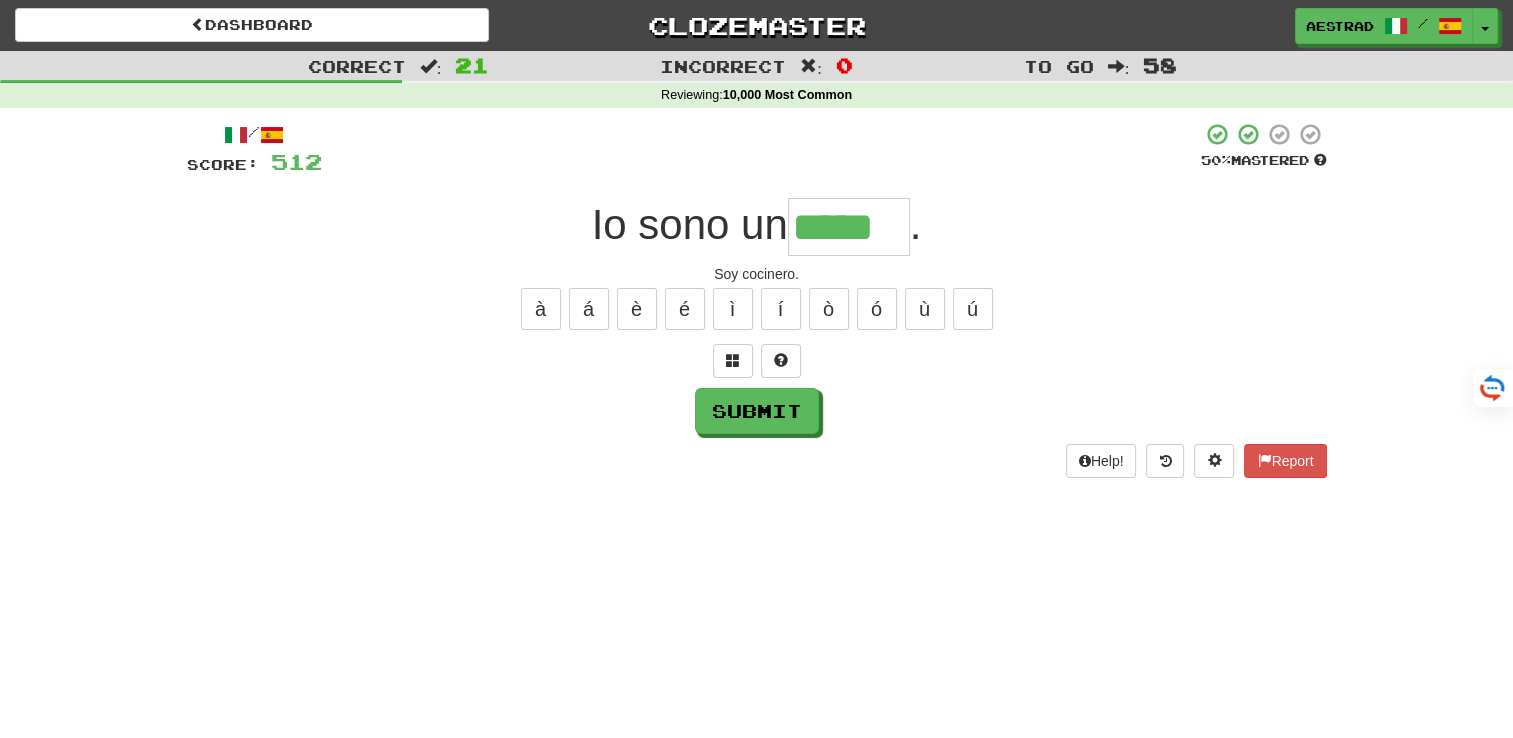 type on "*****" 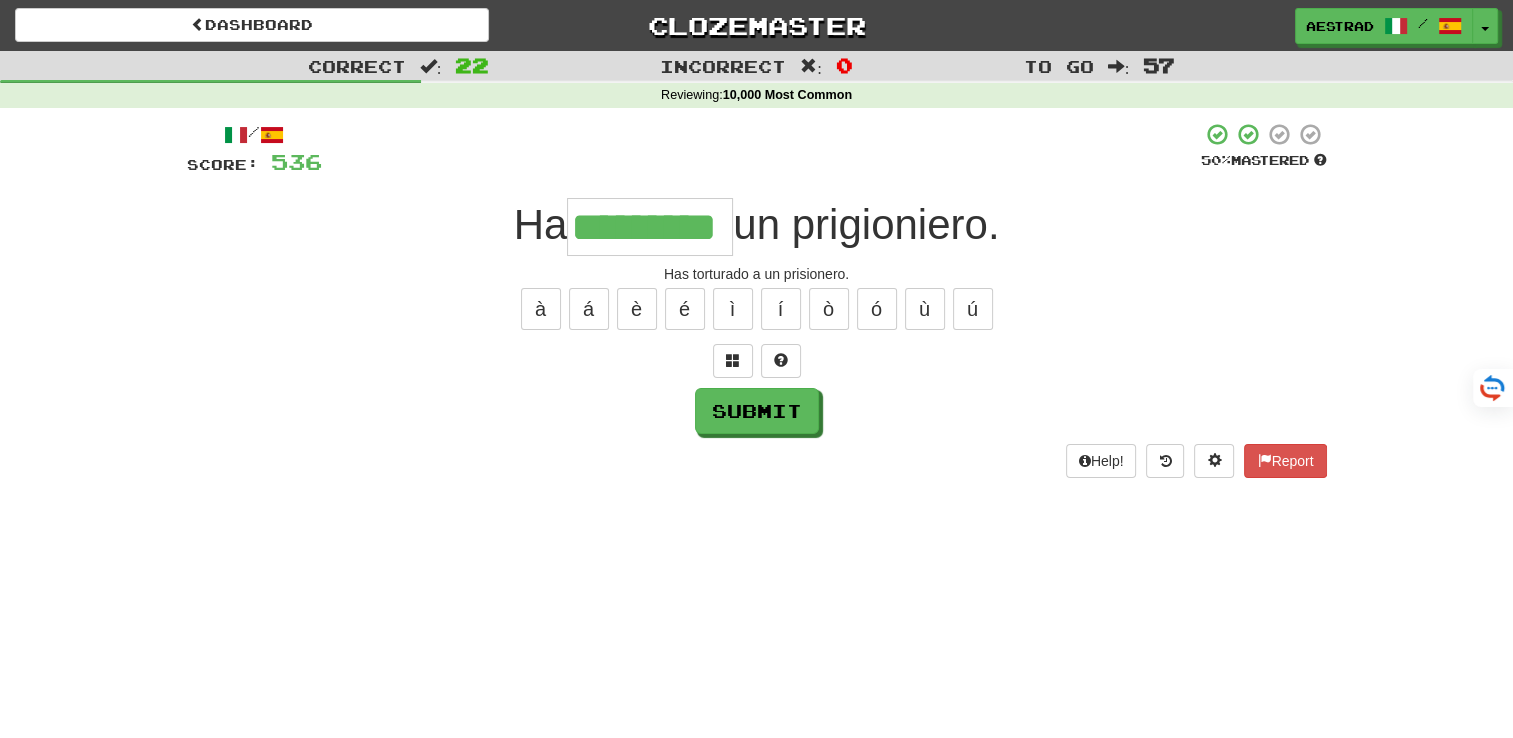 type on "*********" 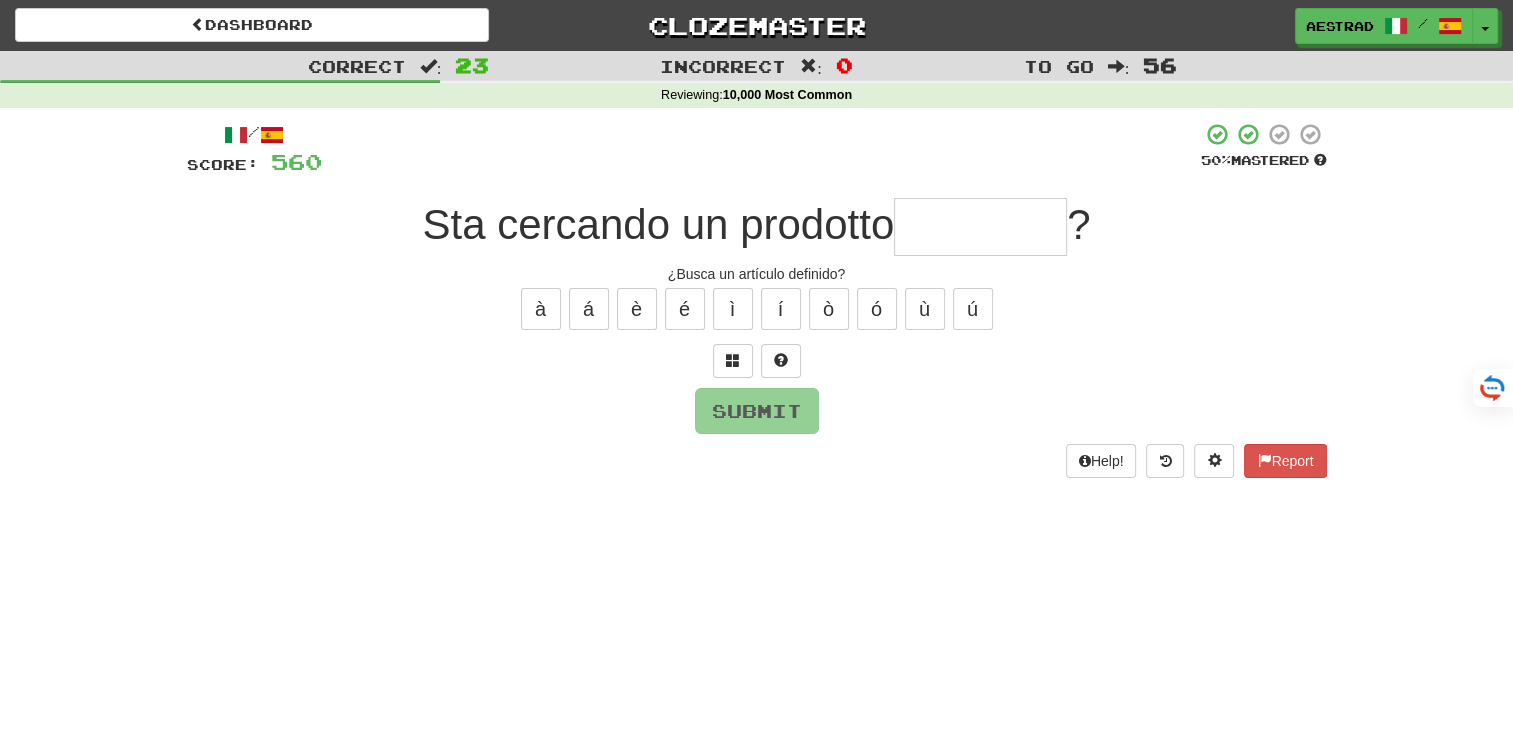 type on "*" 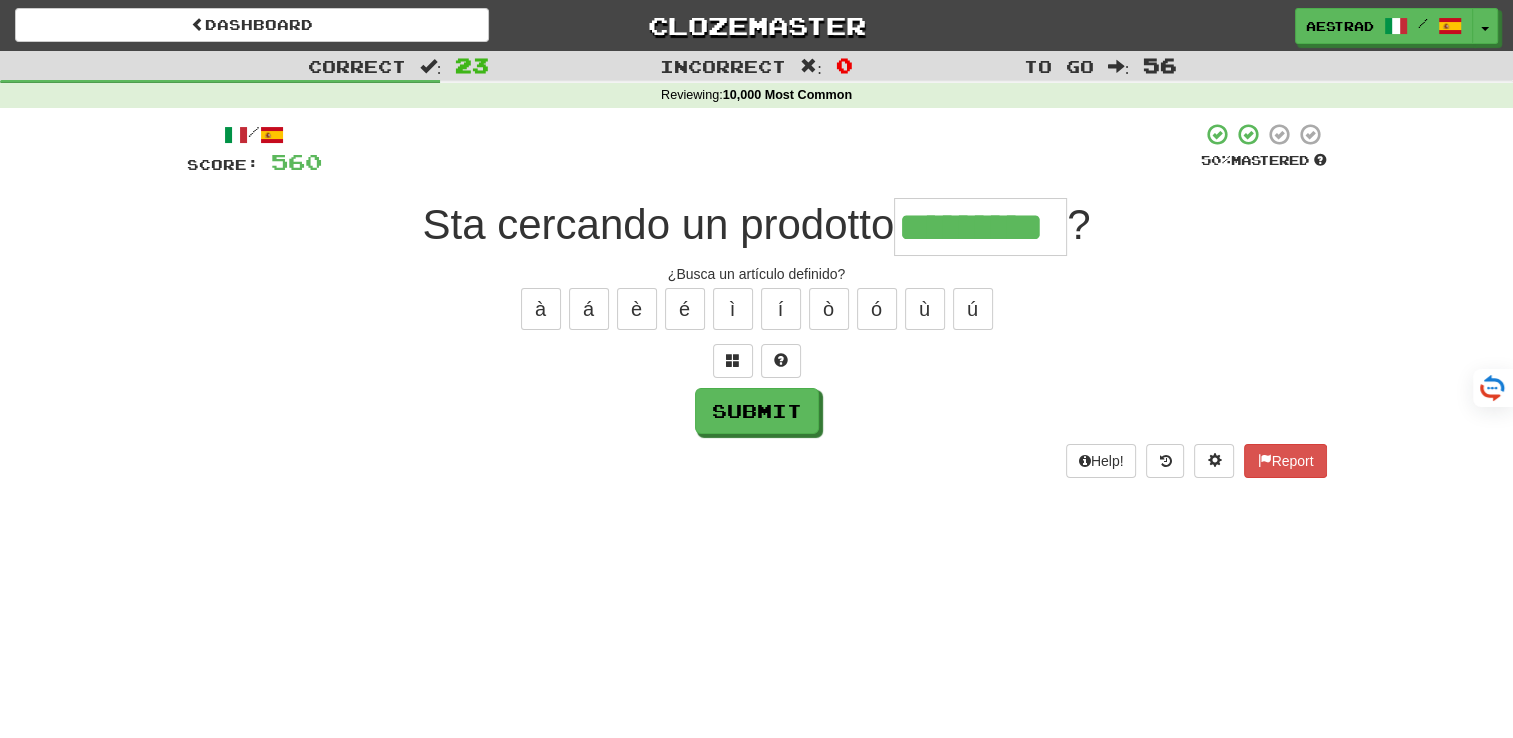 type on "*********" 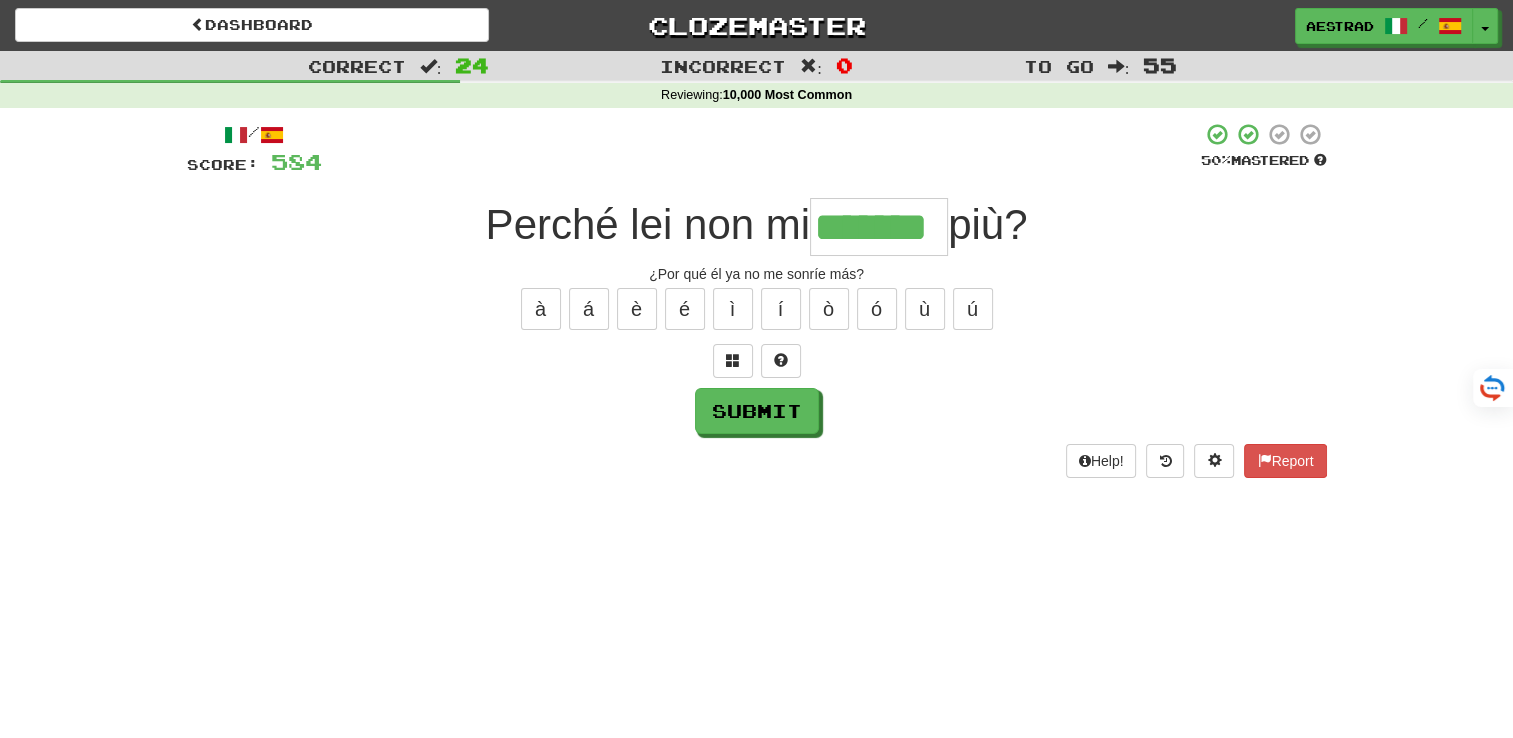 type on "*******" 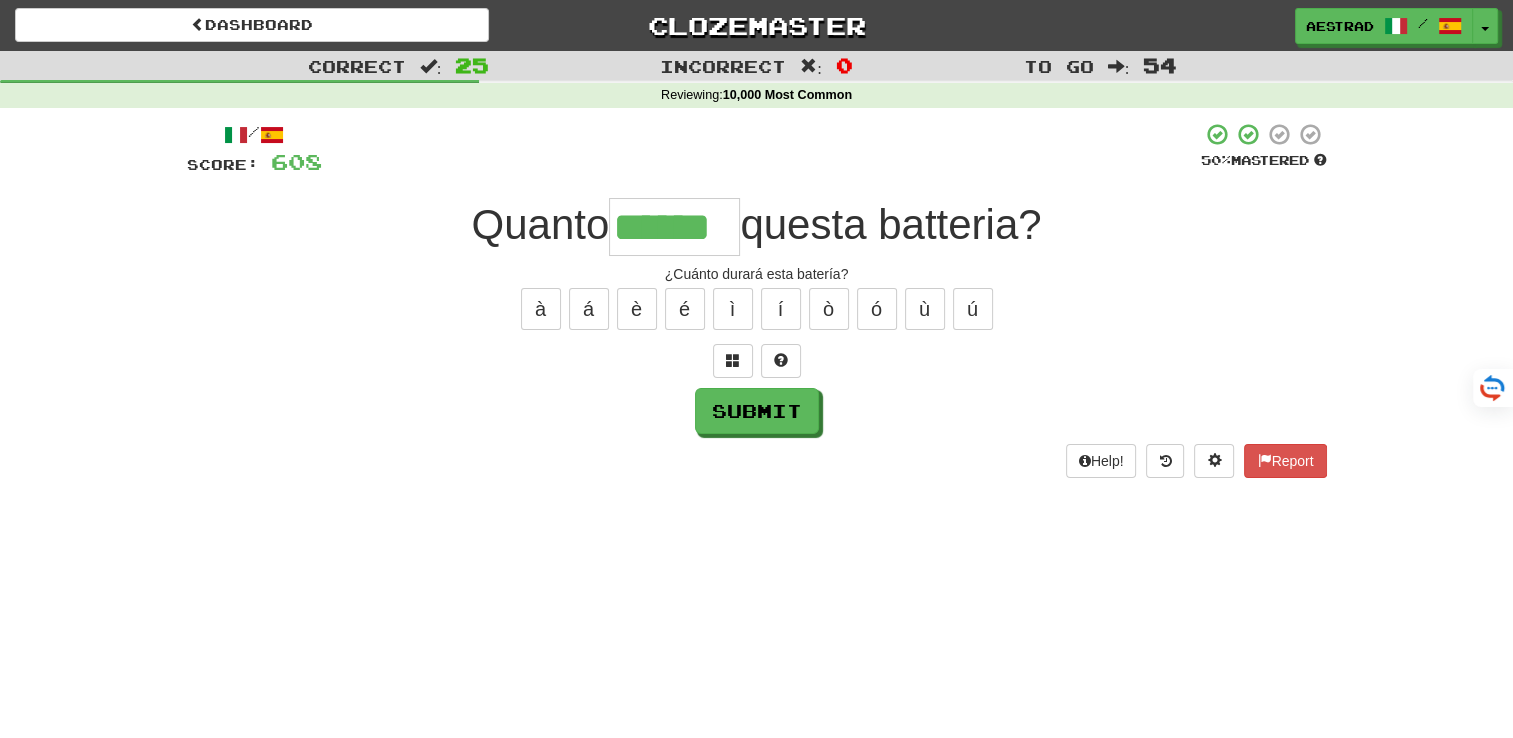 type on "******" 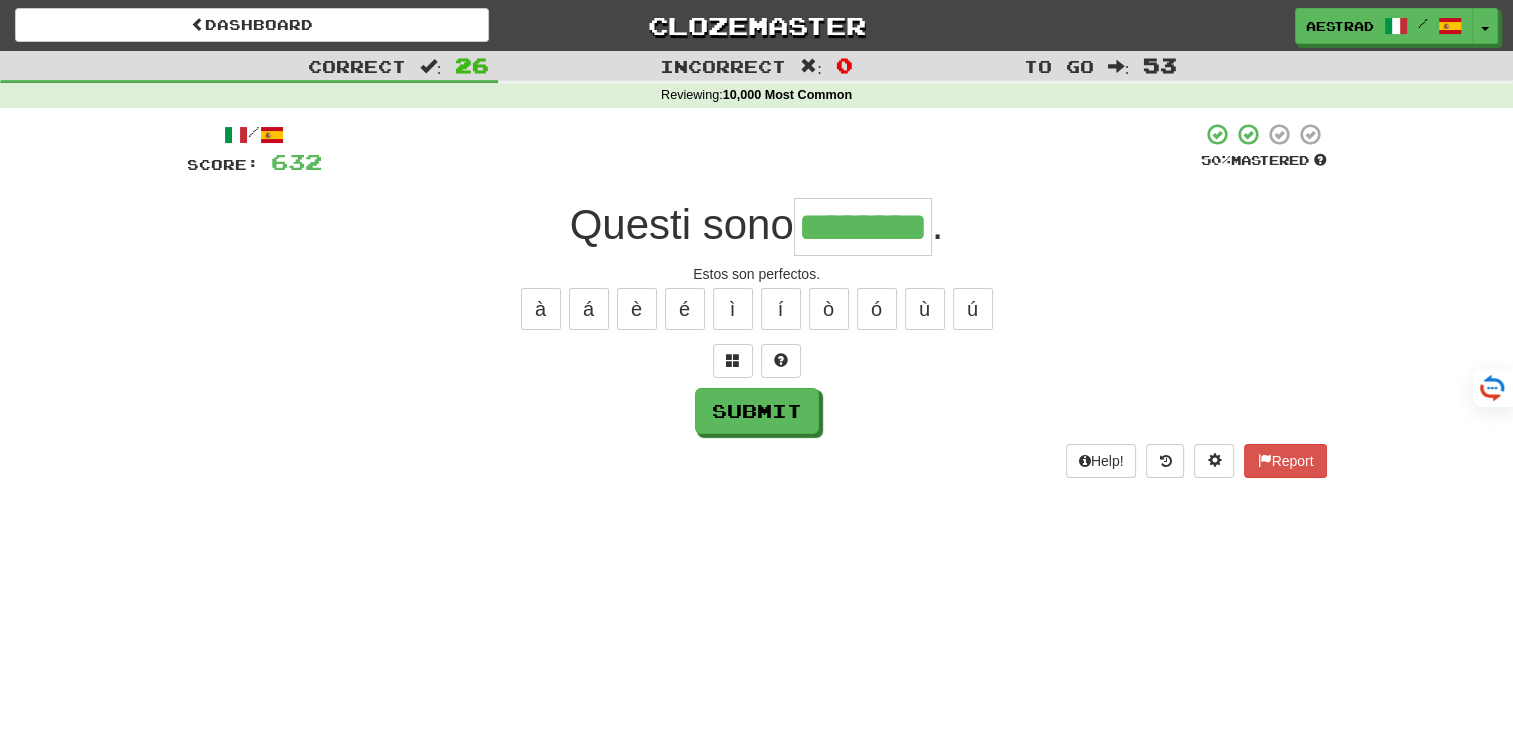 type on "********" 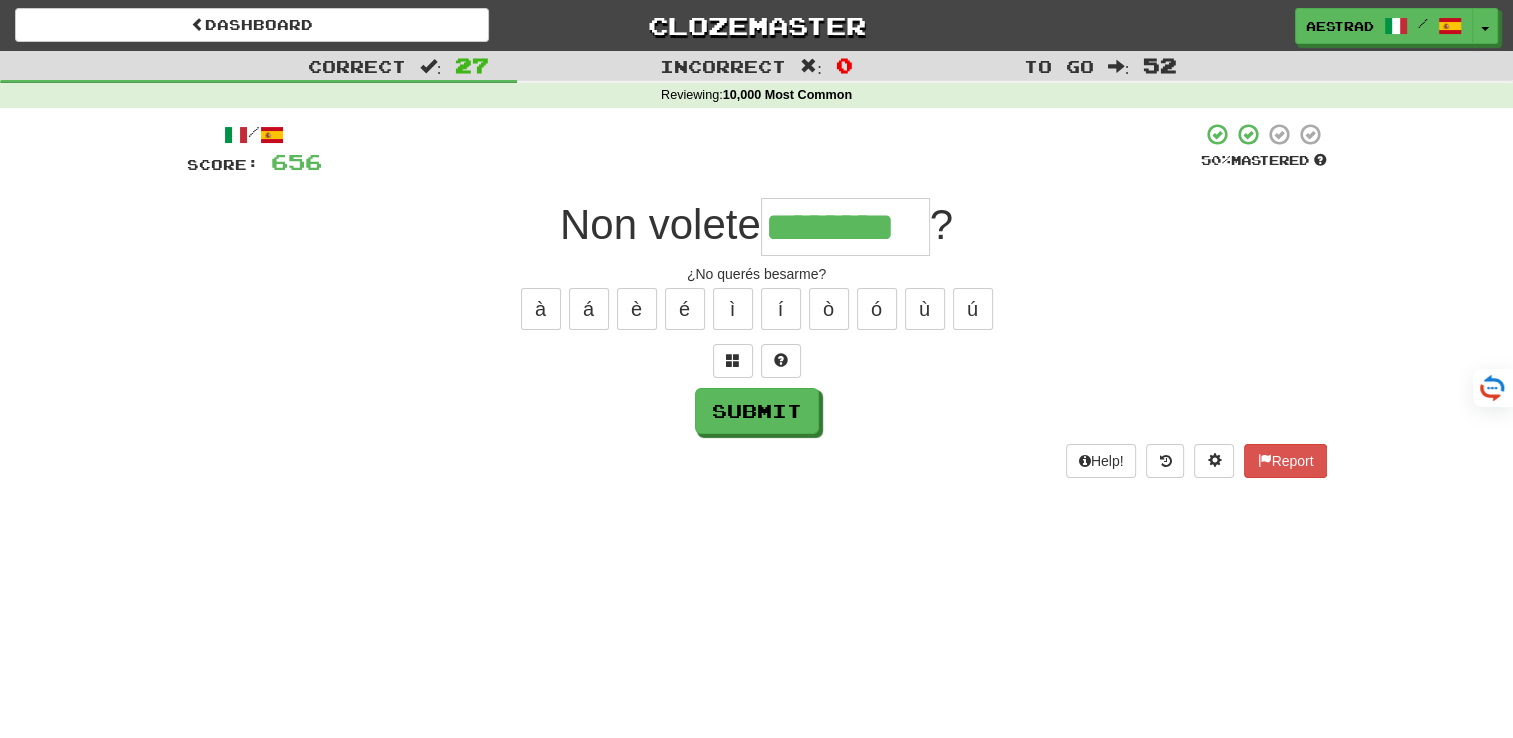 type on "********" 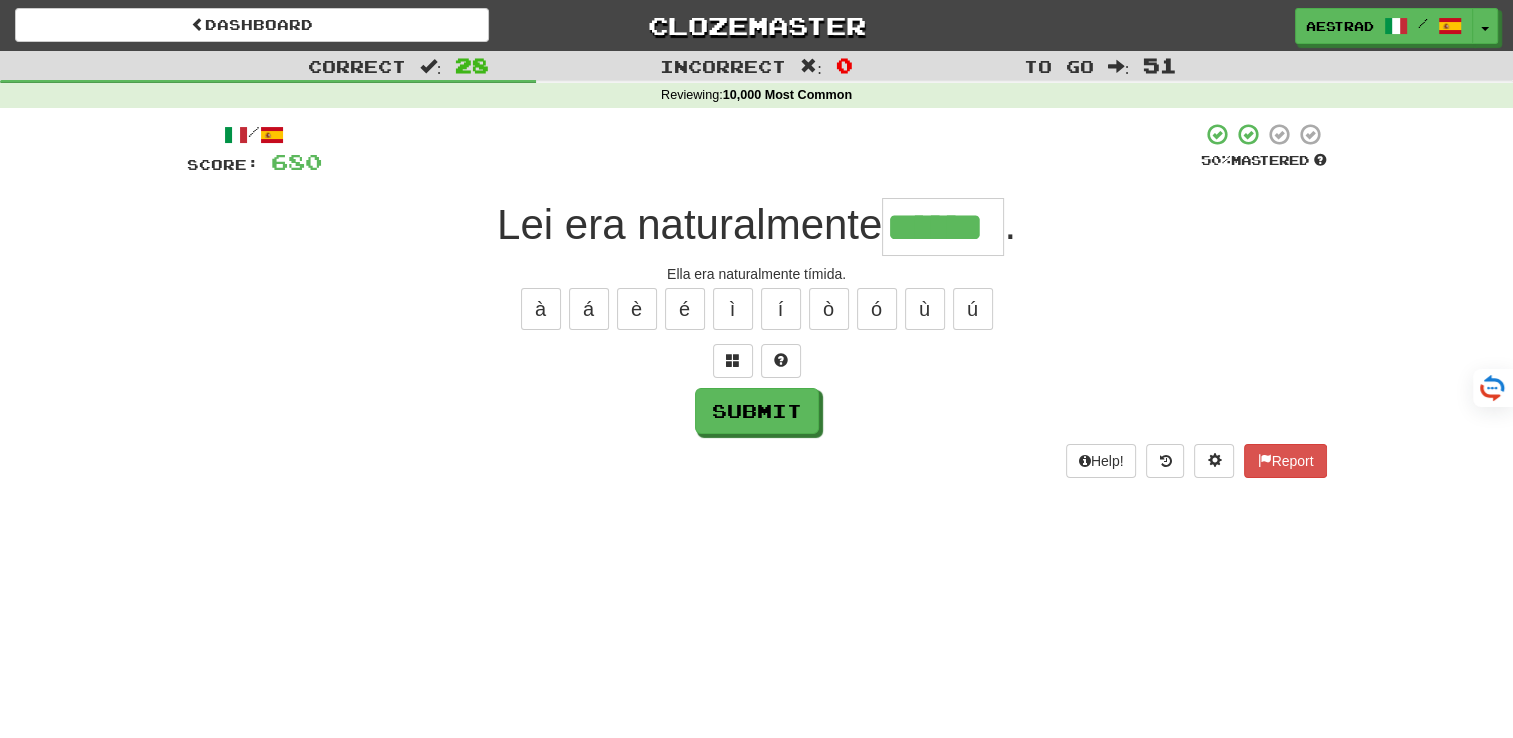 type on "******" 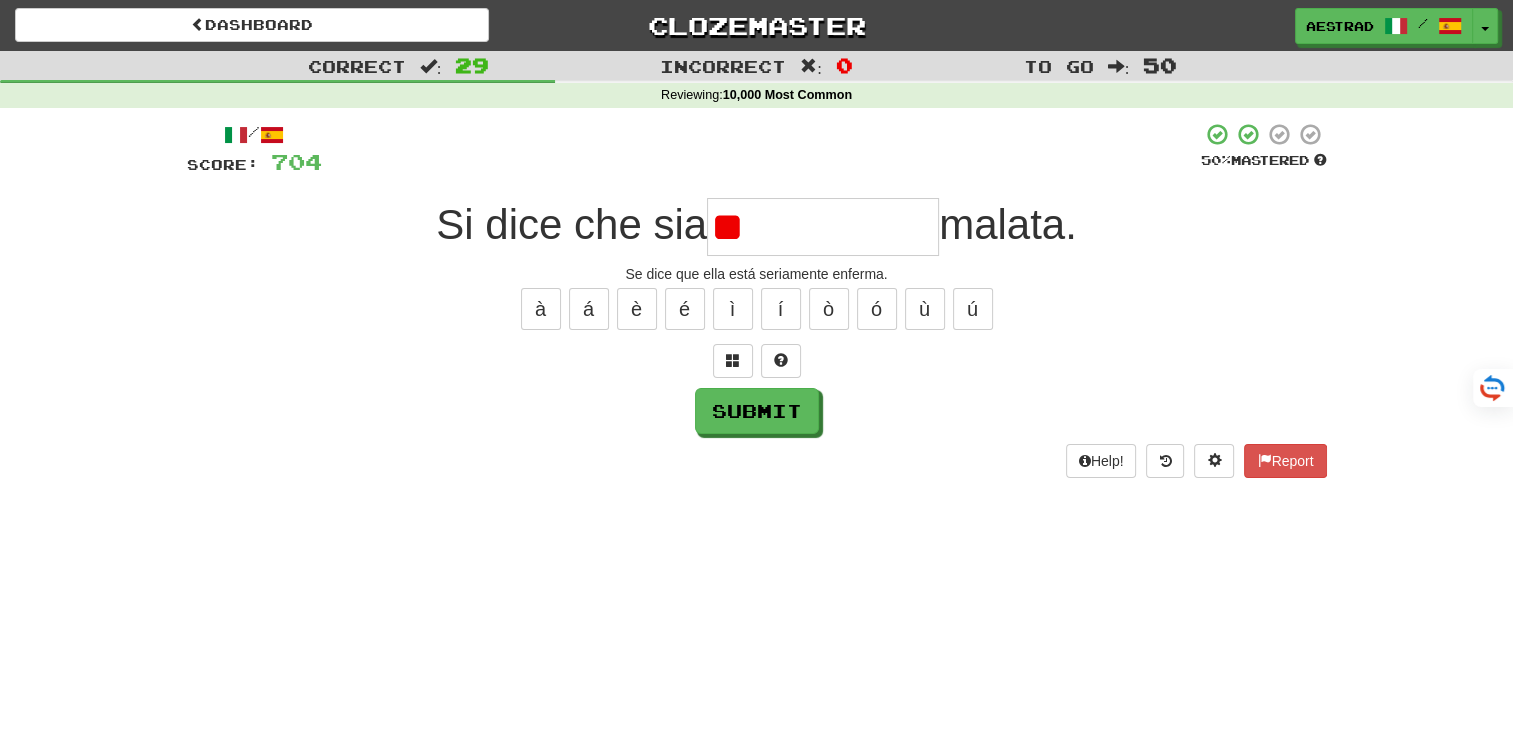 type on "*" 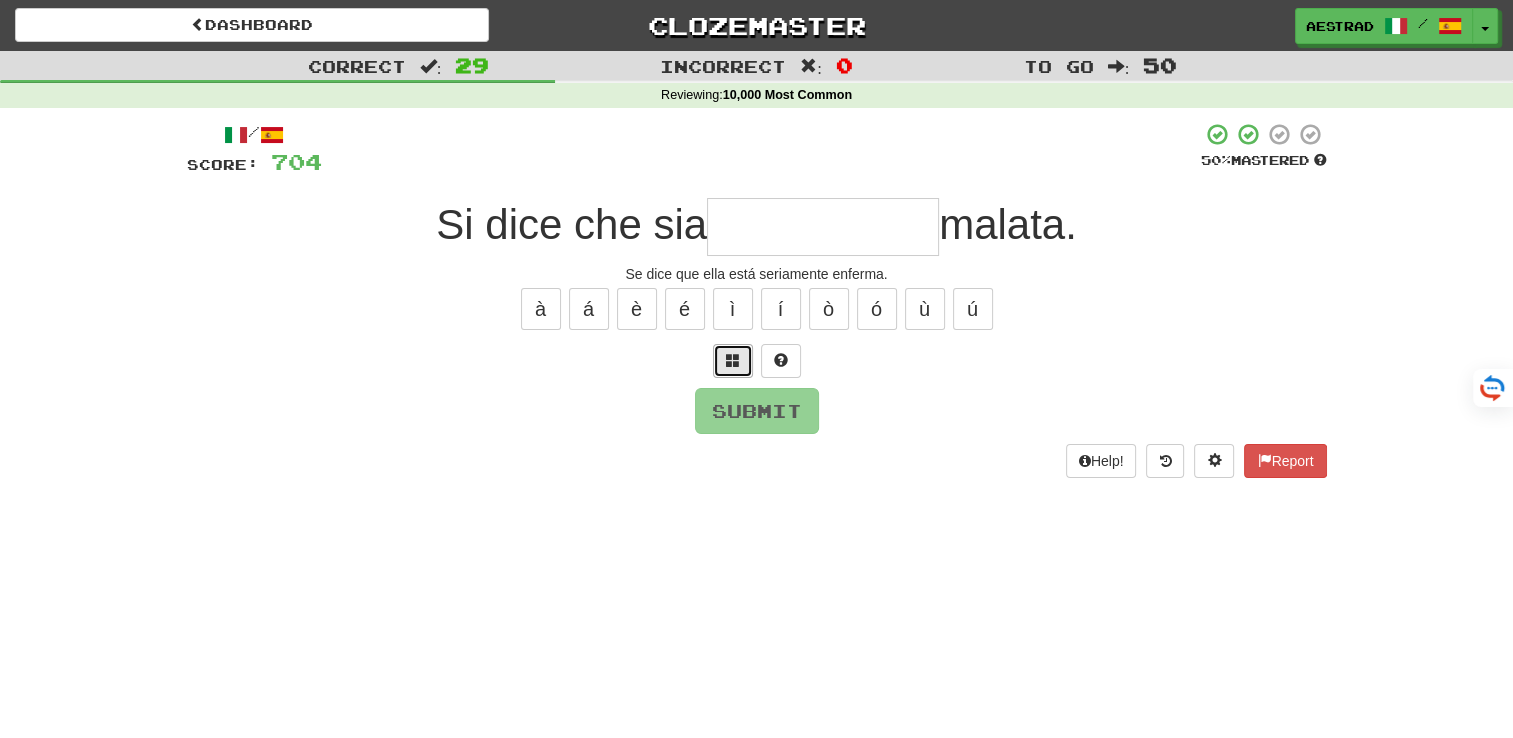 click at bounding box center (733, 361) 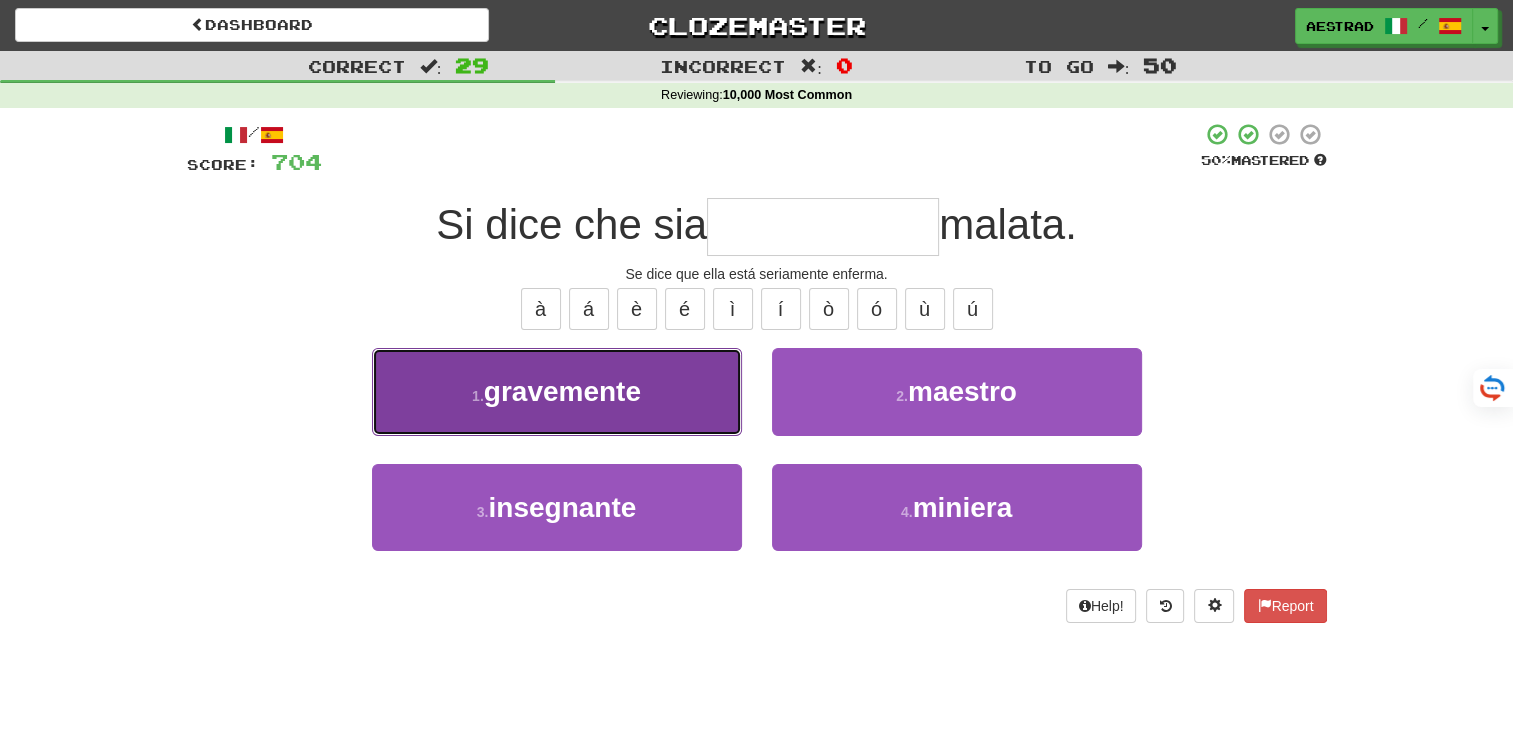 click on "1 .  gravemente" at bounding box center [557, 391] 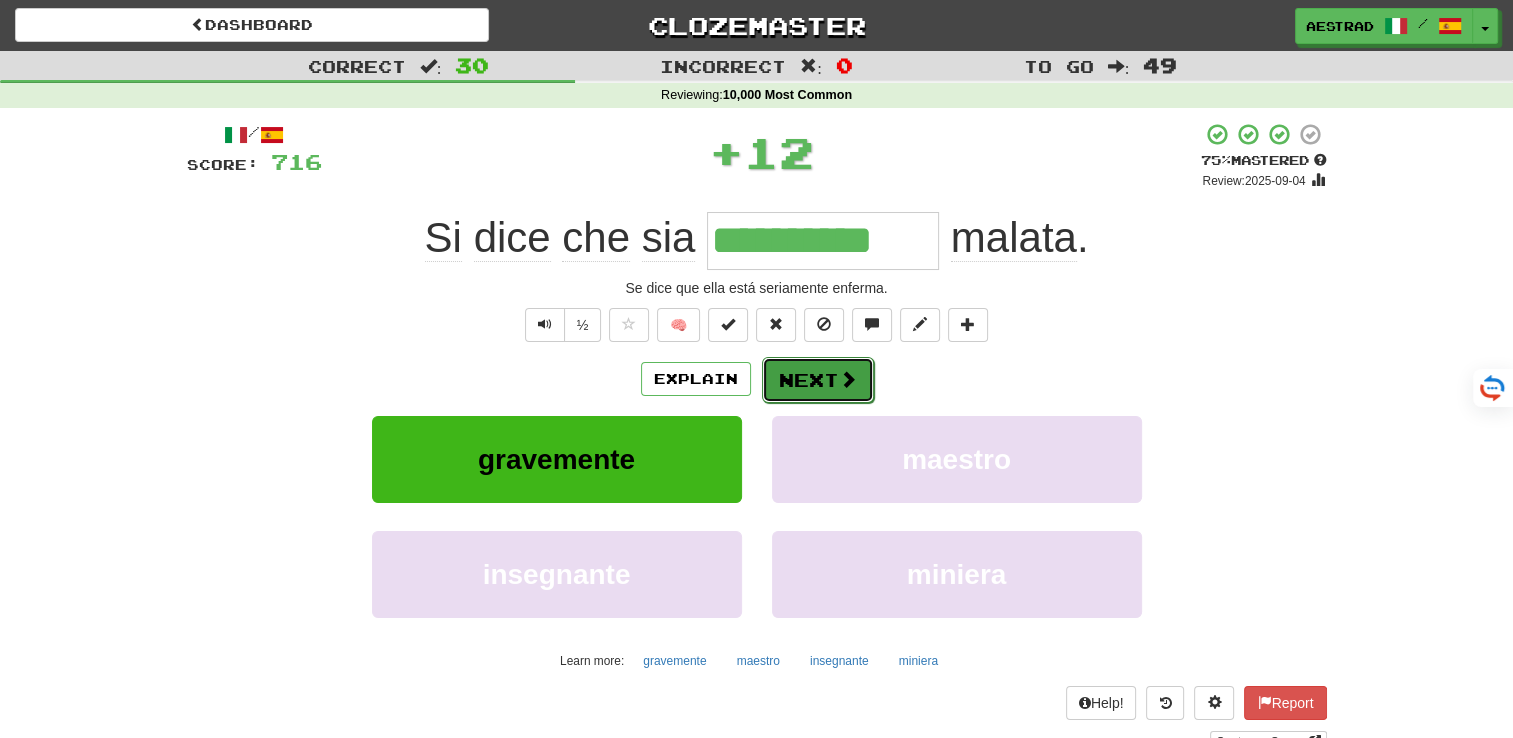 click at bounding box center (848, 379) 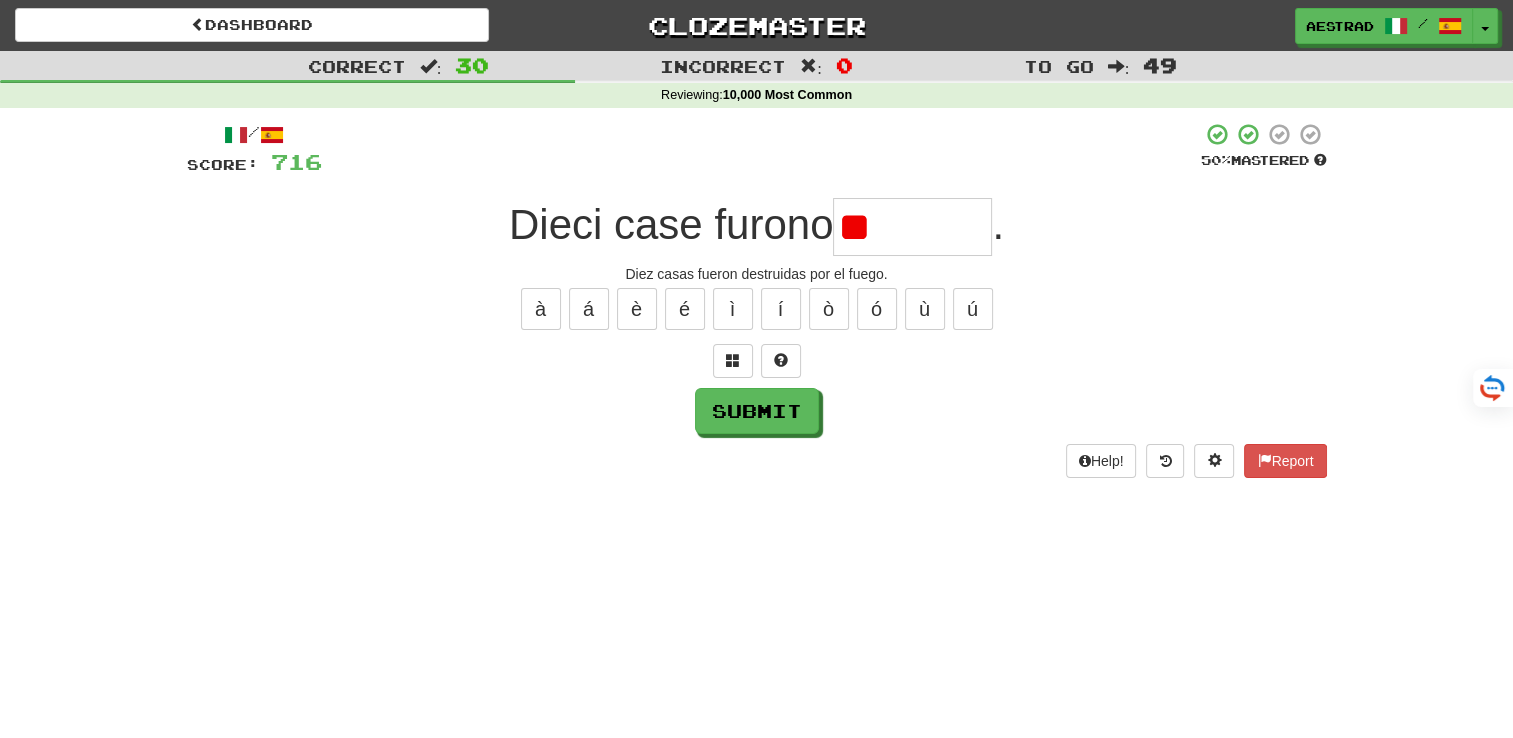 type on "*" 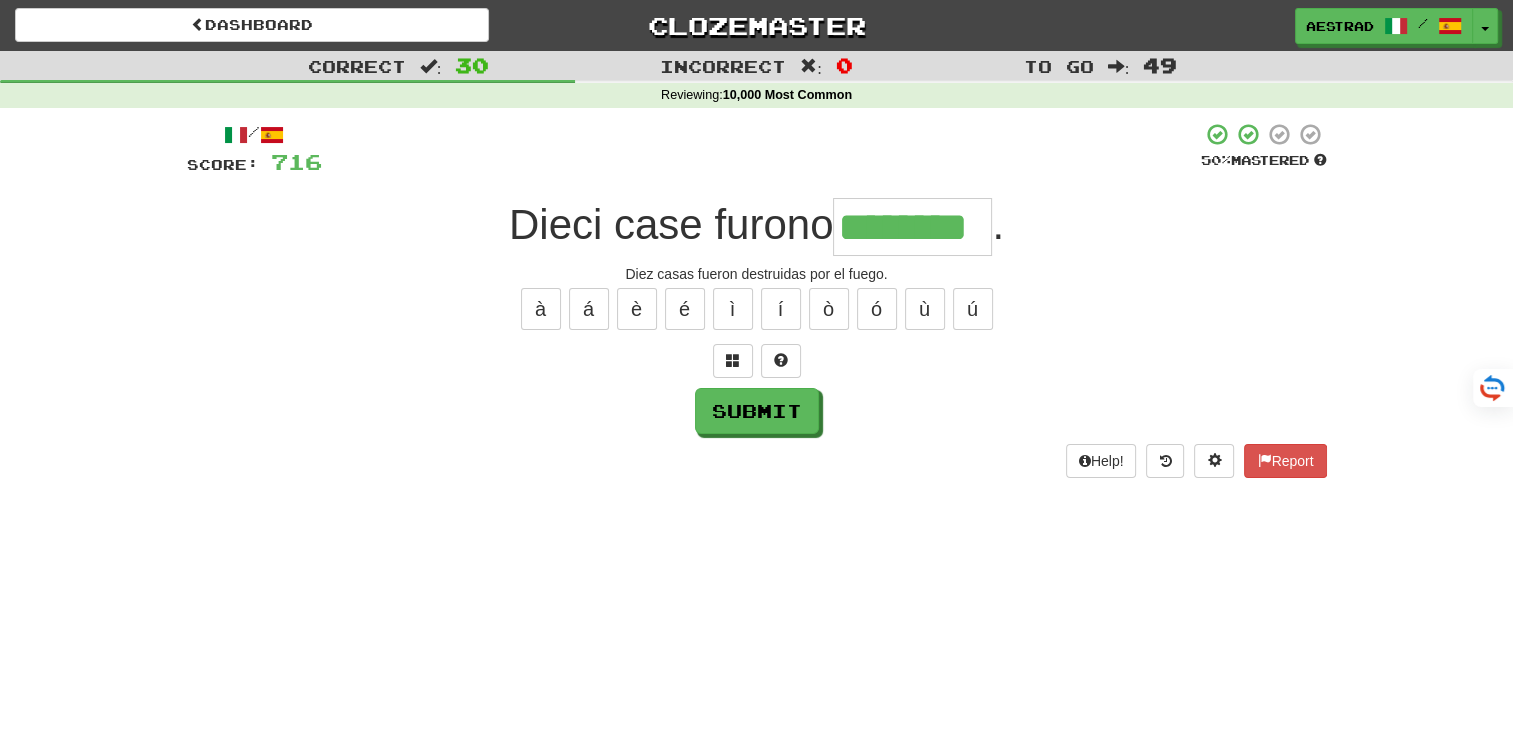 type on "********" 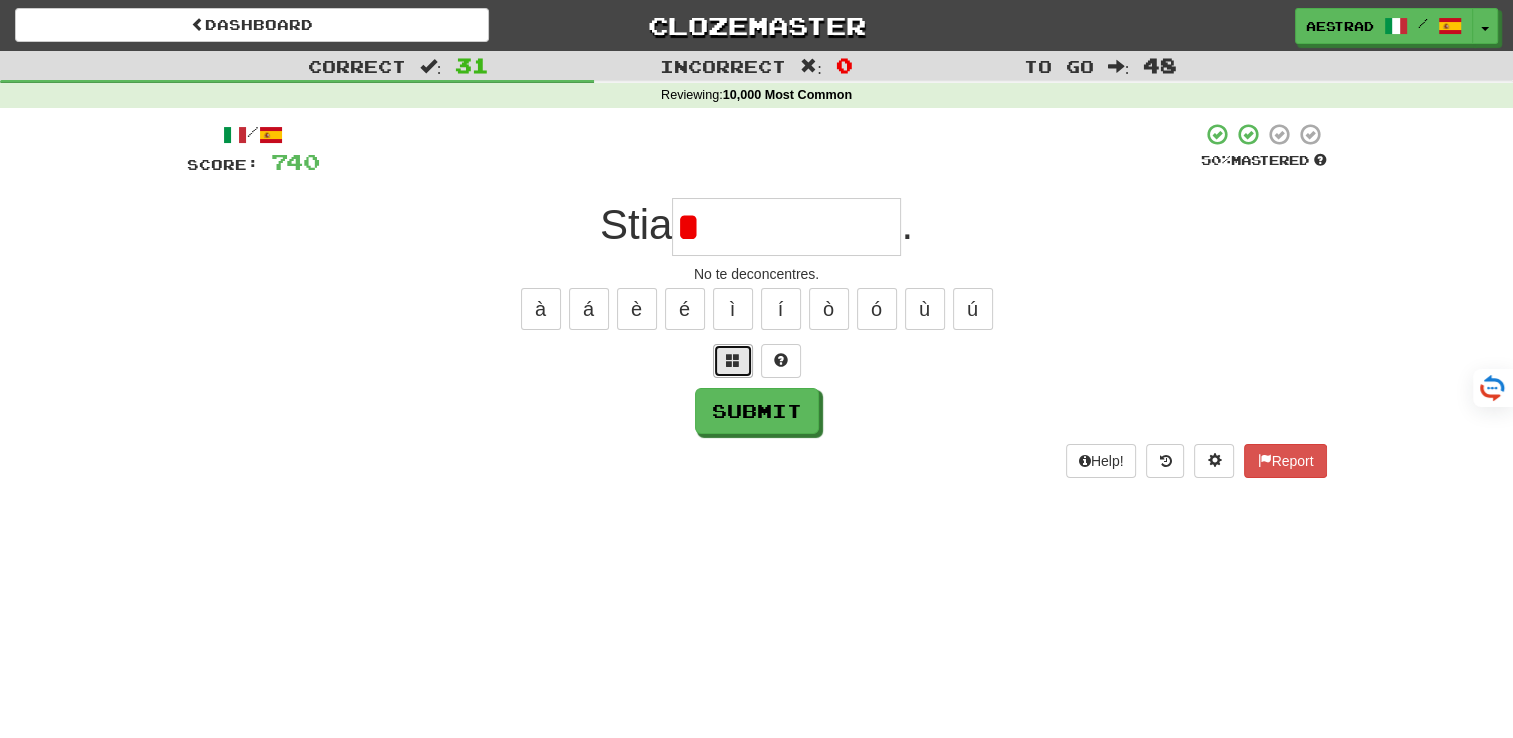 click at bounding box center [733, 361] 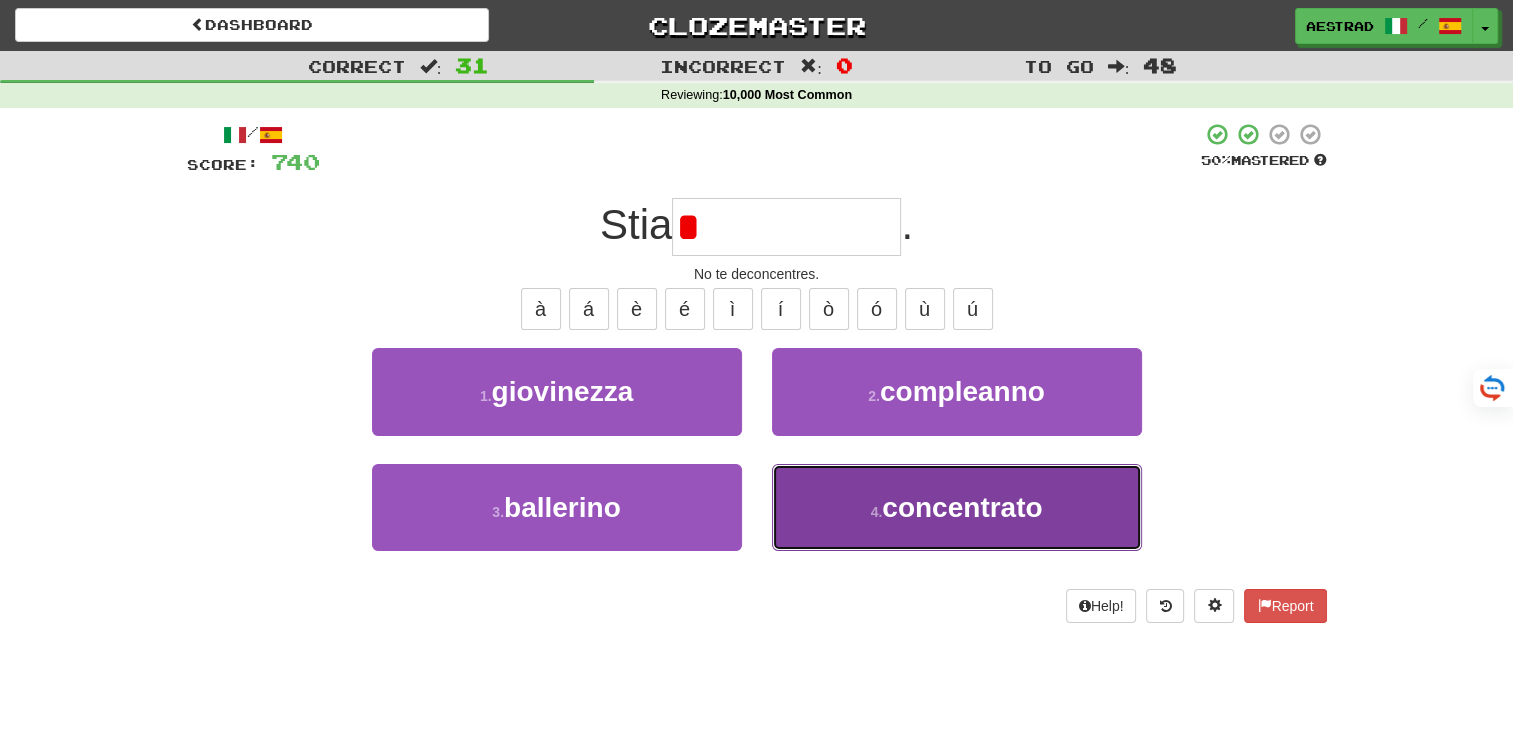 click on "4 .  concentrato" at bounding box center (957, 507) 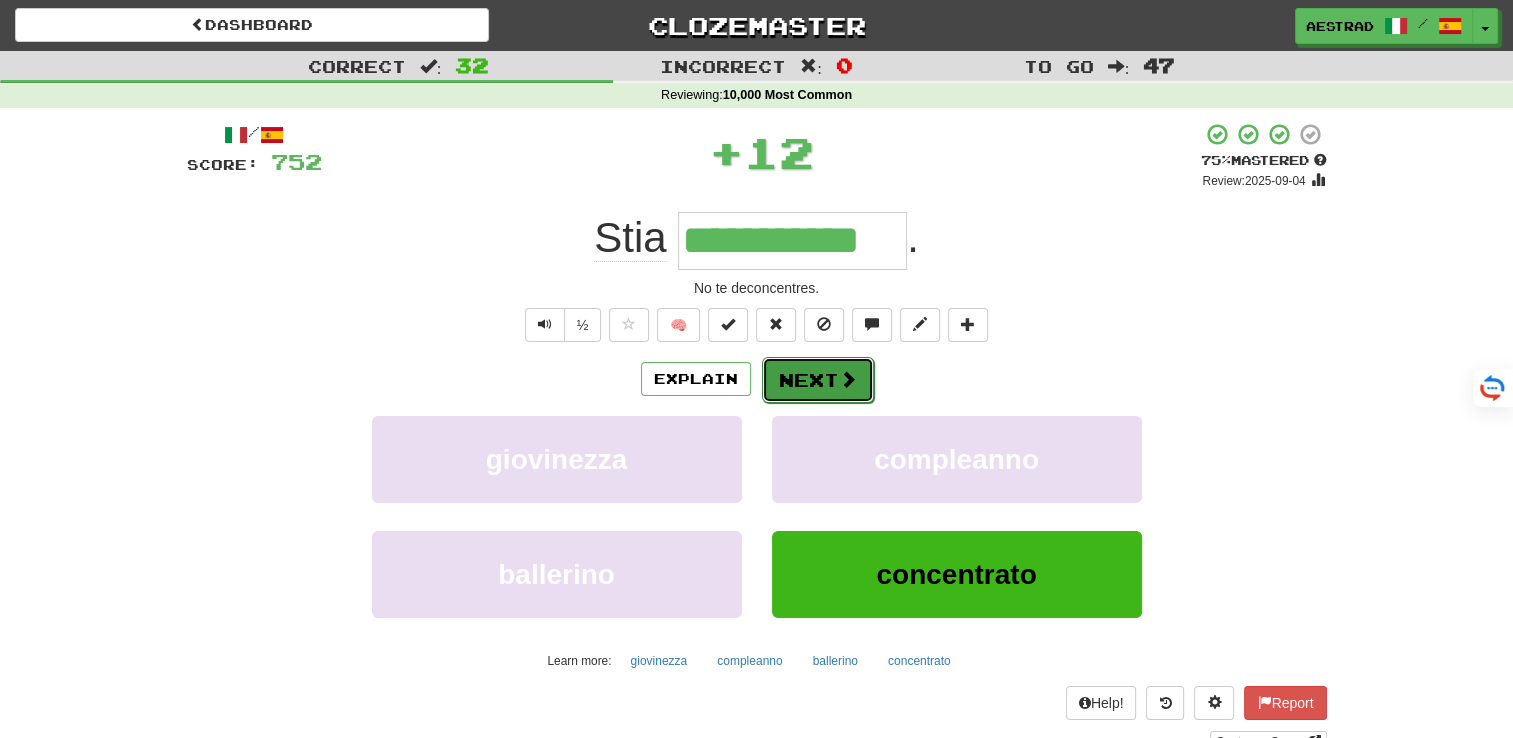 click at bounding box center (848, 379) 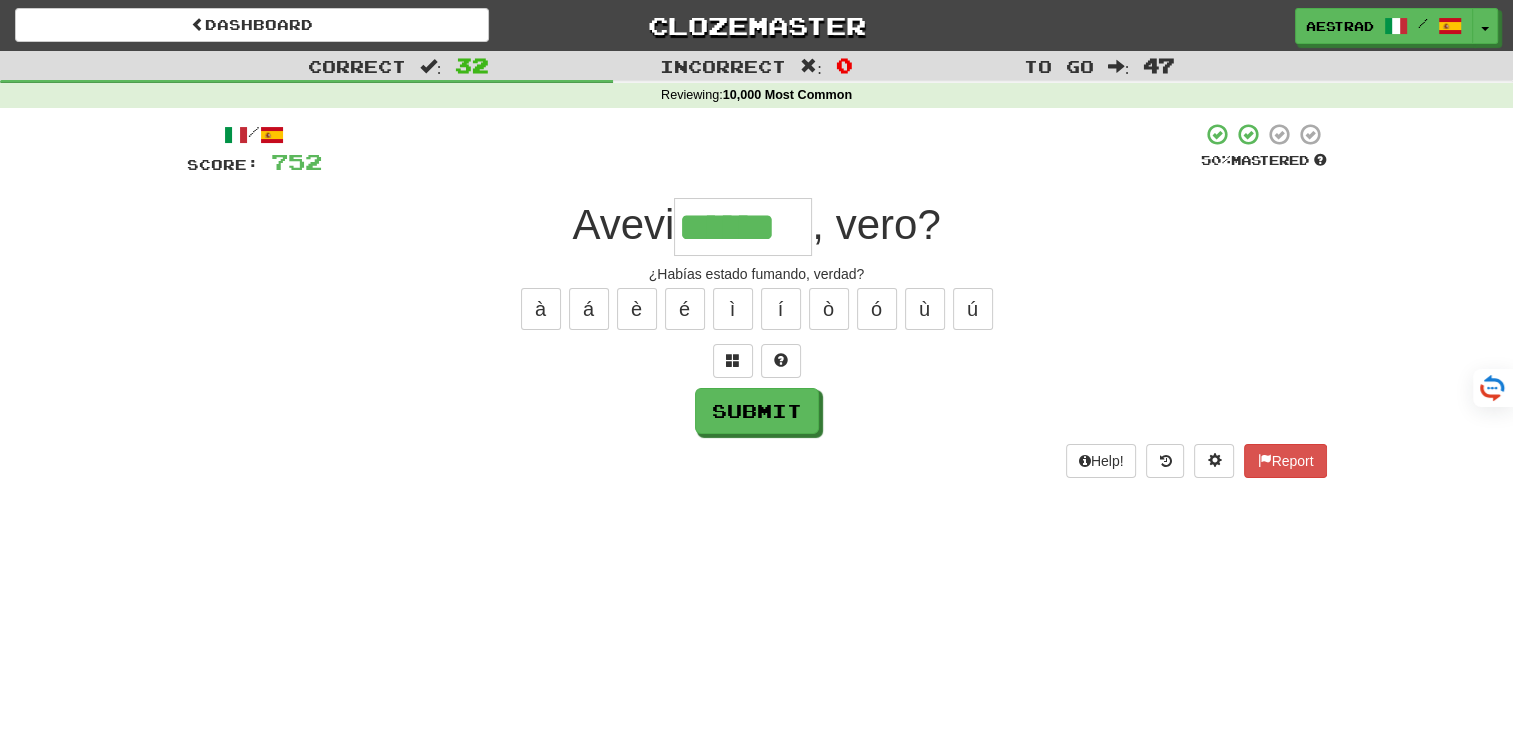 type on "******" 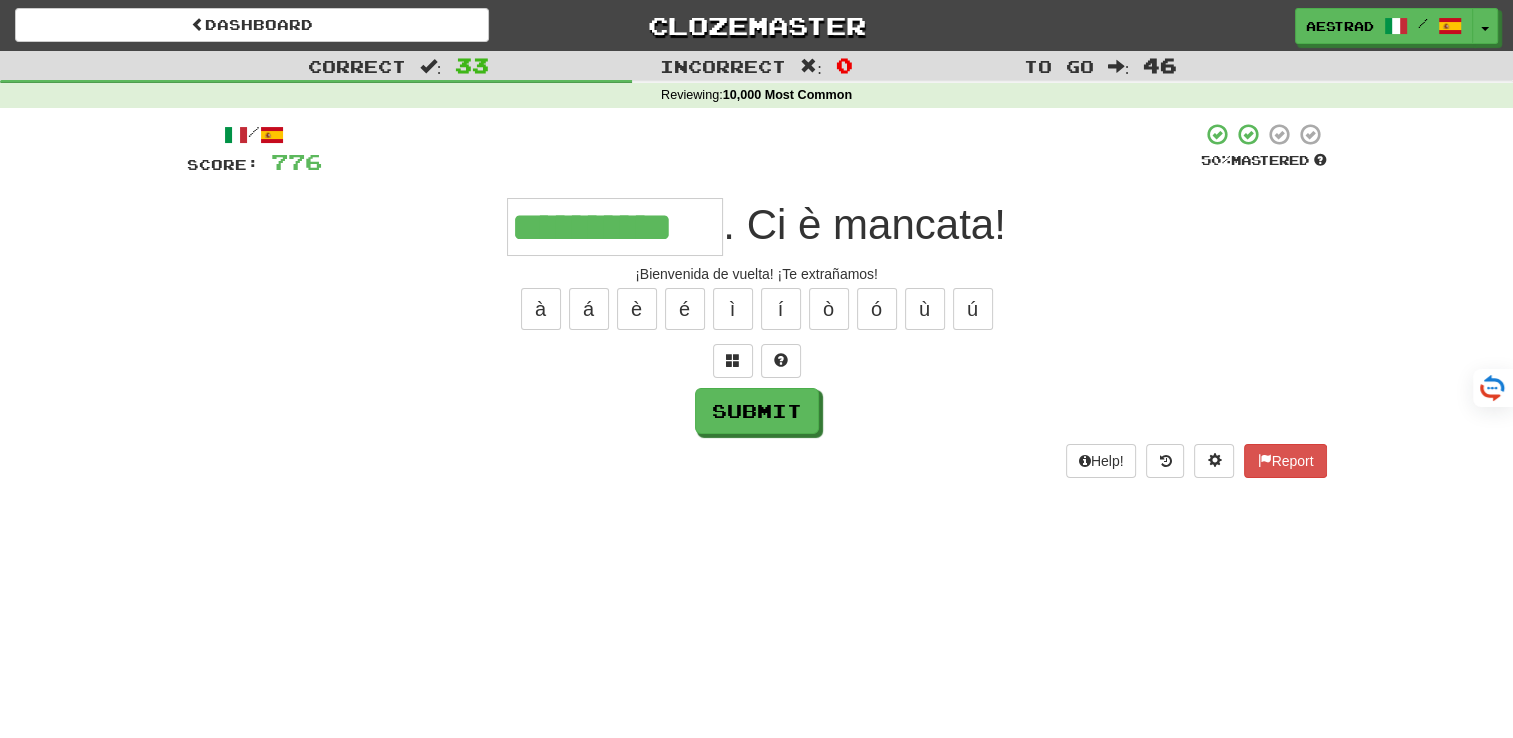 type on "**********" 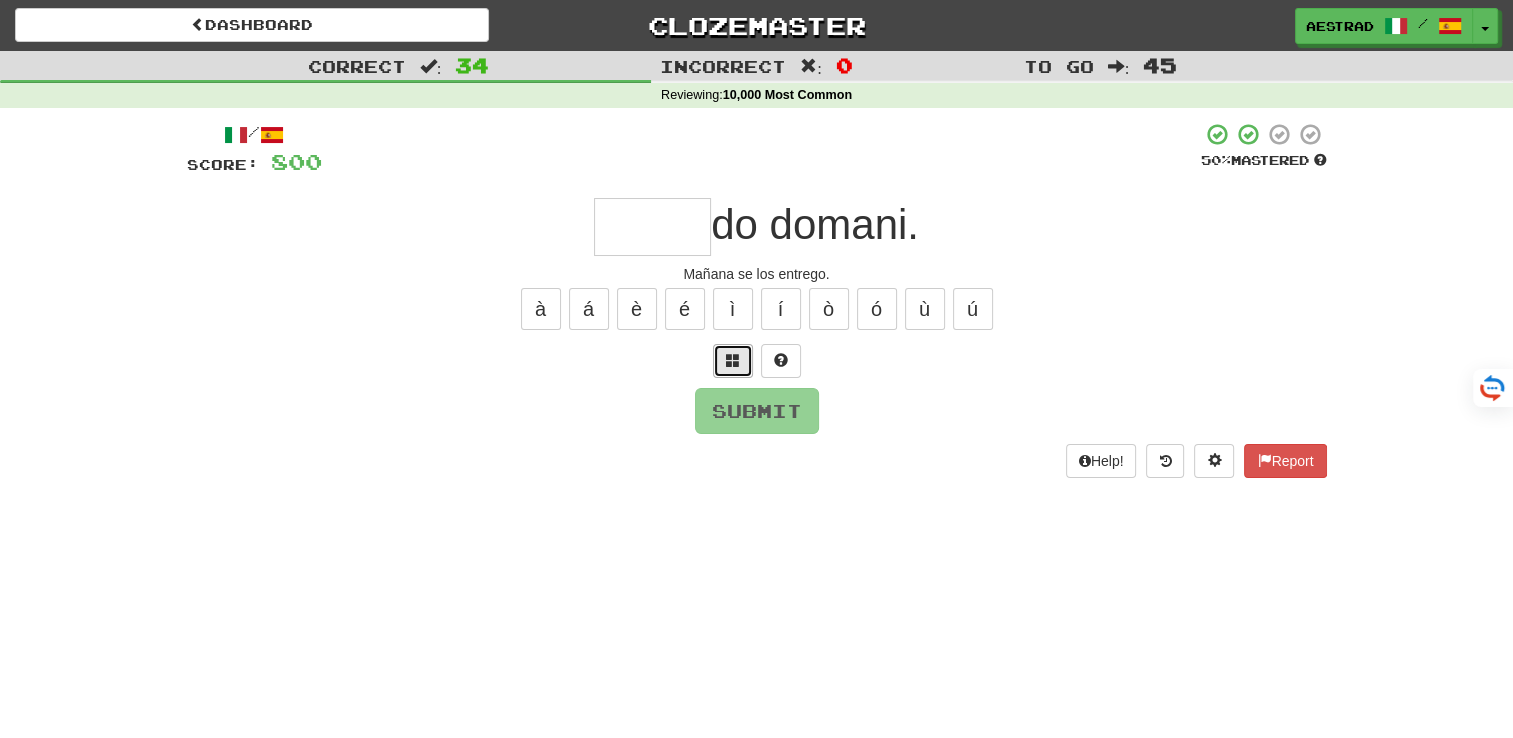 click at bounding box center (733, 361) 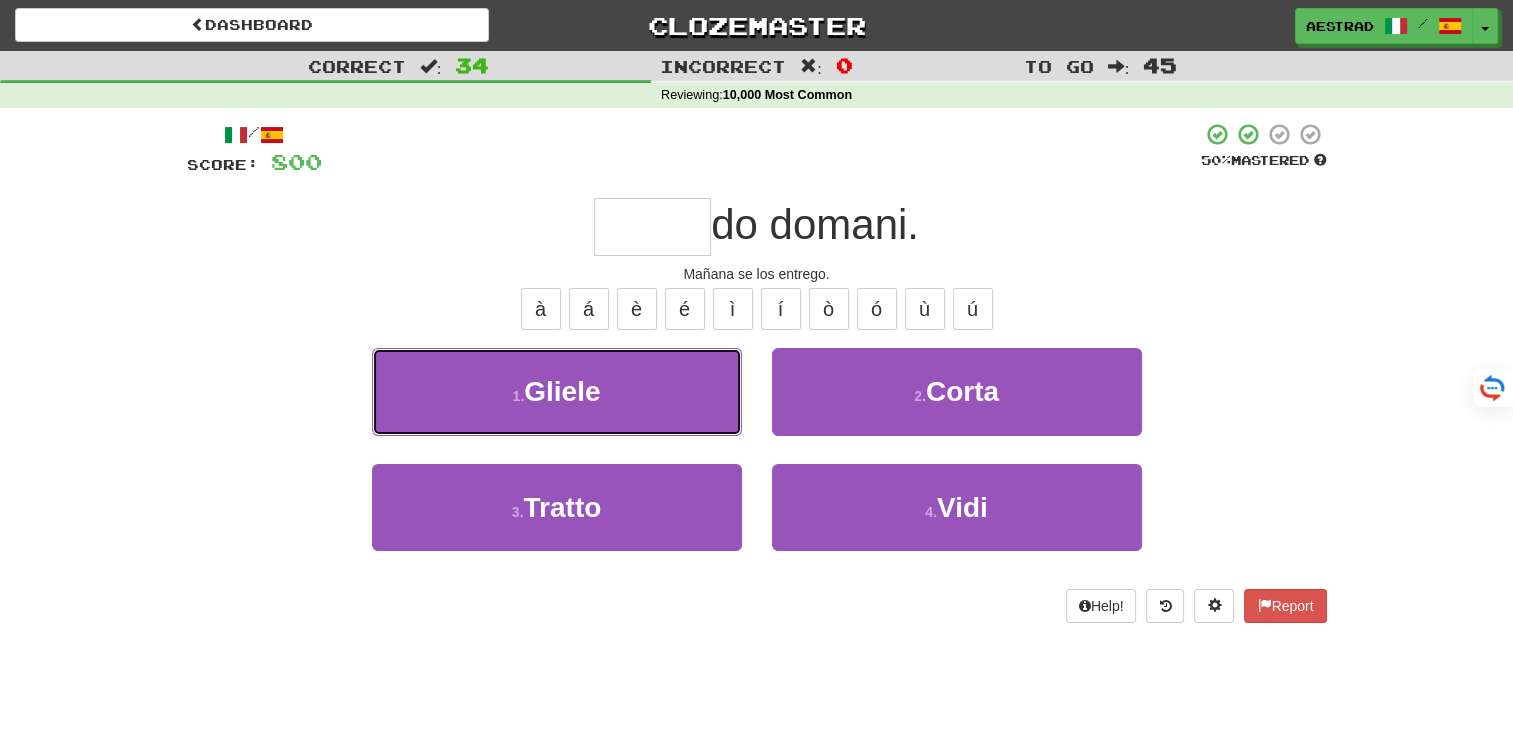 click on "1 .  Gliele" at bounding box center (557, 391) 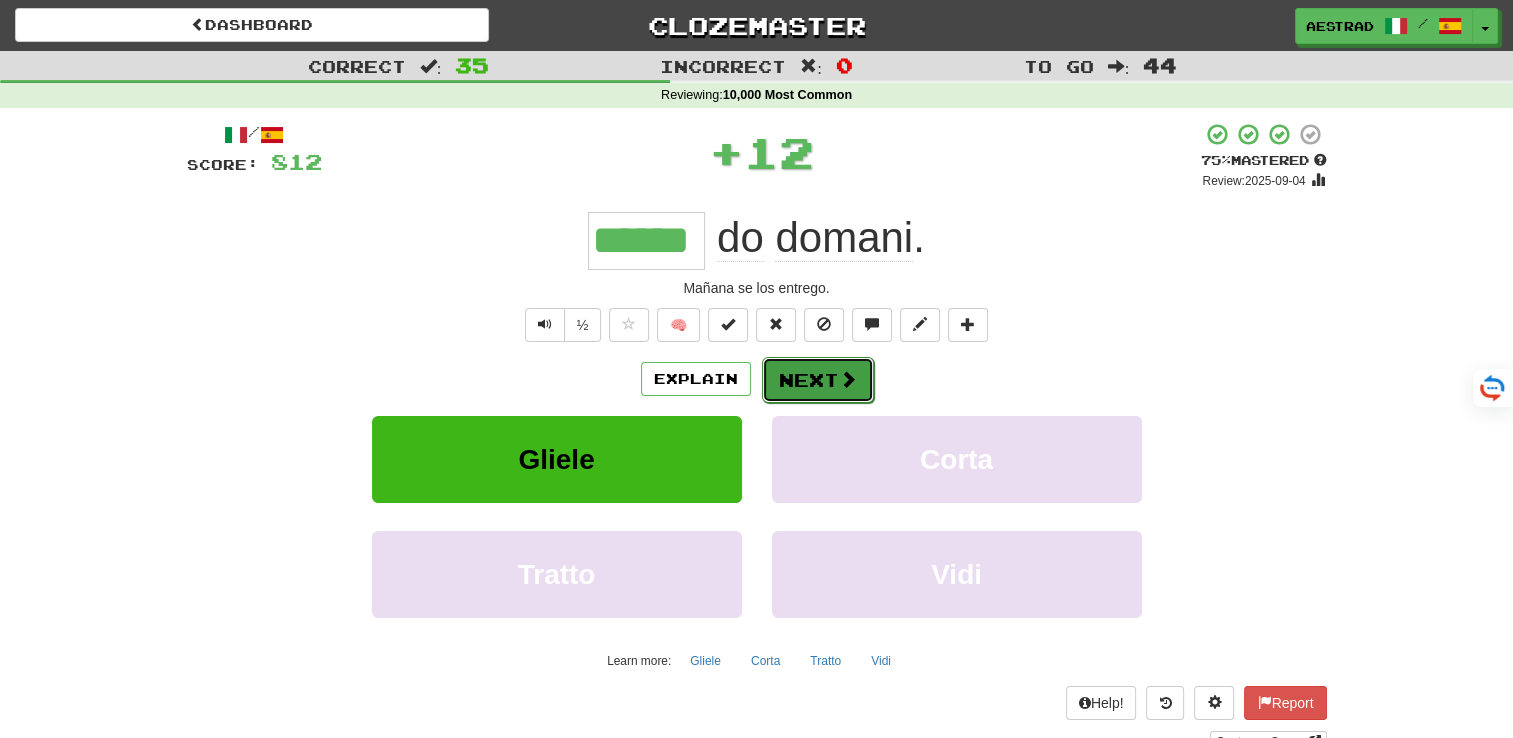 click on "Next" at bounding box center [818, 380] 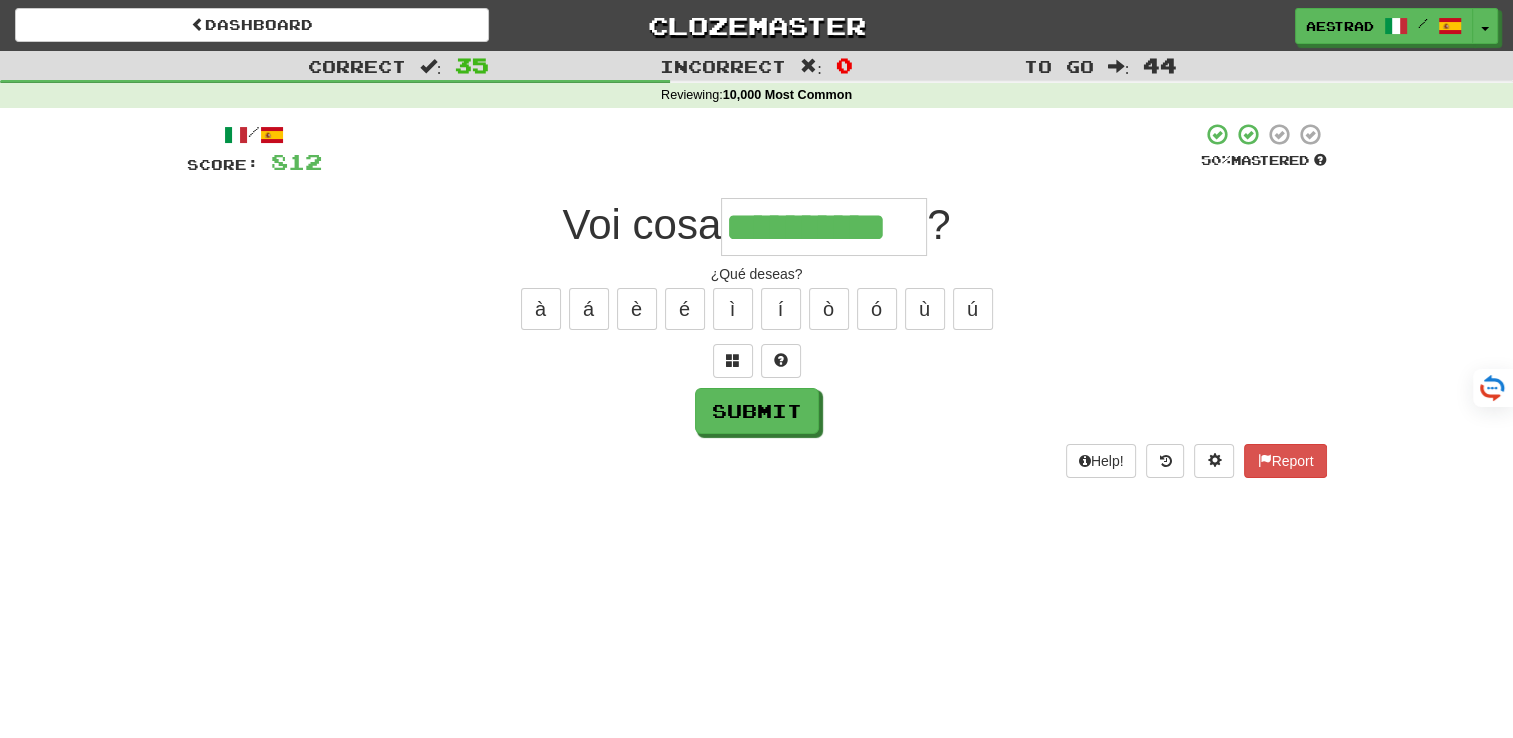 type on "*" 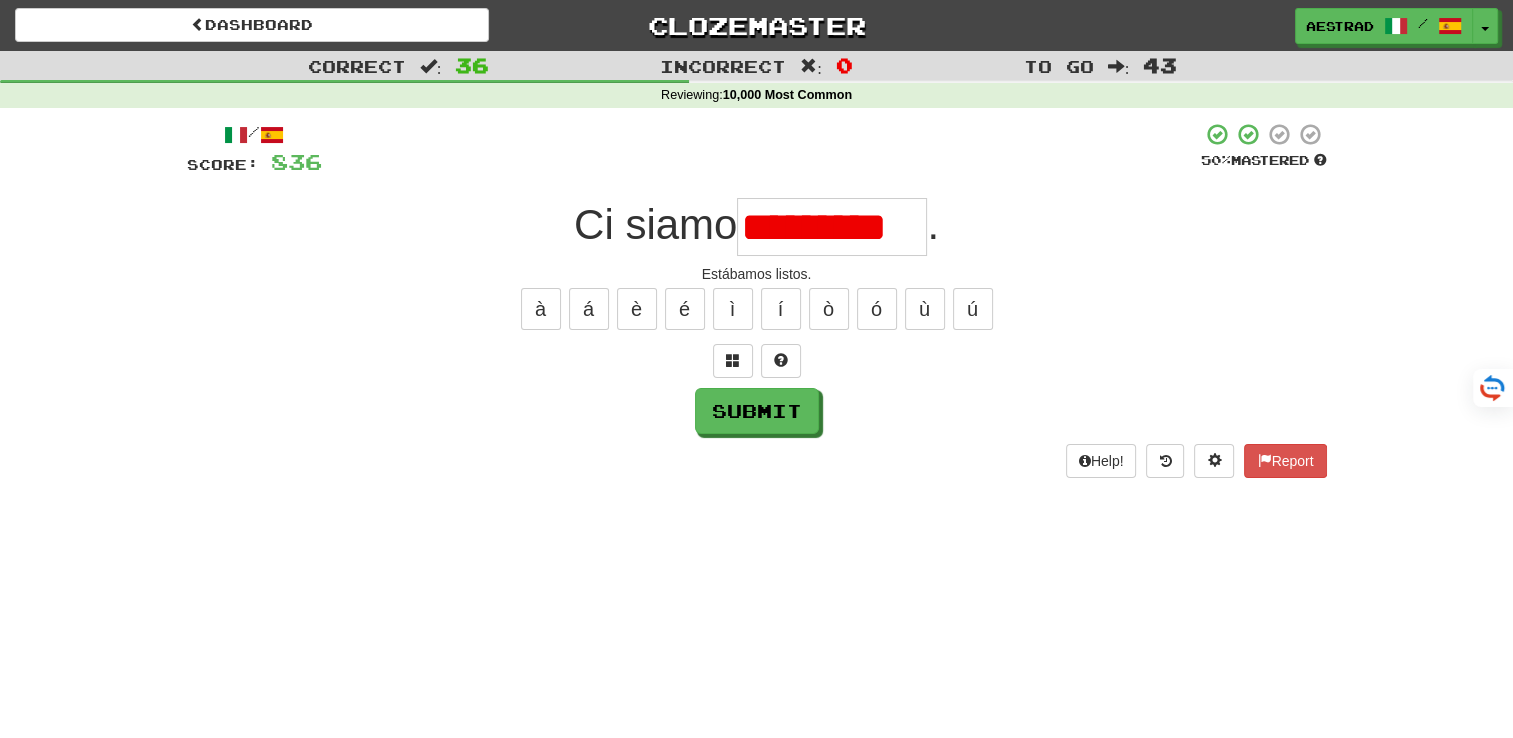 scroll, scrollTop: 0, scrollLeft: 0, axis: both 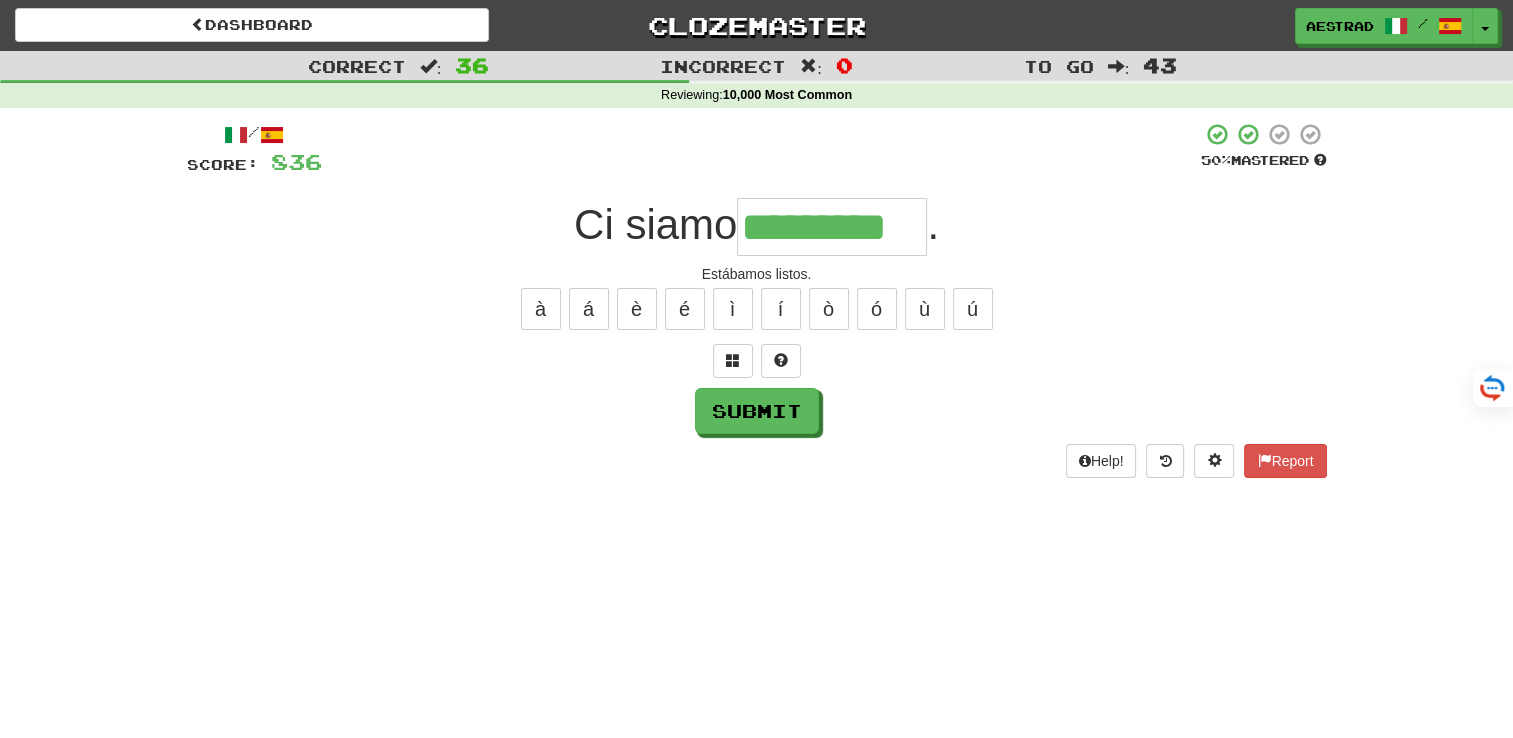type on "*********" 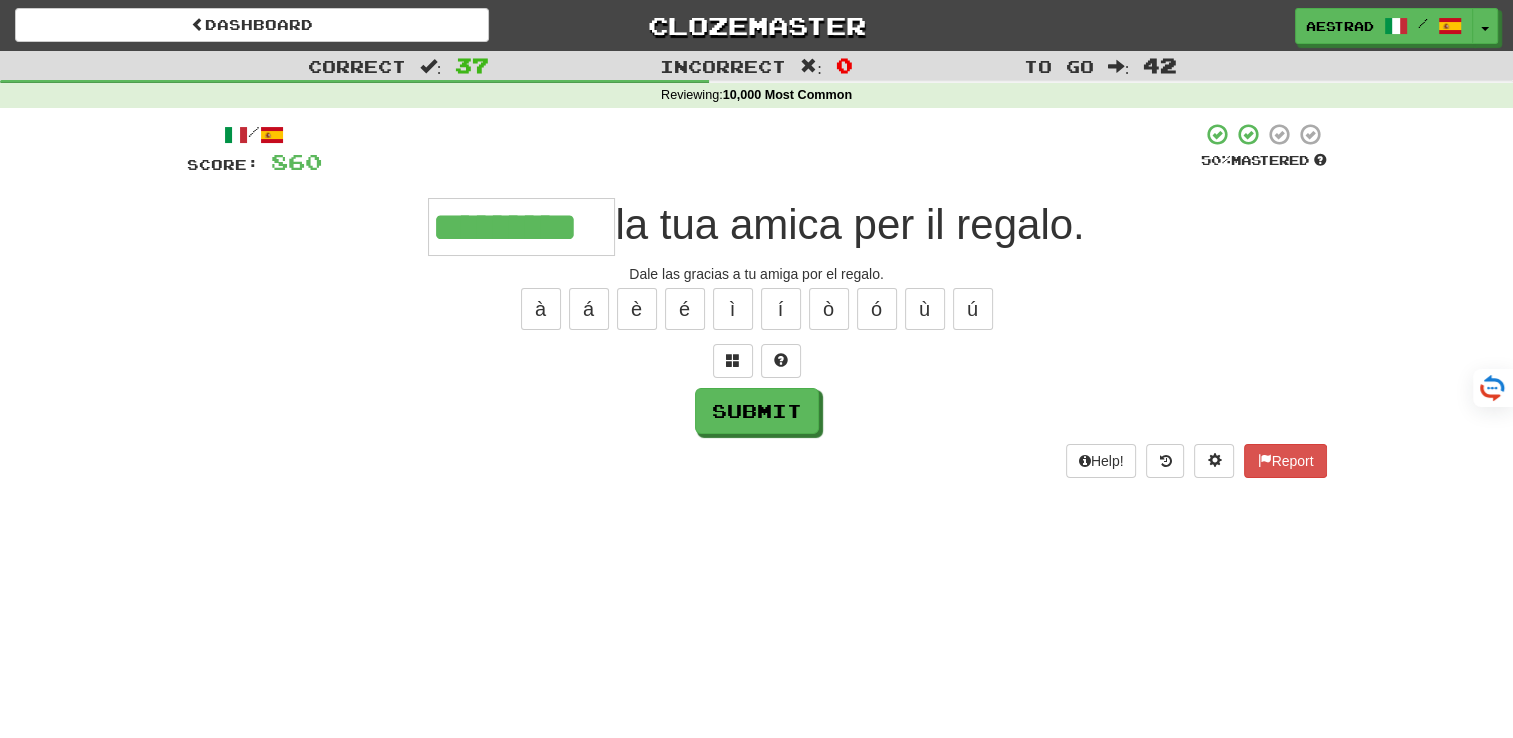 type on "*********" 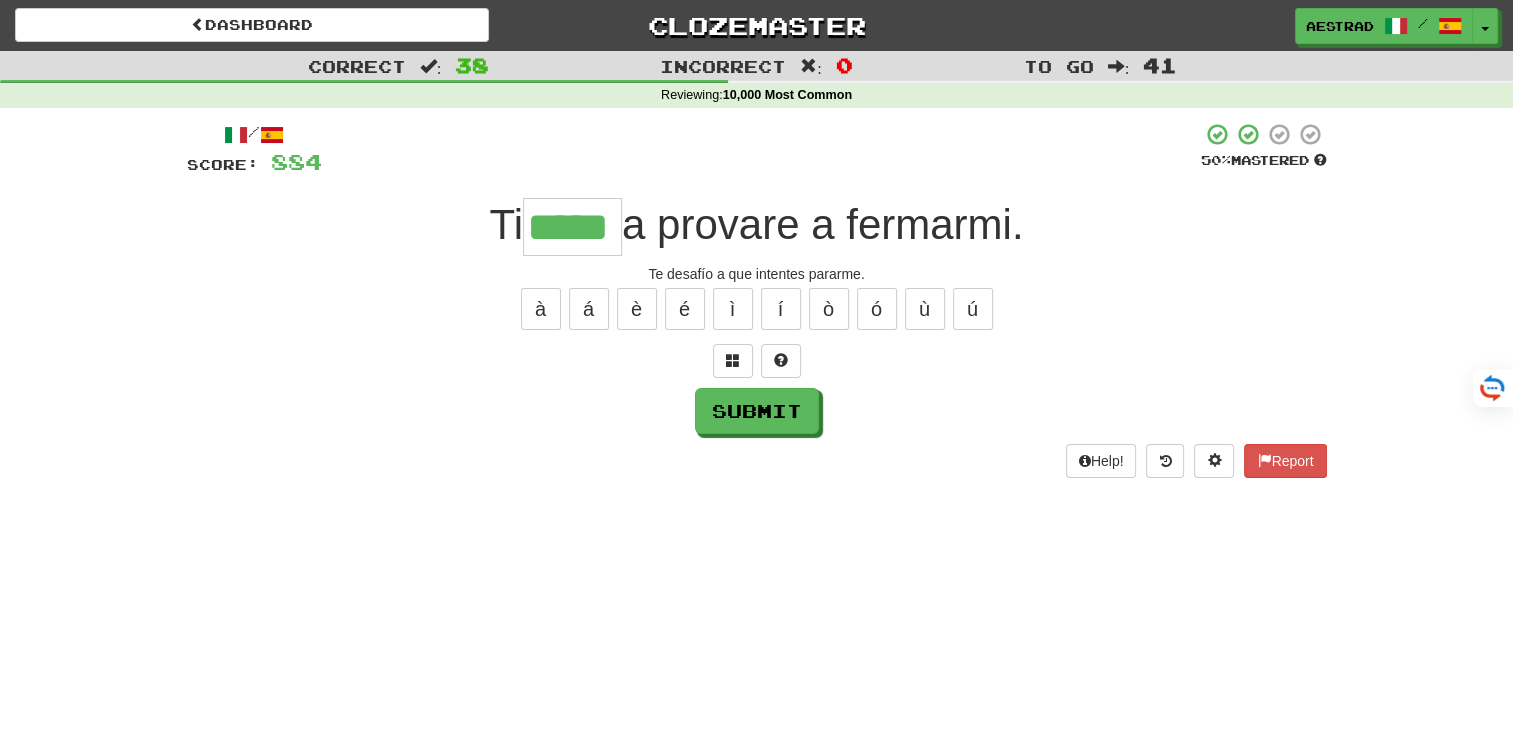 type on "*****" 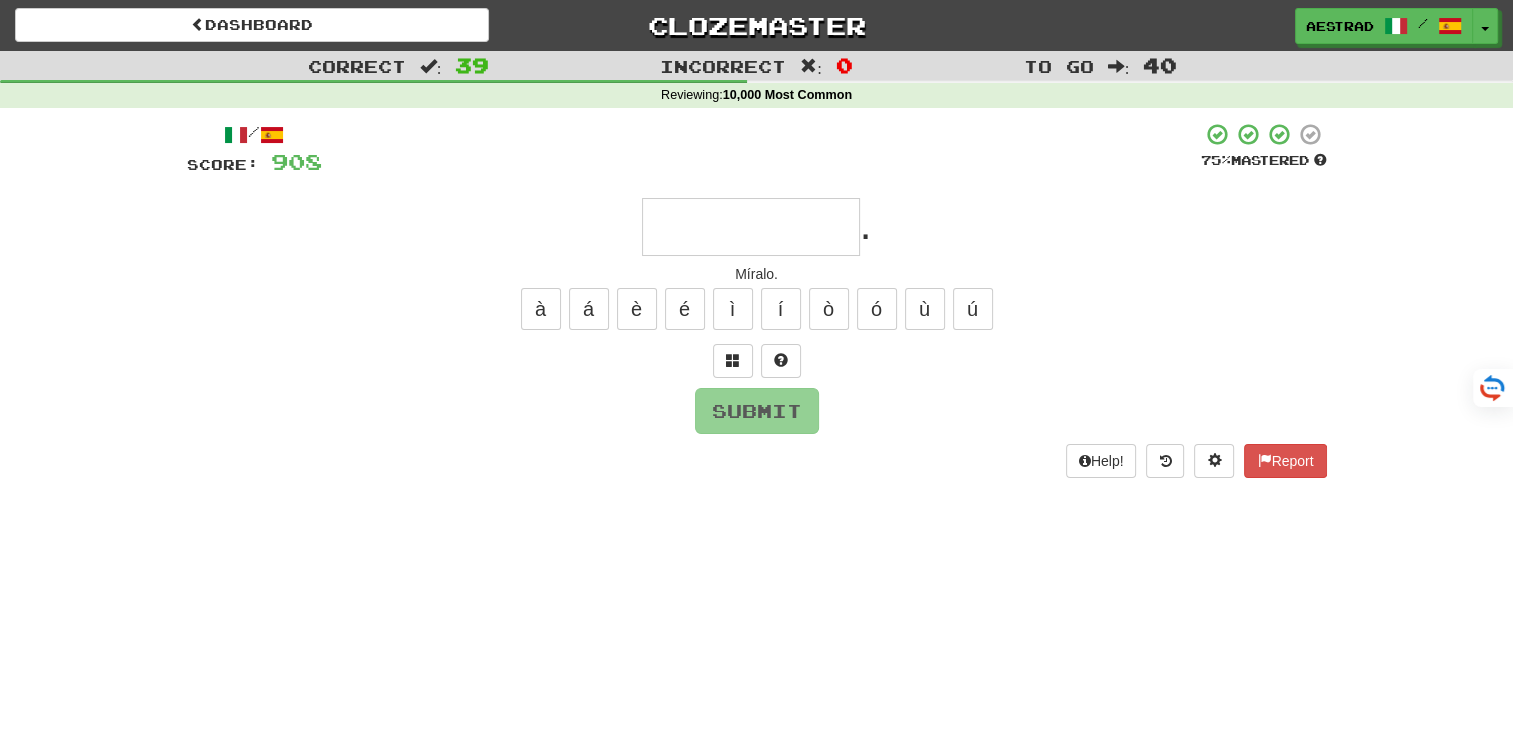 type on "*" 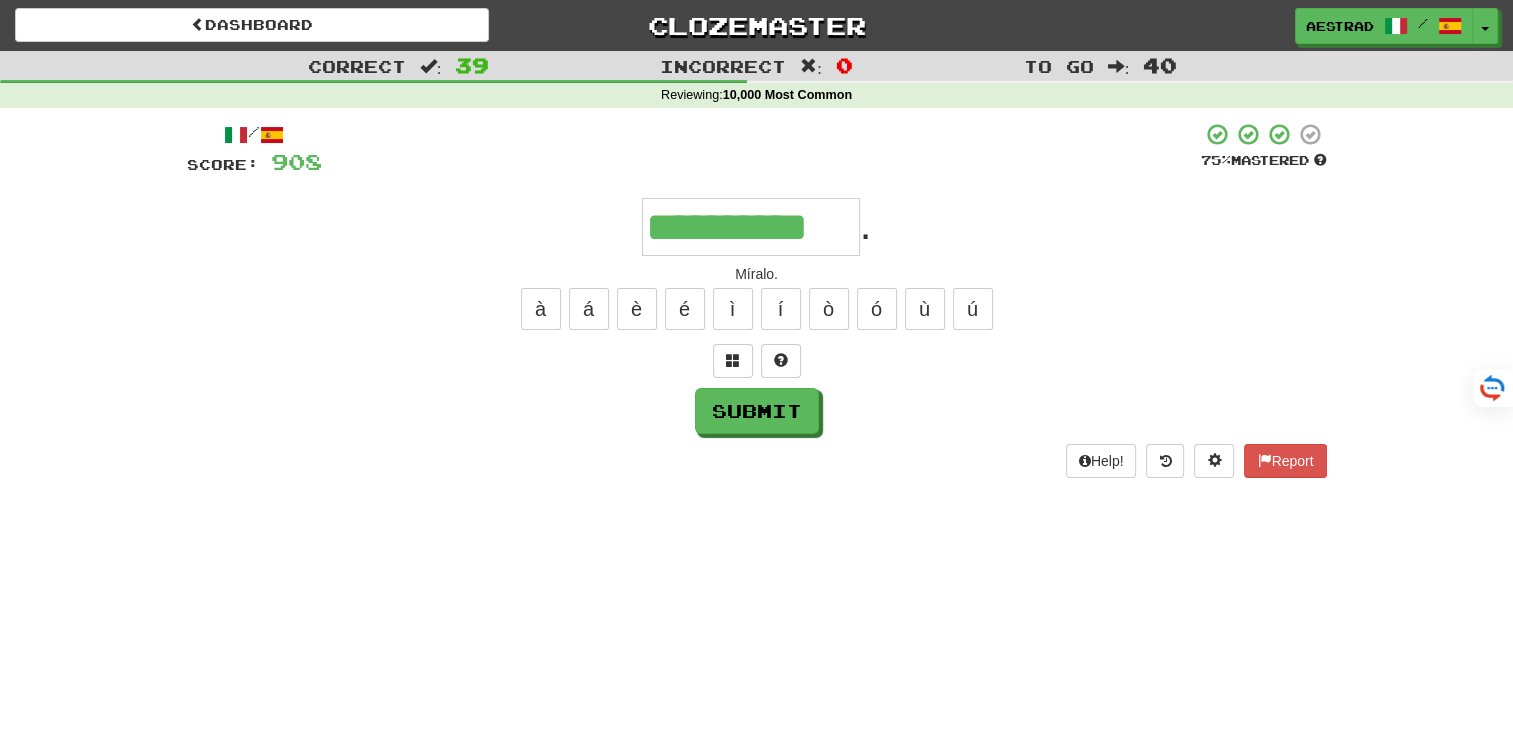 type on "**********" 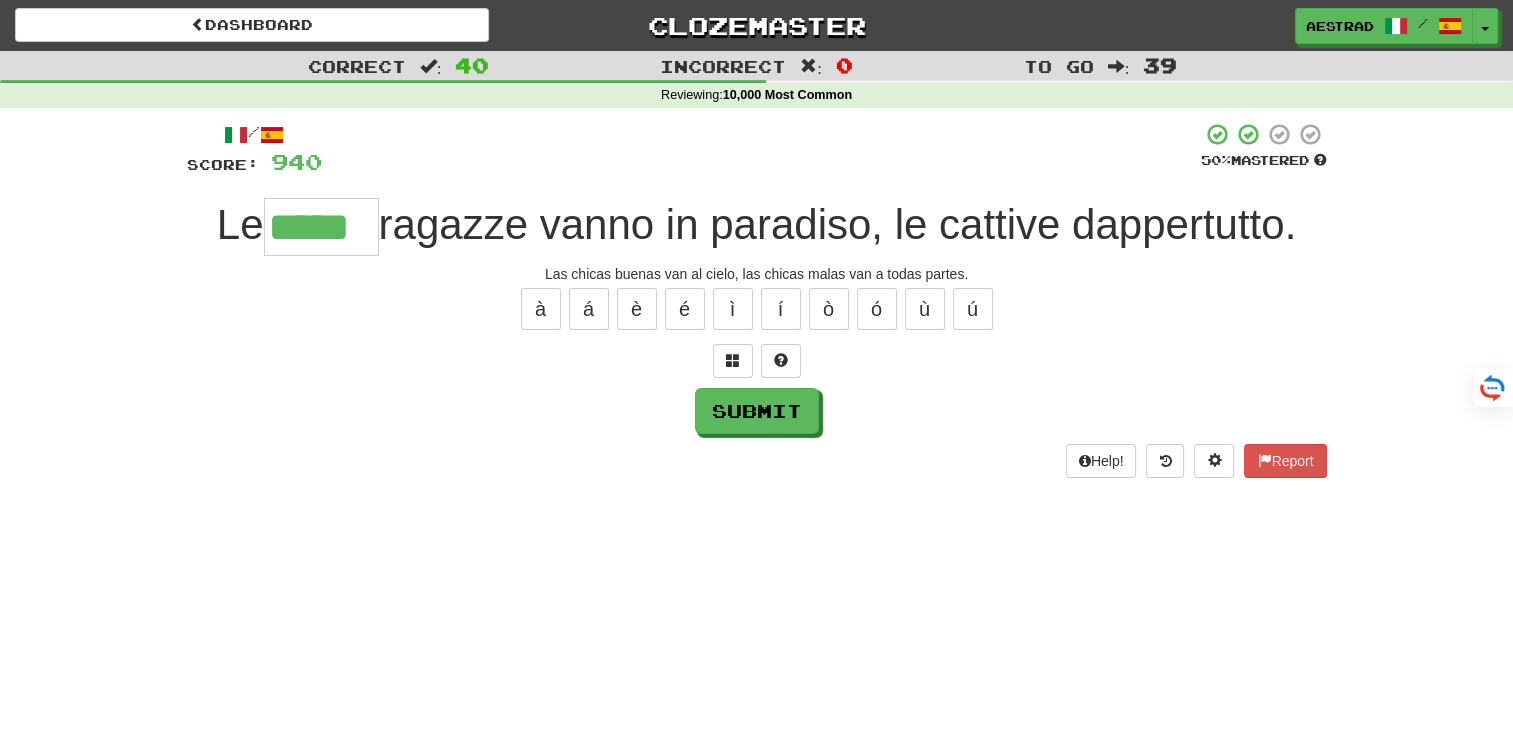 type on "*****" 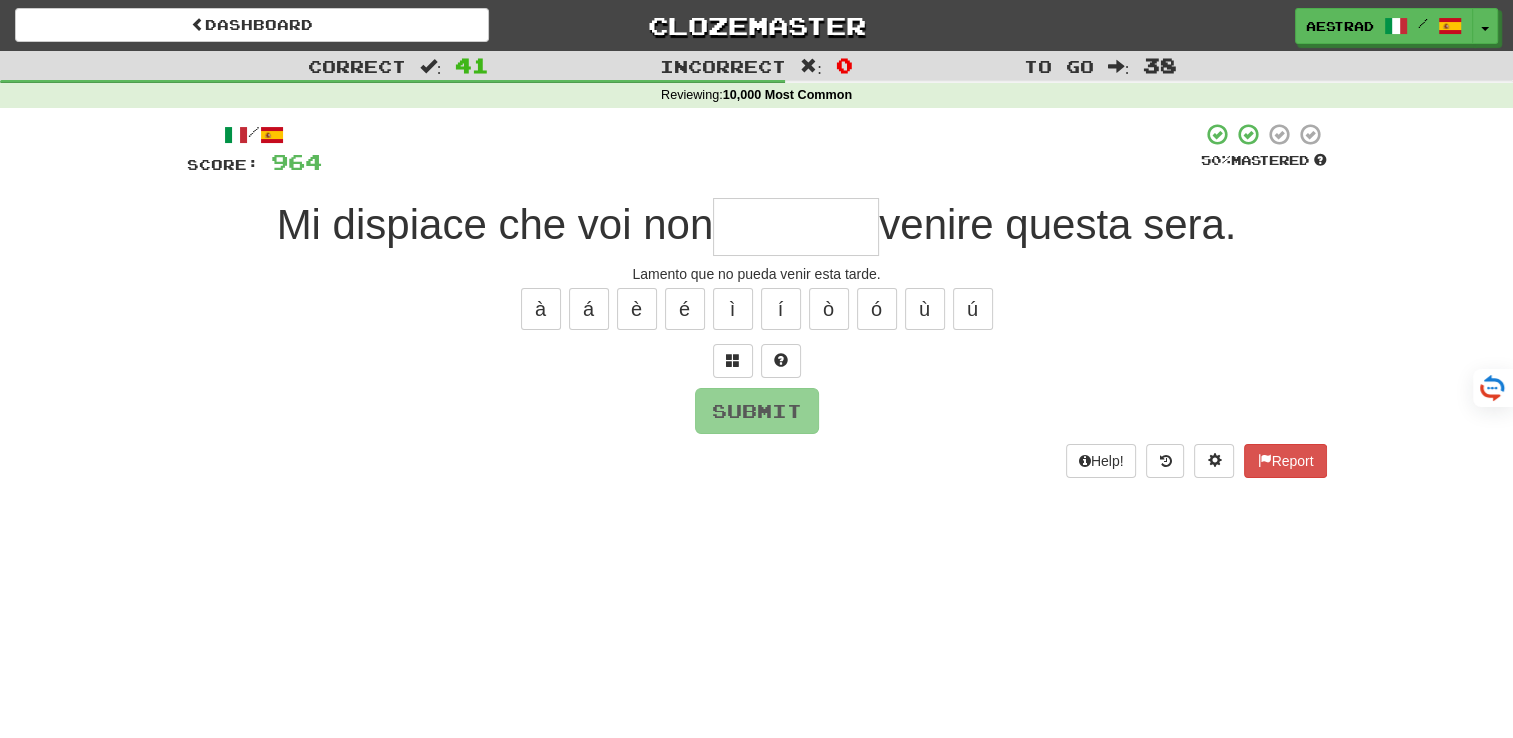 type on "*" 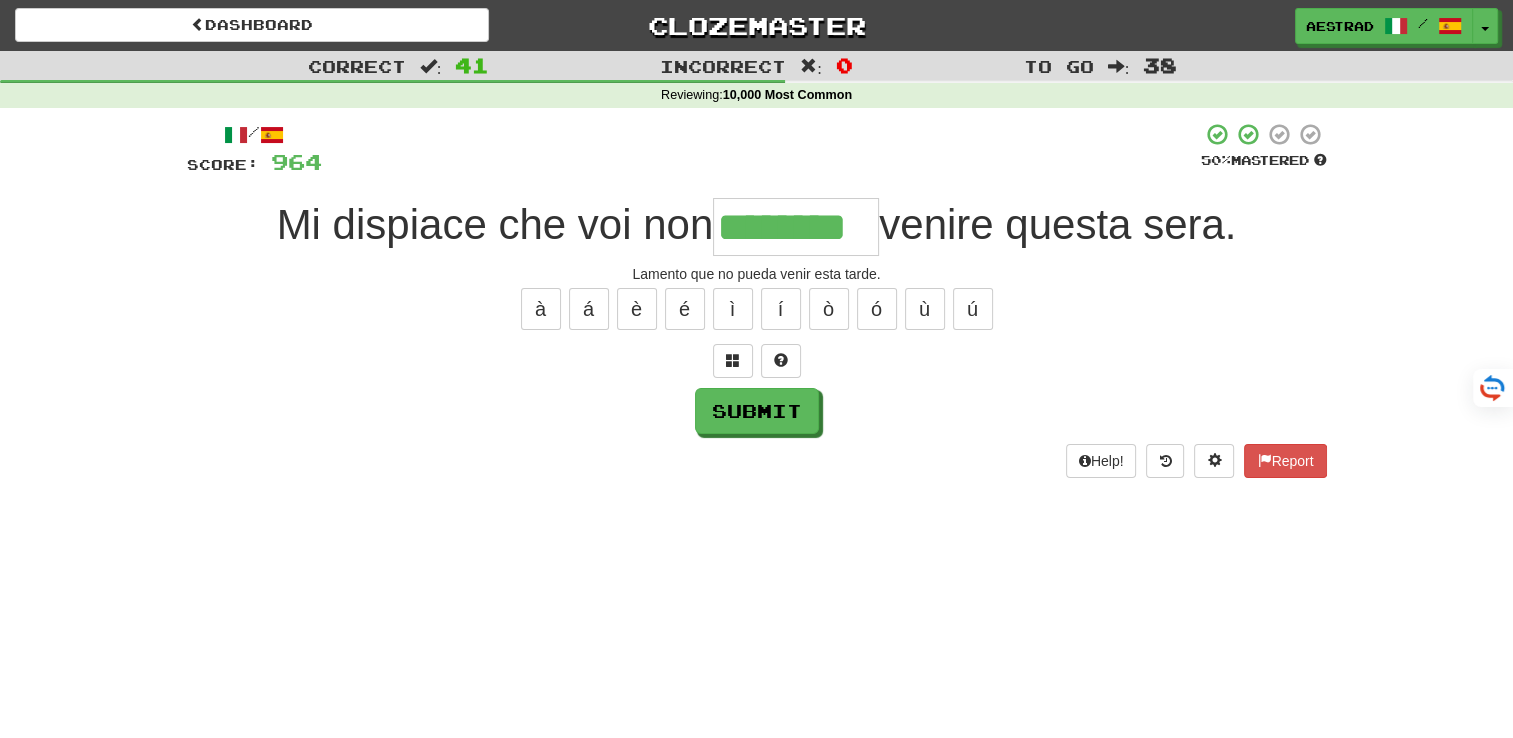 type on "********" 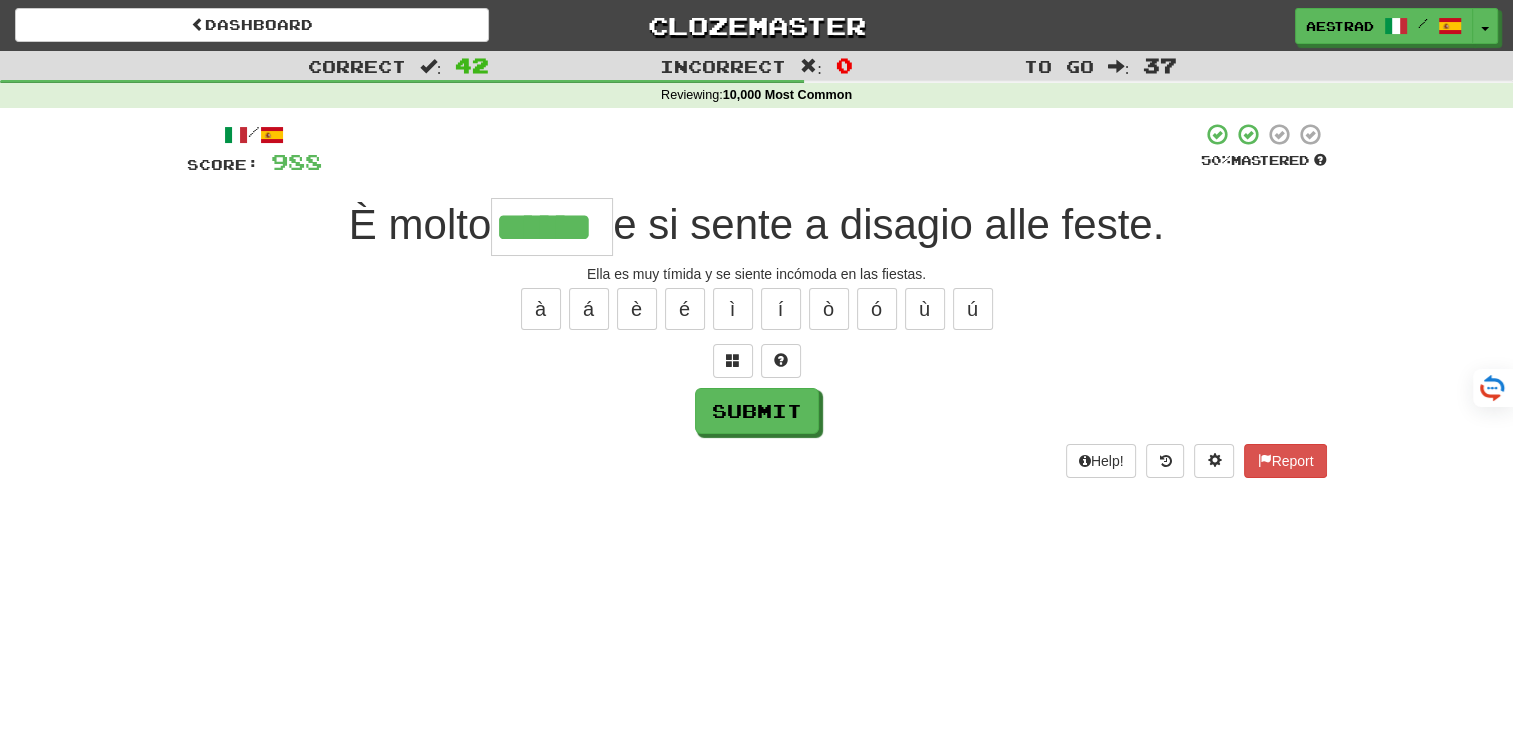 type on "******" 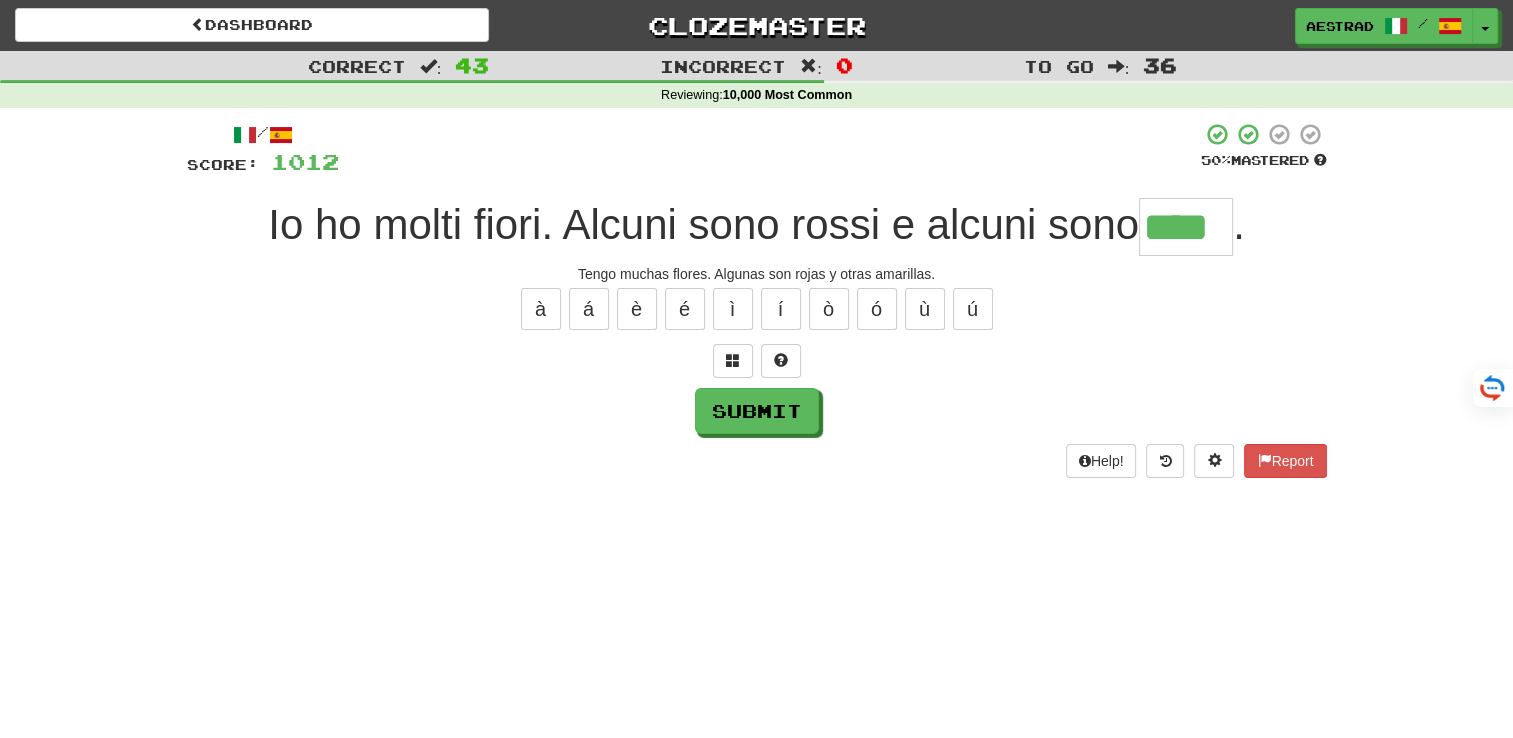 scroll, scrollTop: 0, scrollLeft: 0, axis: both 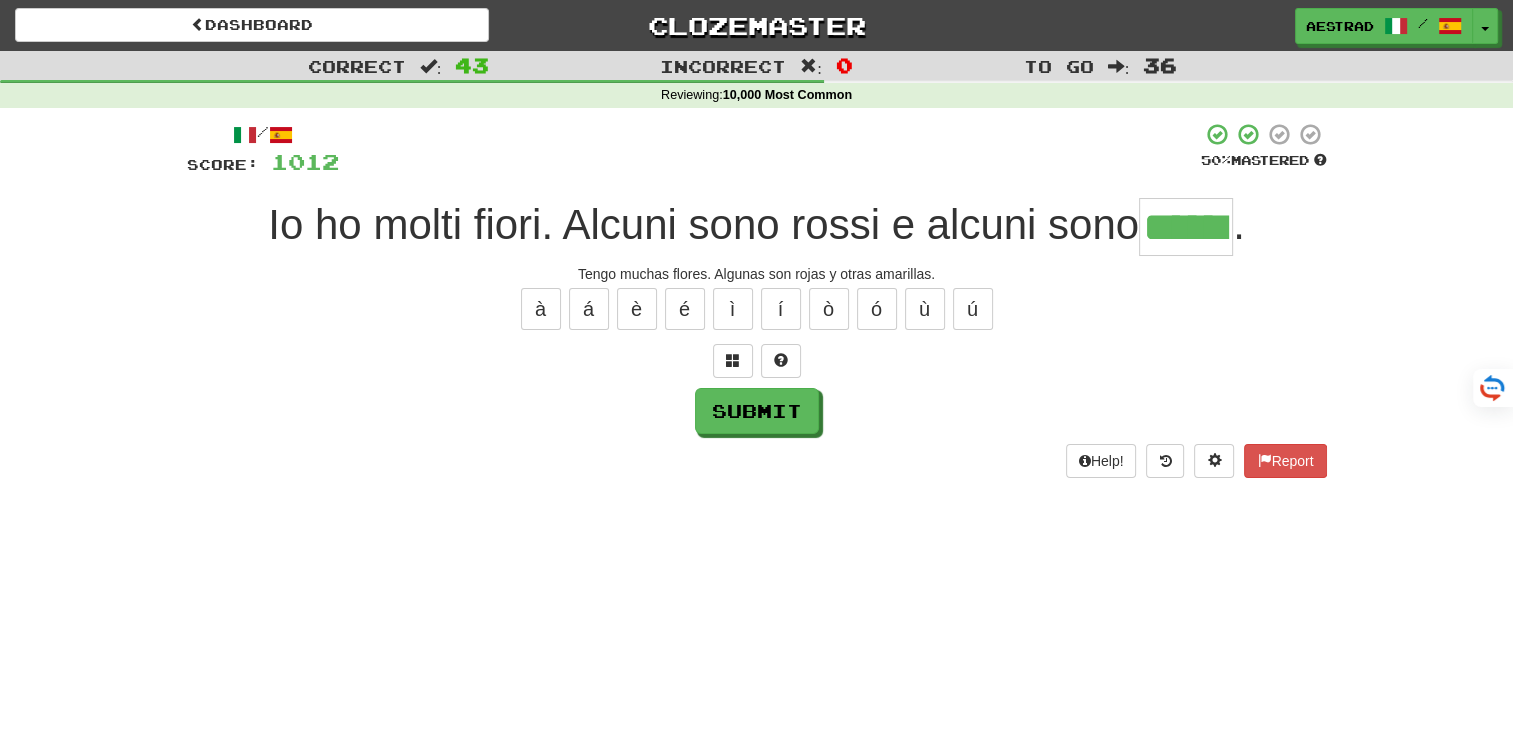 type on "******" 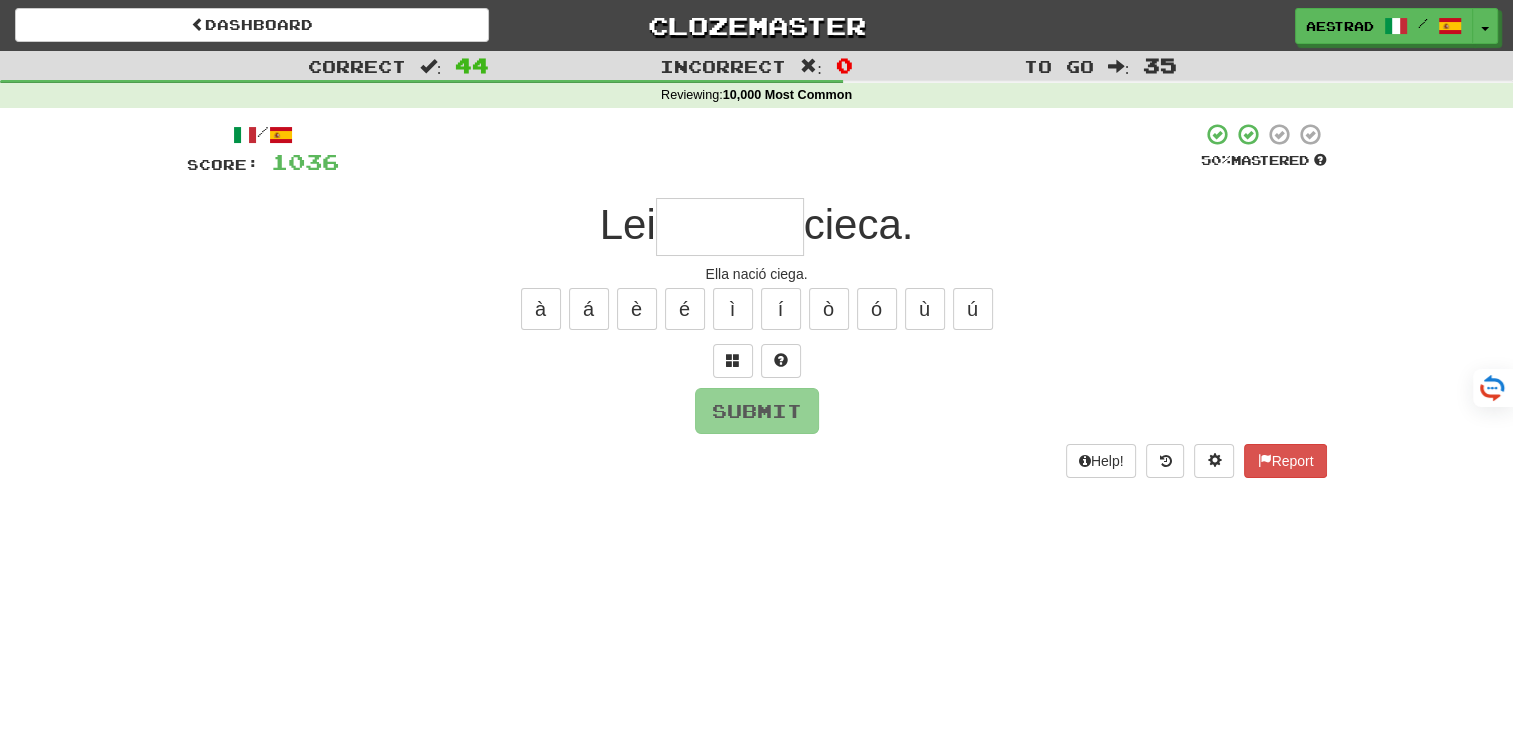 type on "*" 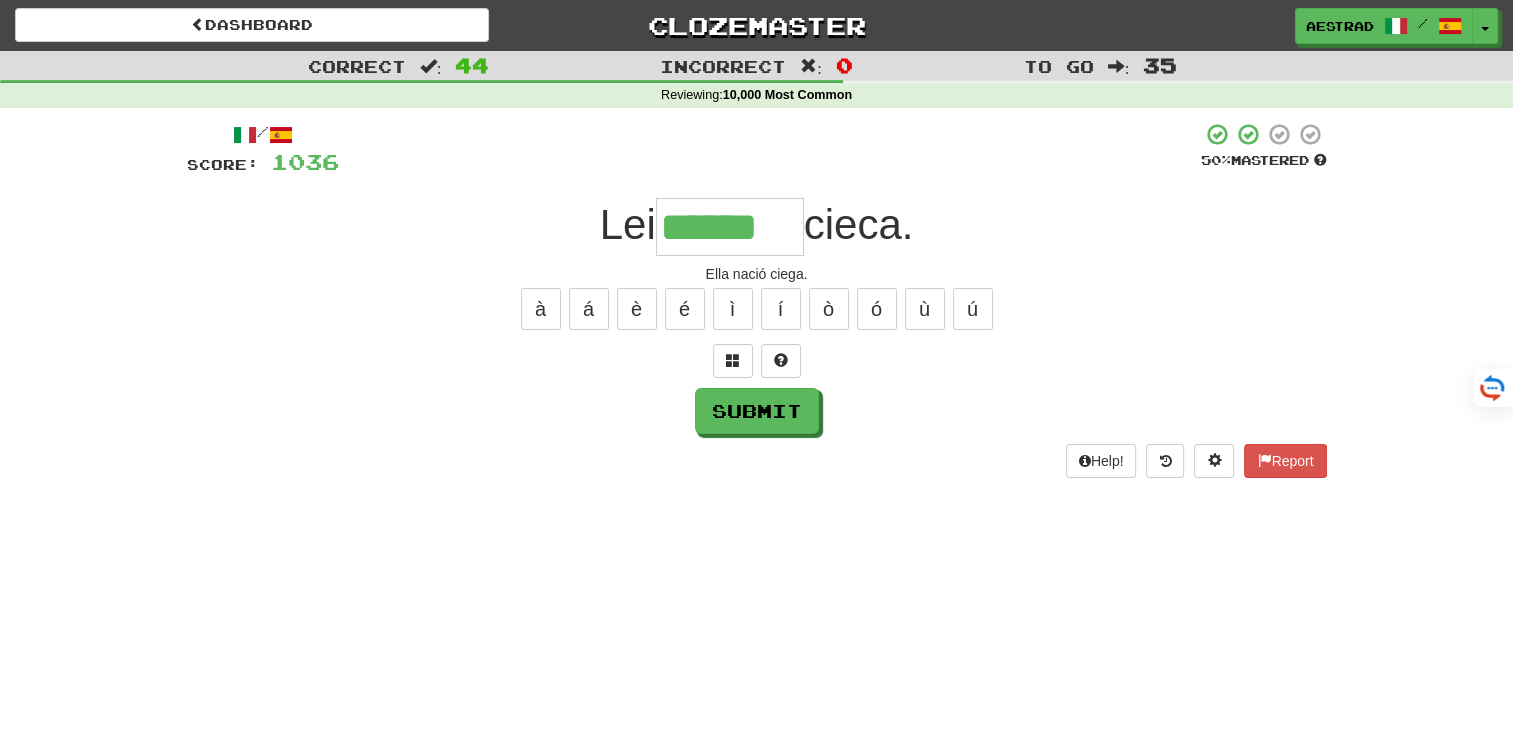 type on "******" 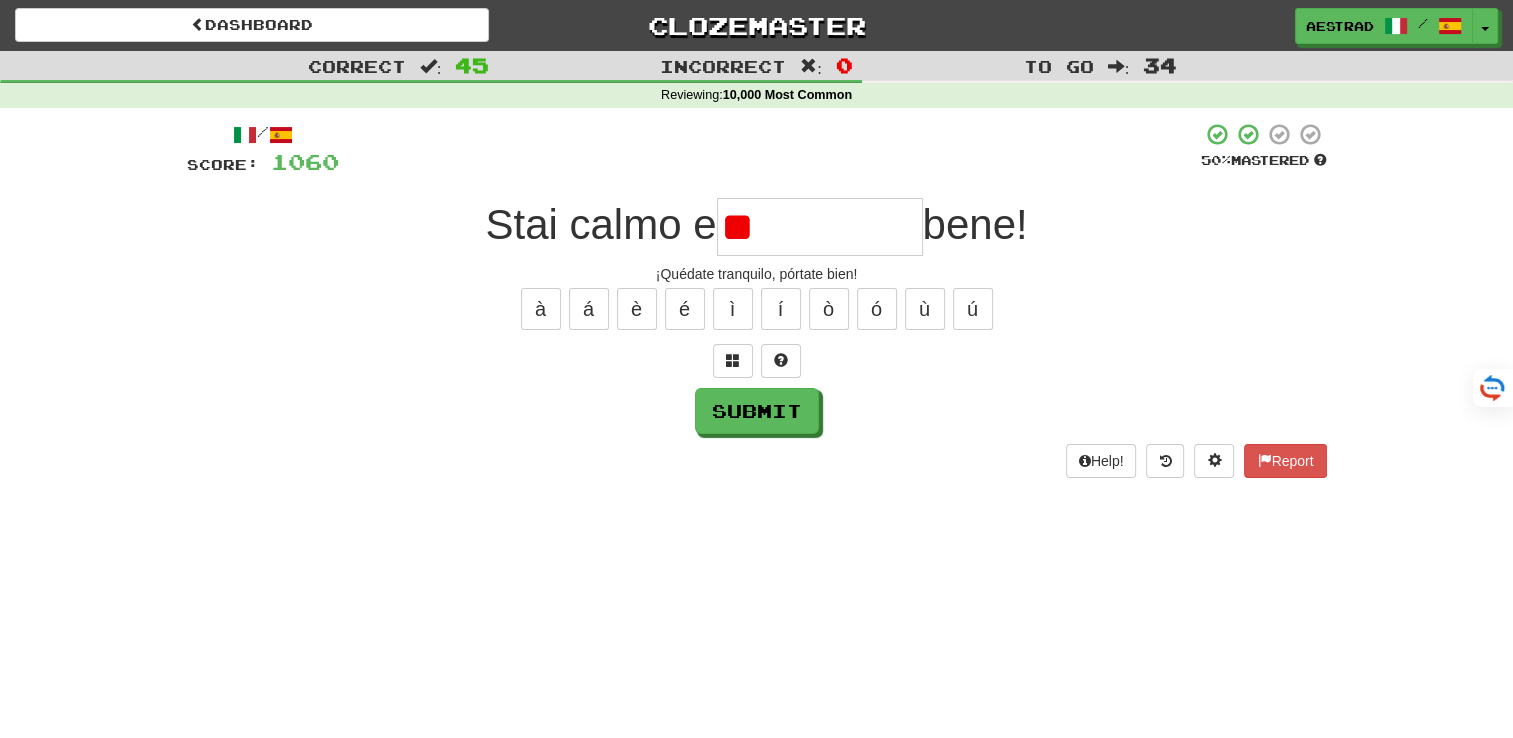 type on "*" 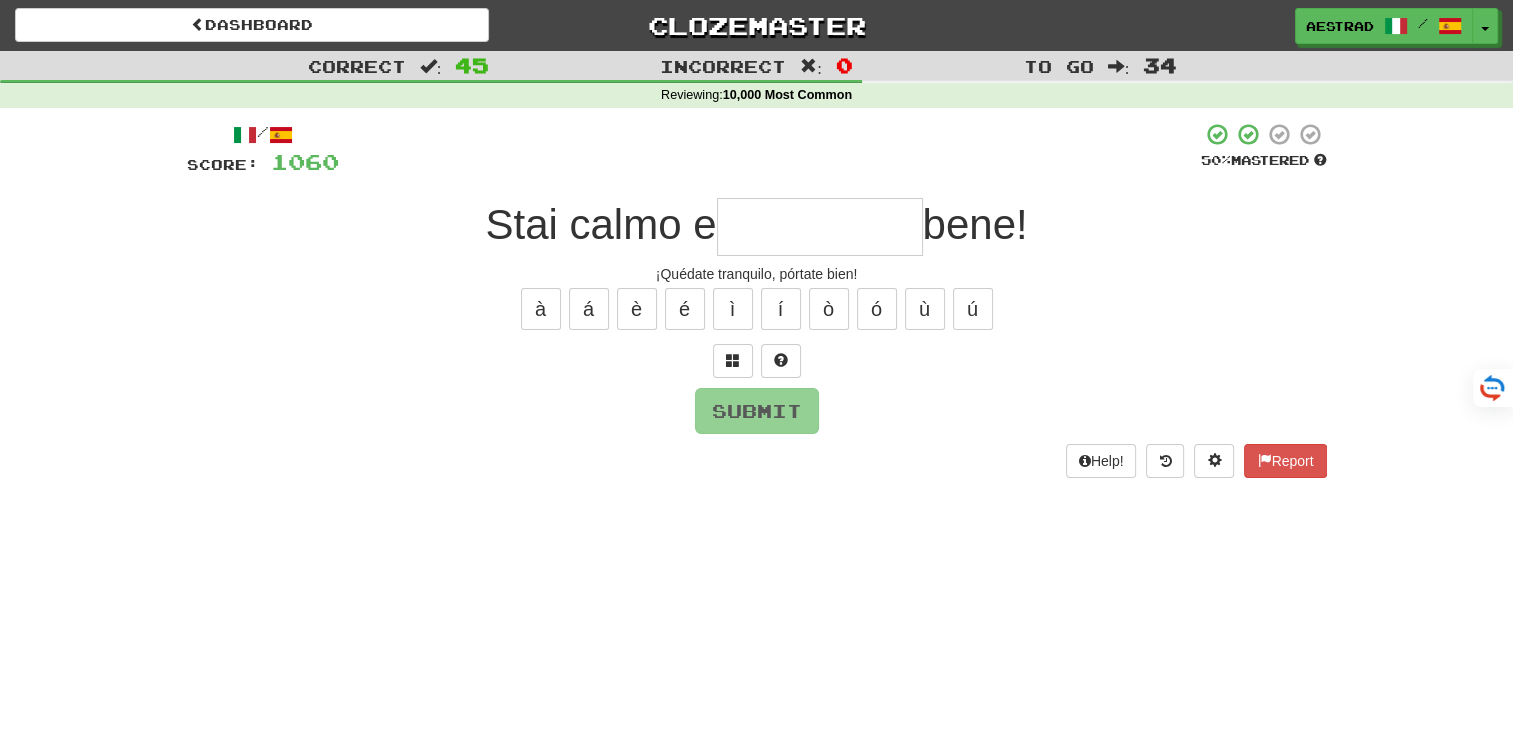 type on "*" 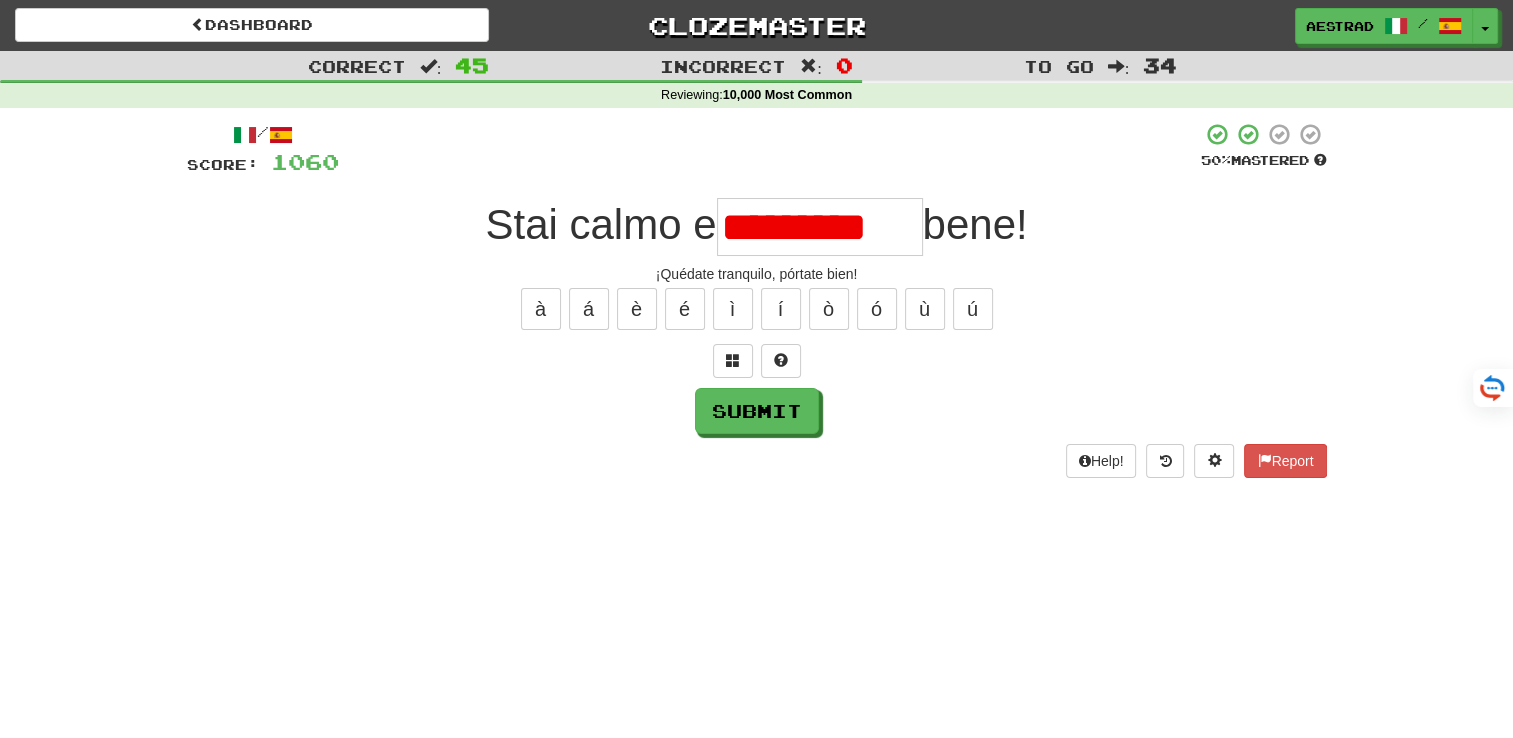 scroll, scrollTop: 0, scrollLeft: 0, axis: both 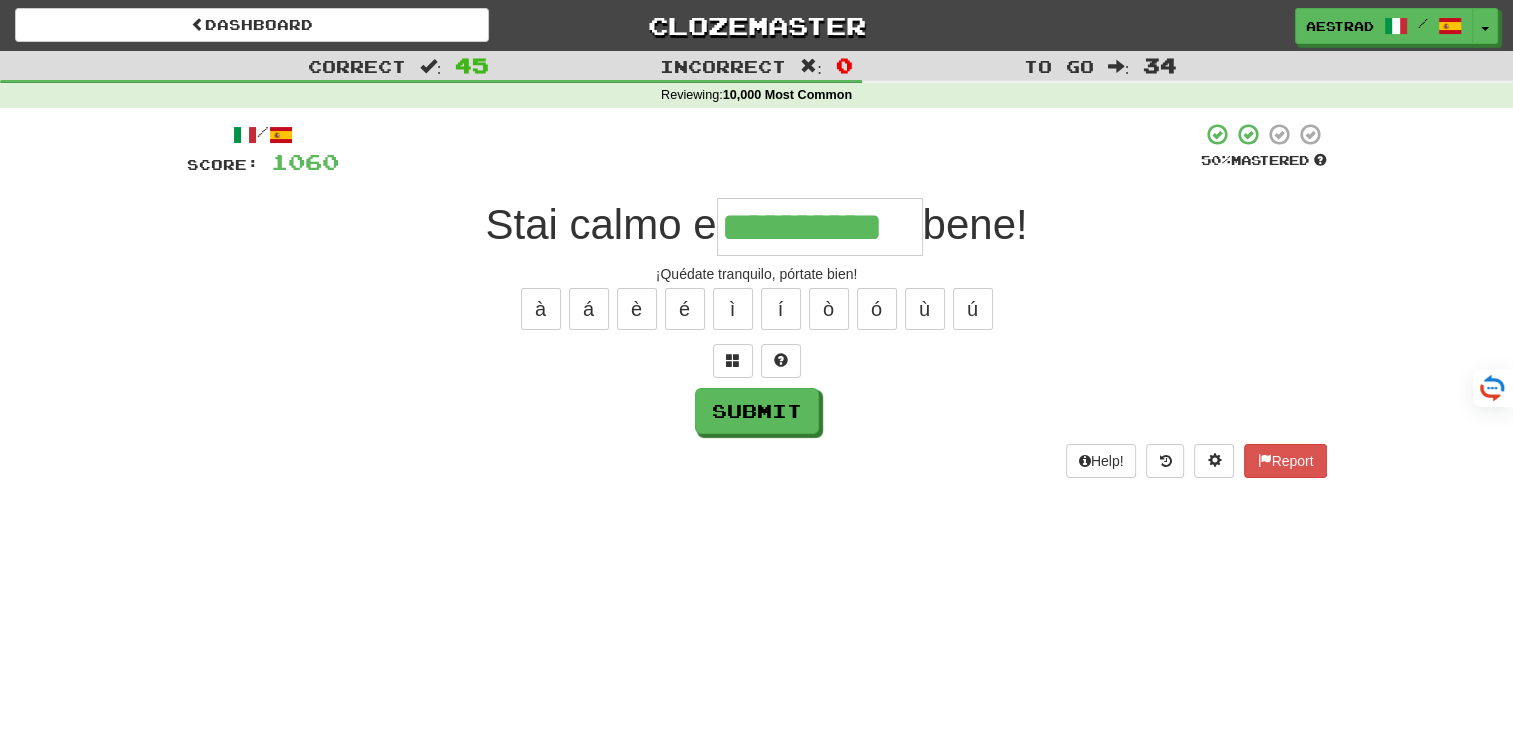 type on "**********" 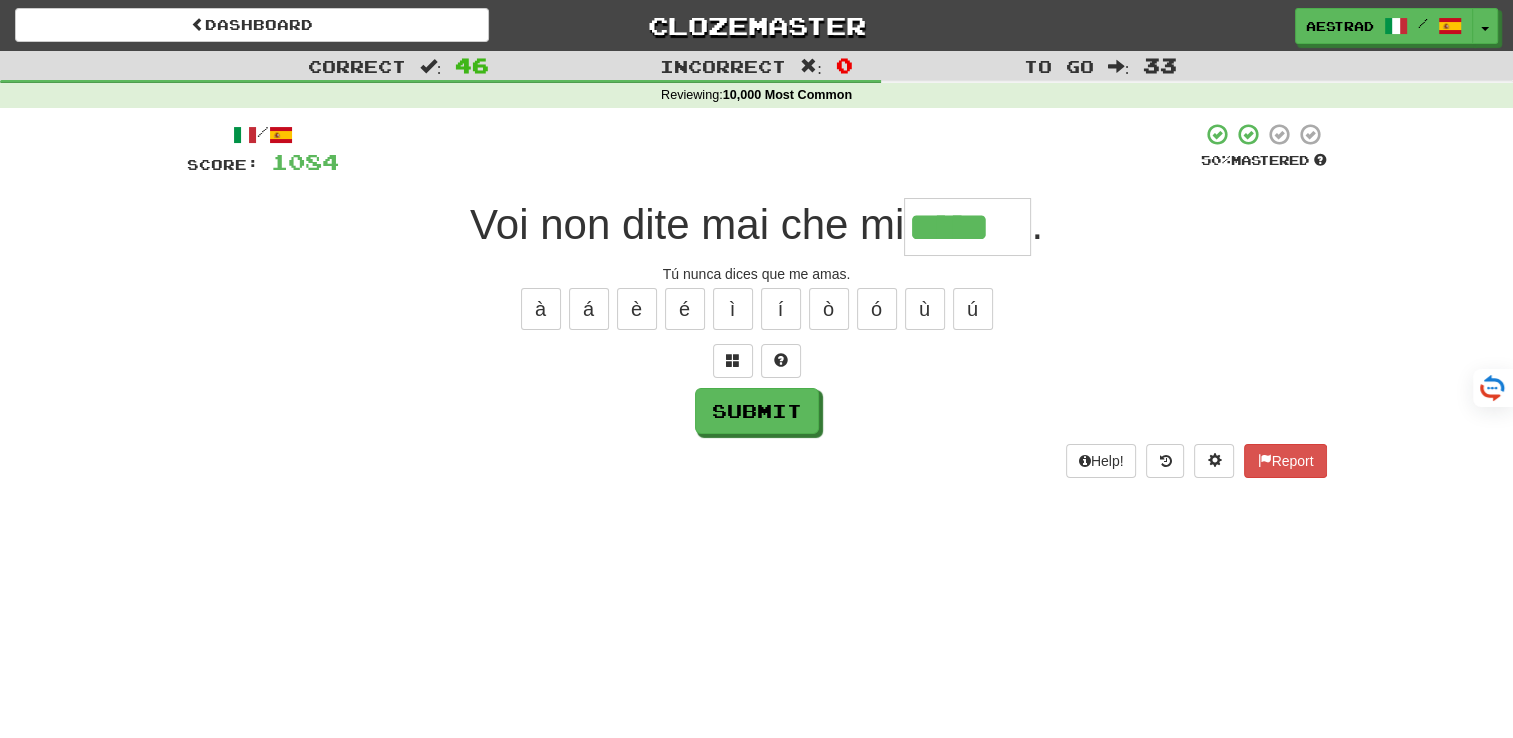 type on "*****" 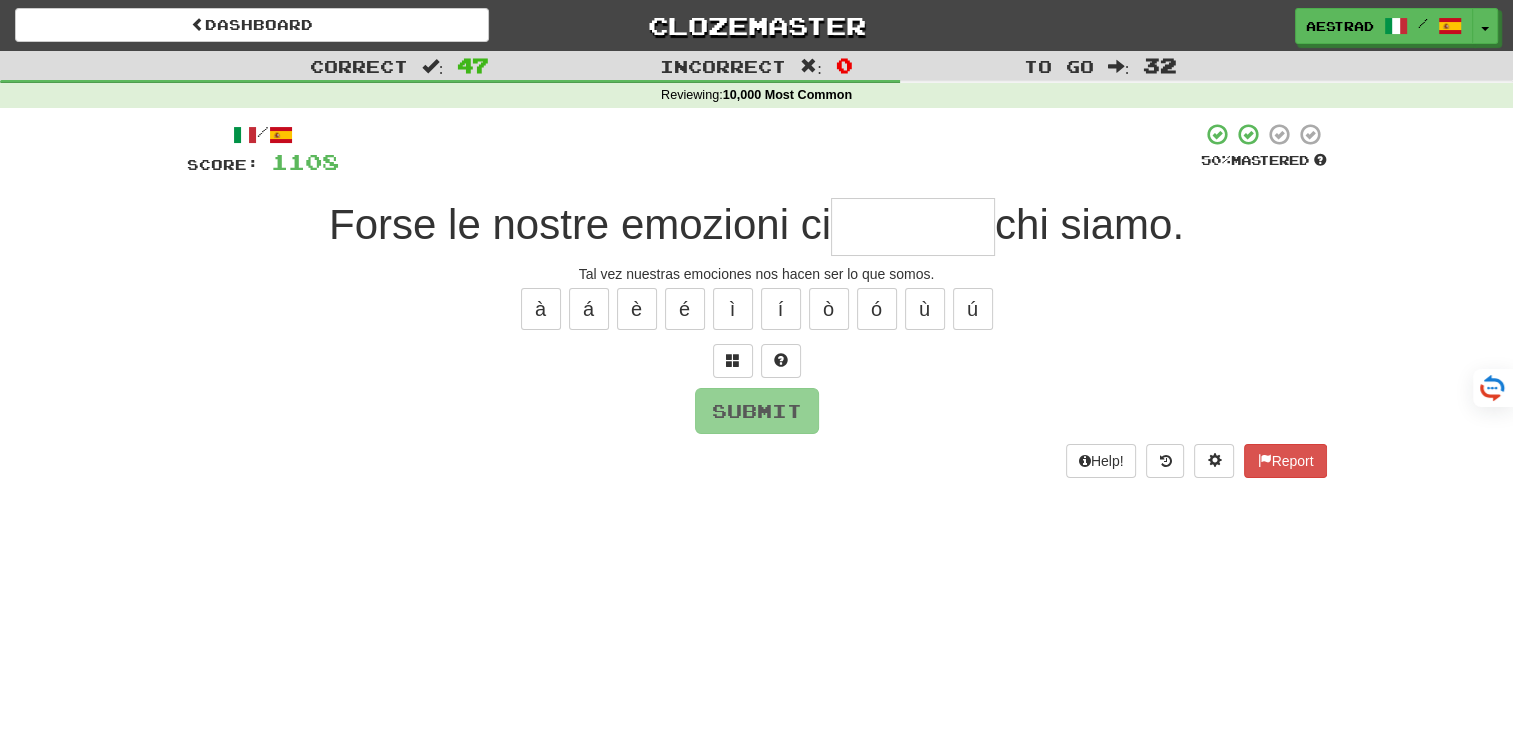type on "*" 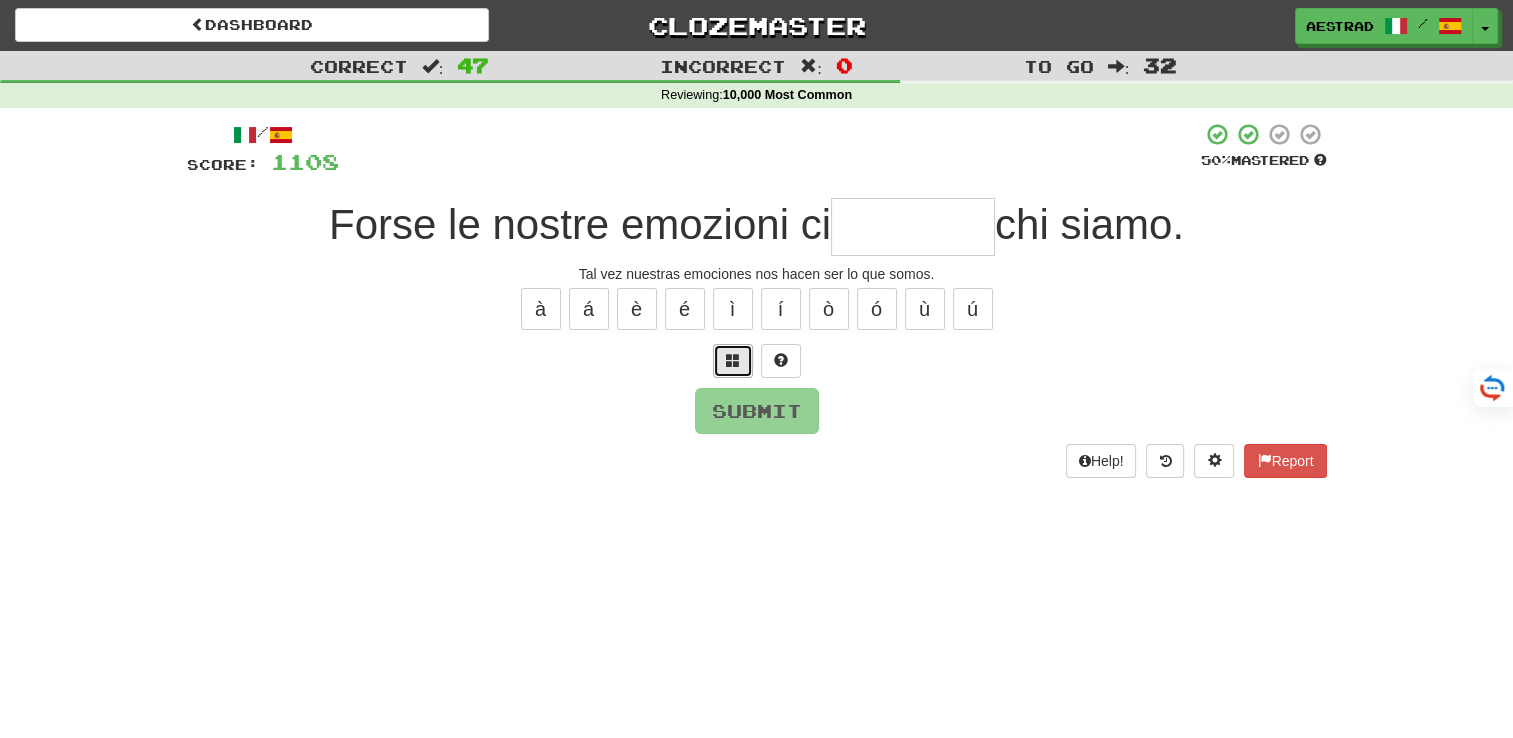 click at bounding box center (733, 360) 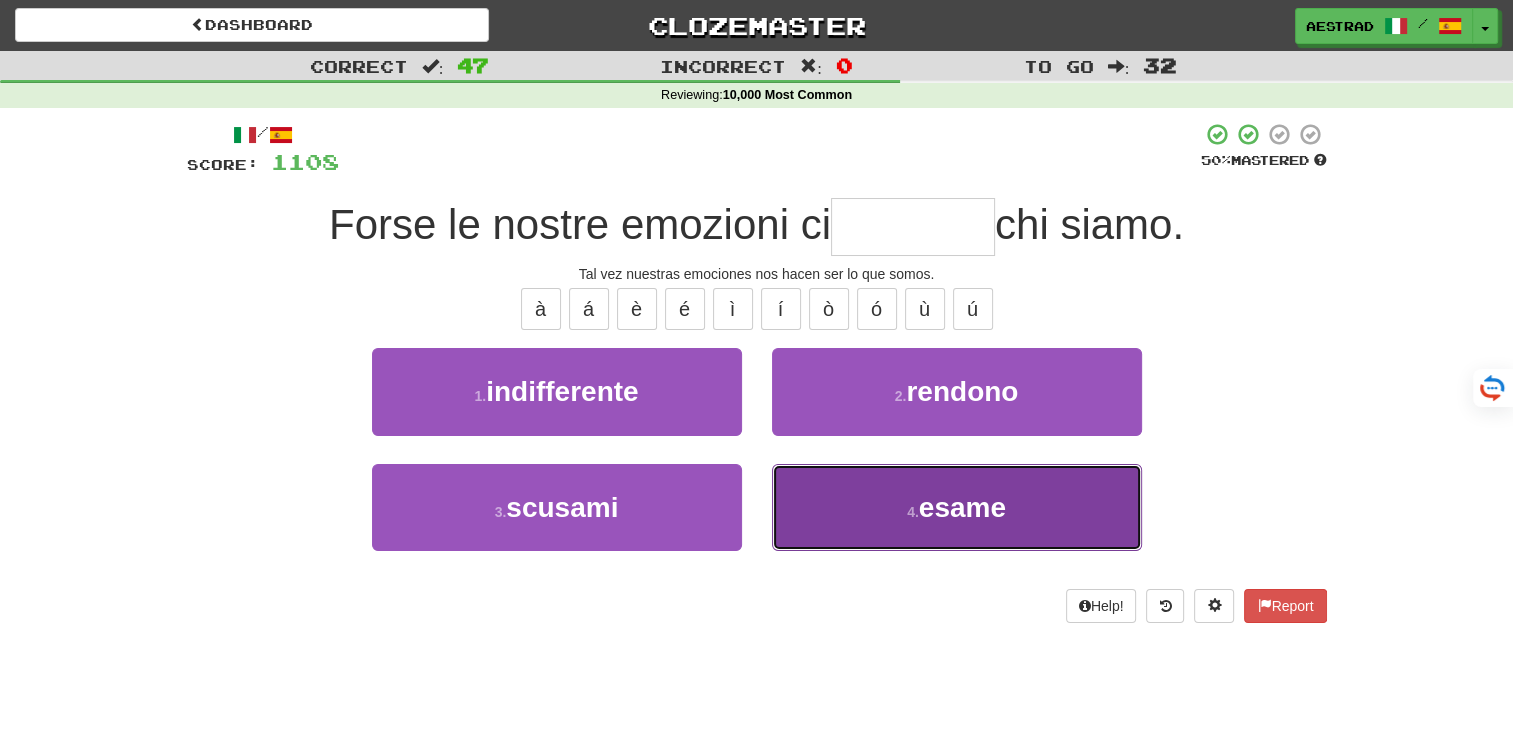 click on "4 .  esame" at bounding box center (957, 507) 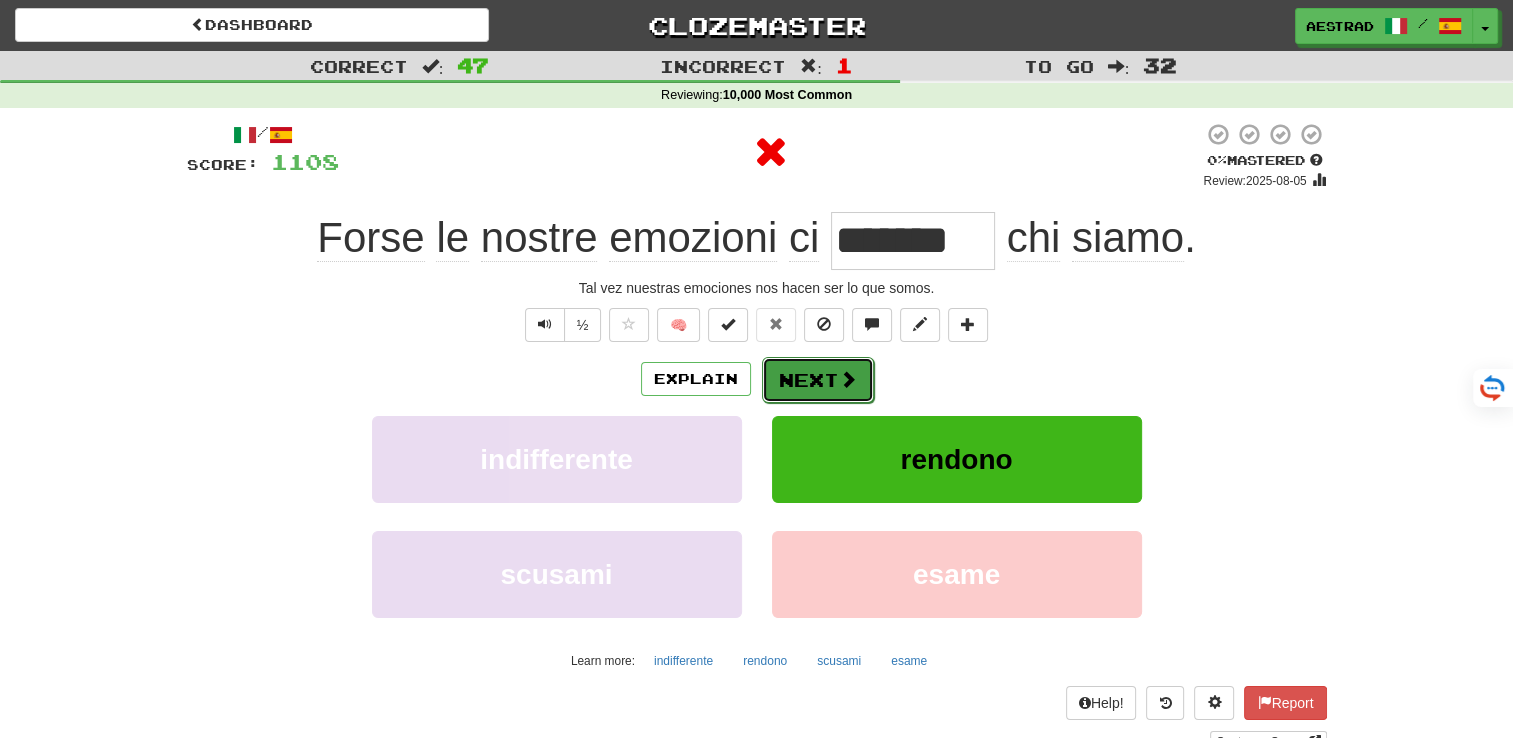 click on "Next" at bounding box center (818, 380) 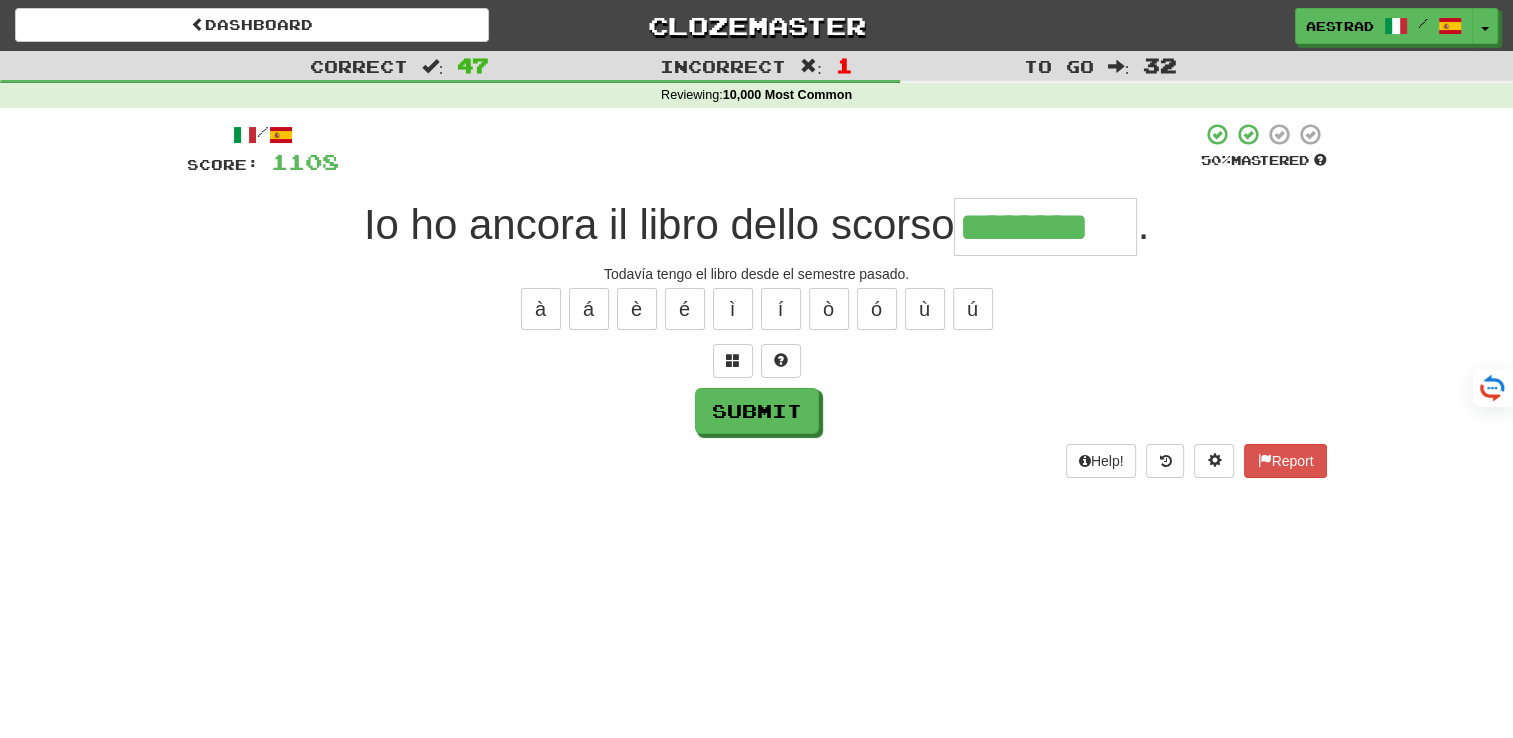 type on "********" 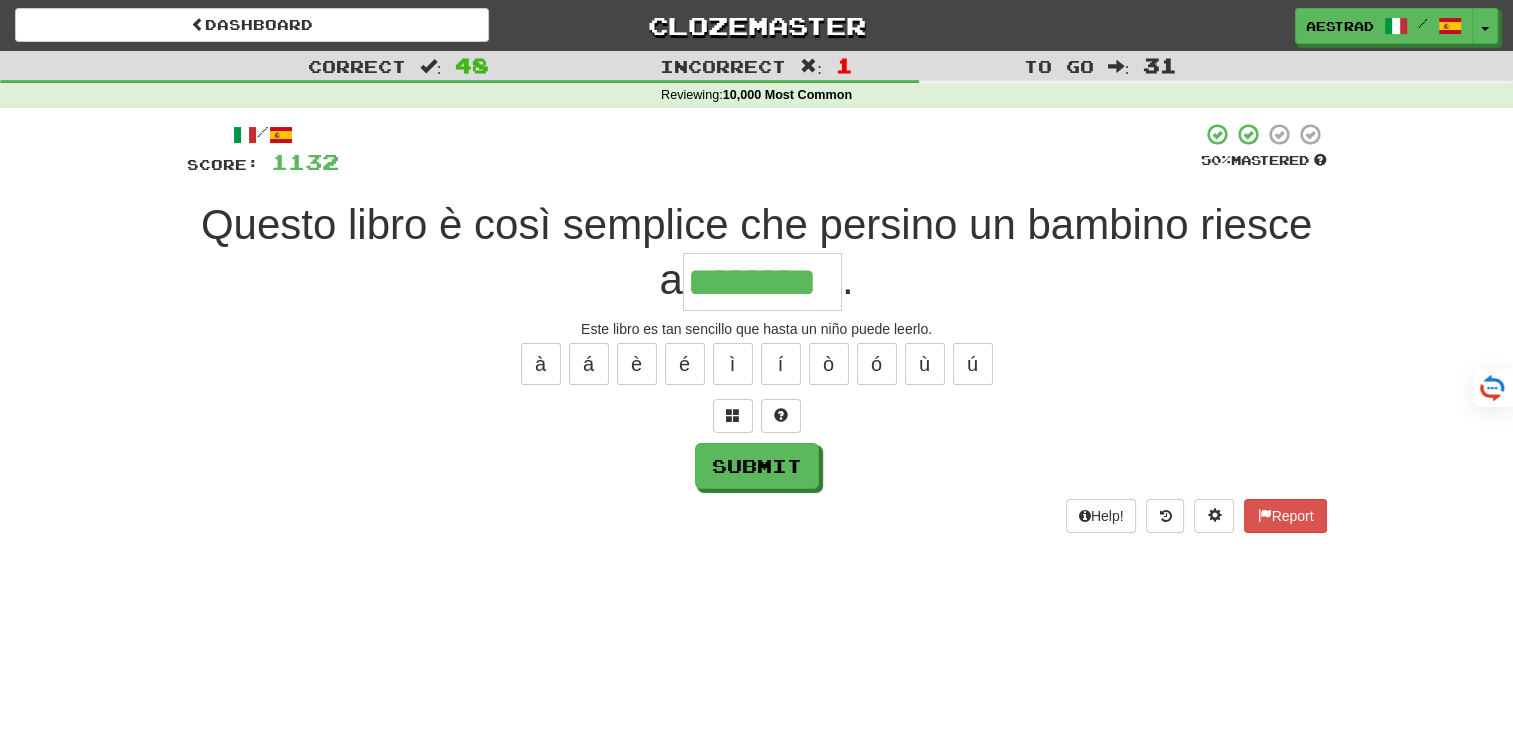 type on "********" 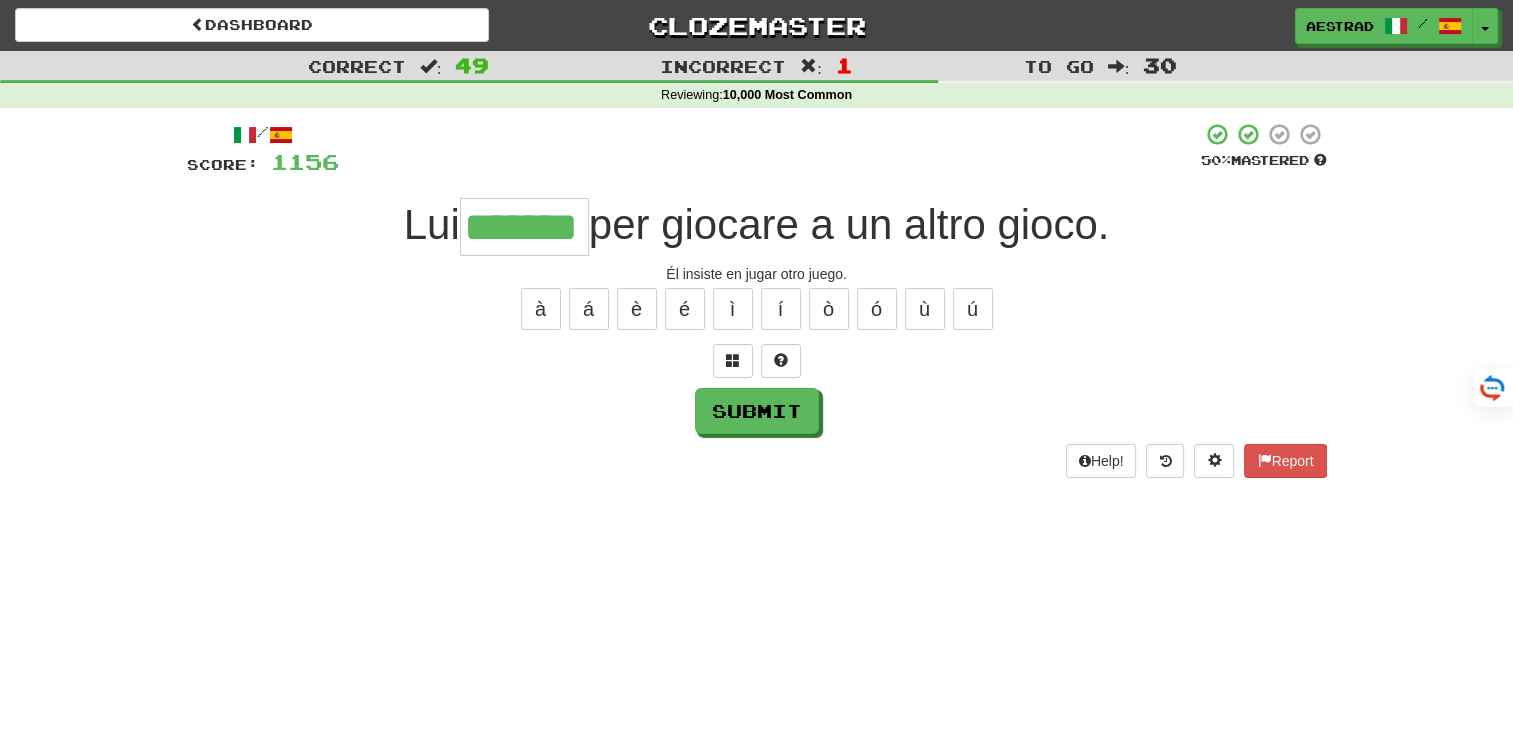 type on "*******" 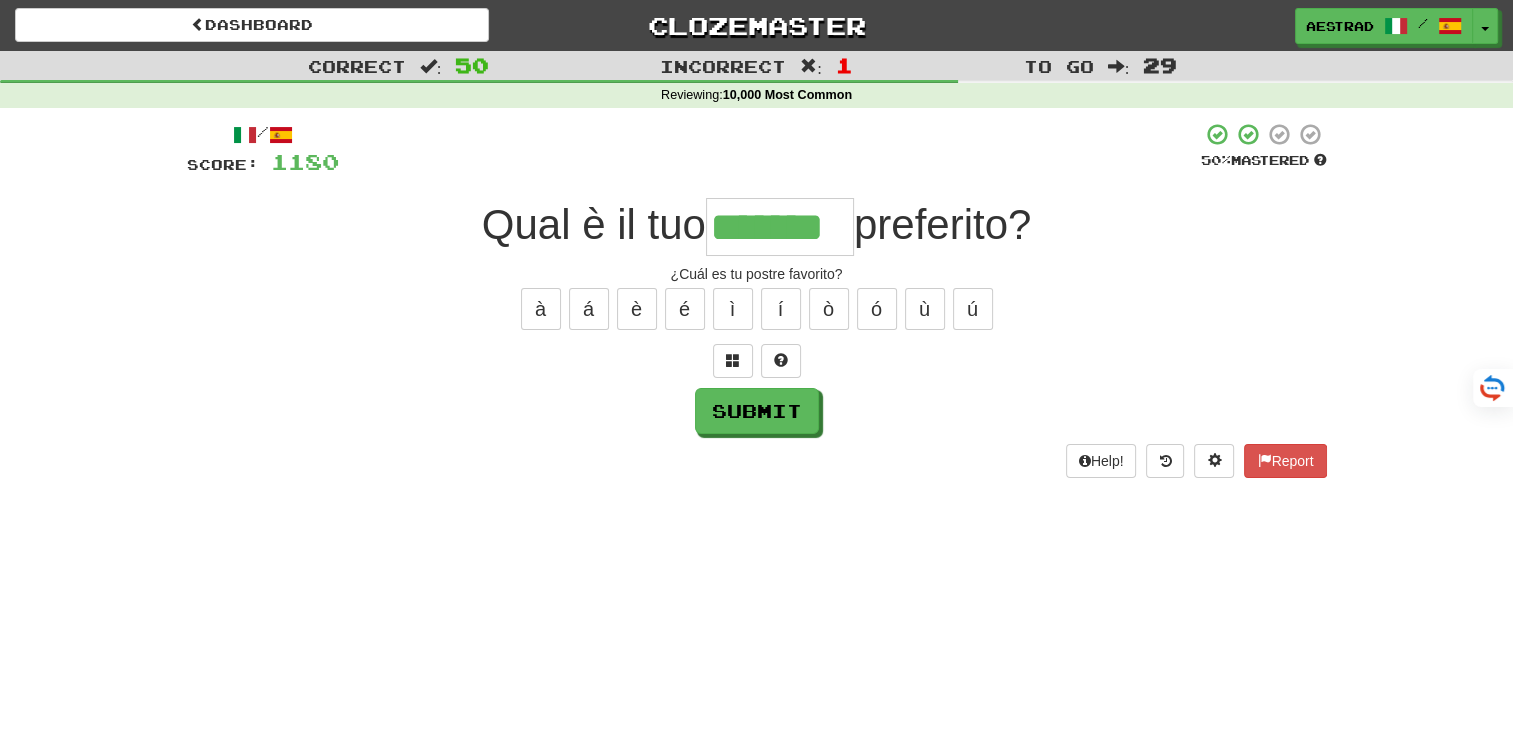 type on "*******" 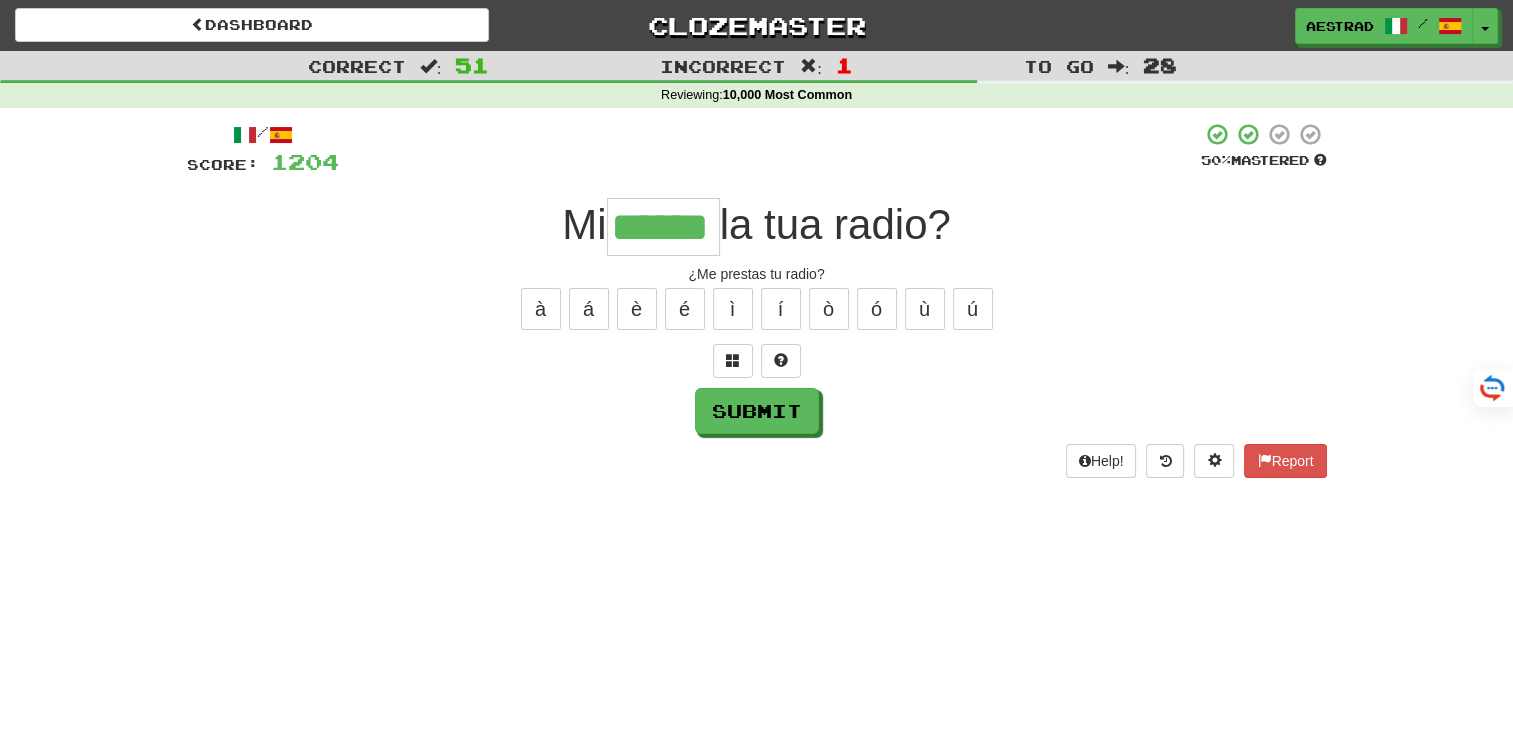 type on "******" 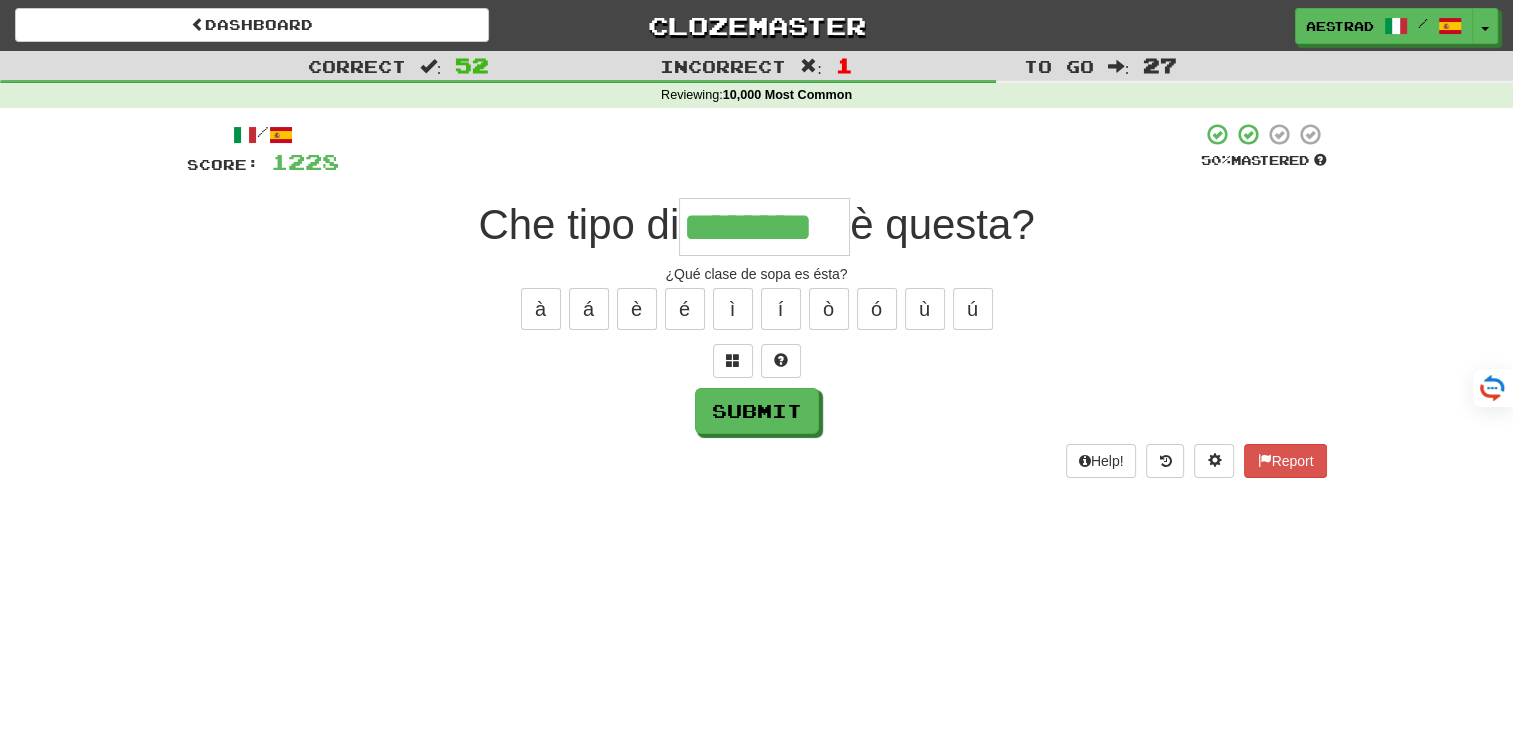 type on "********" 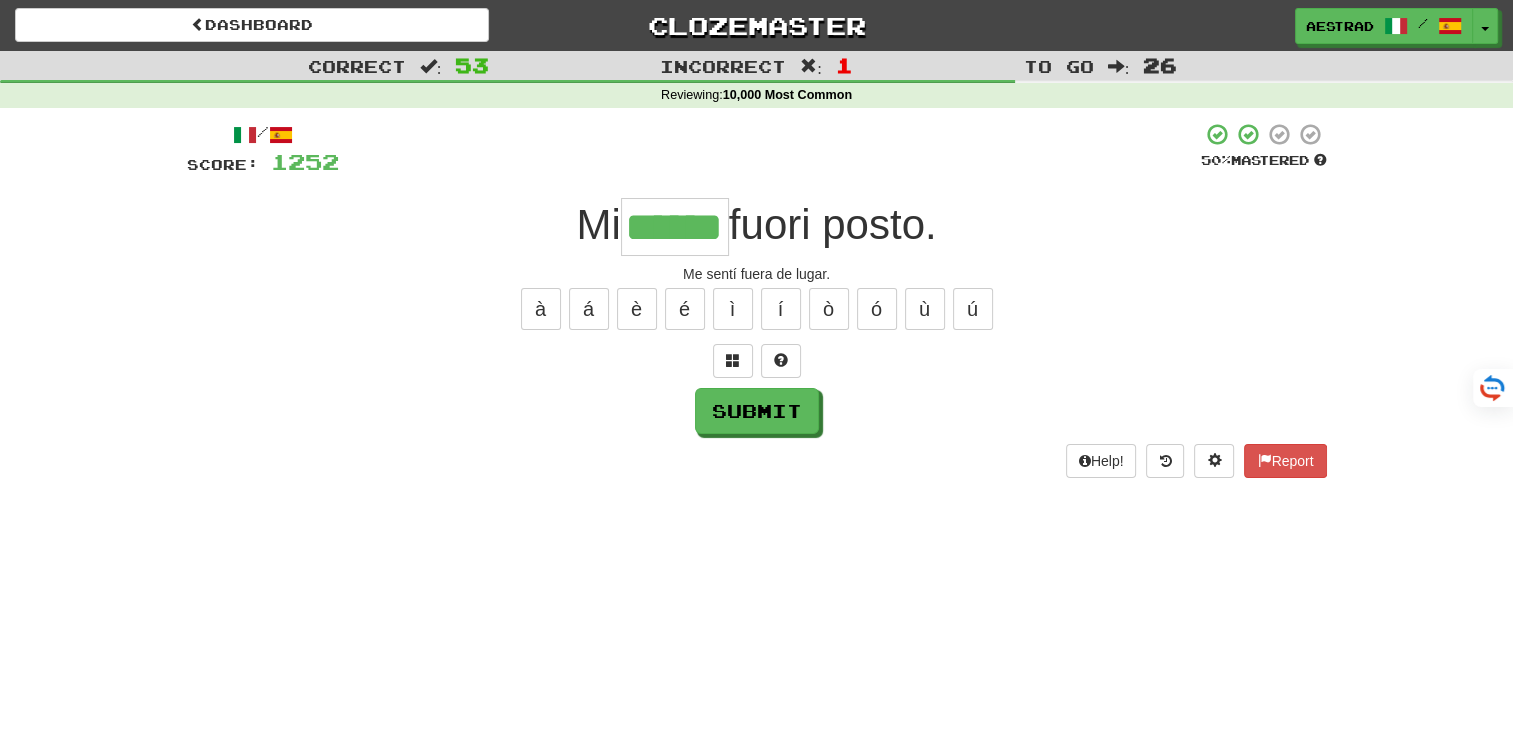 type on "******" 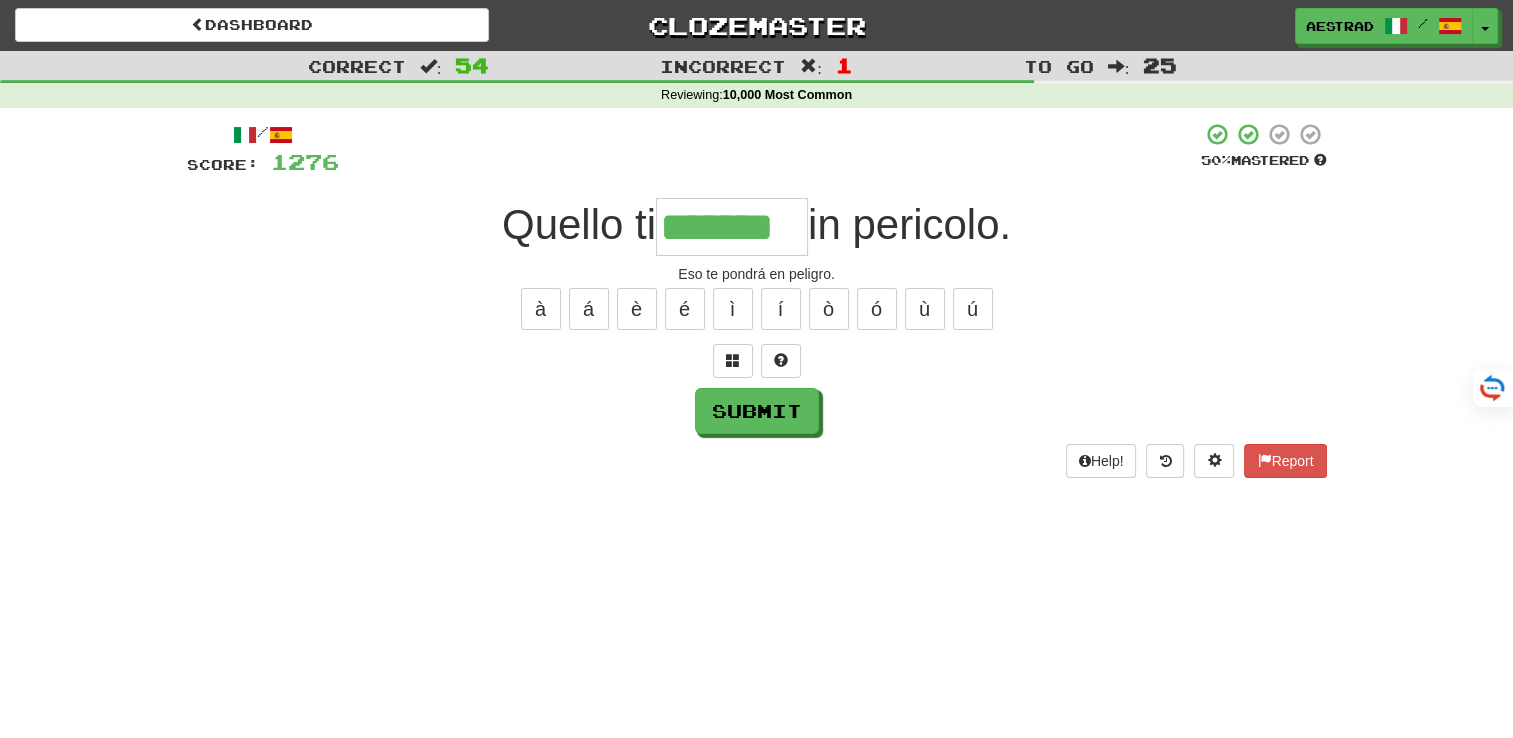 type on "*******" 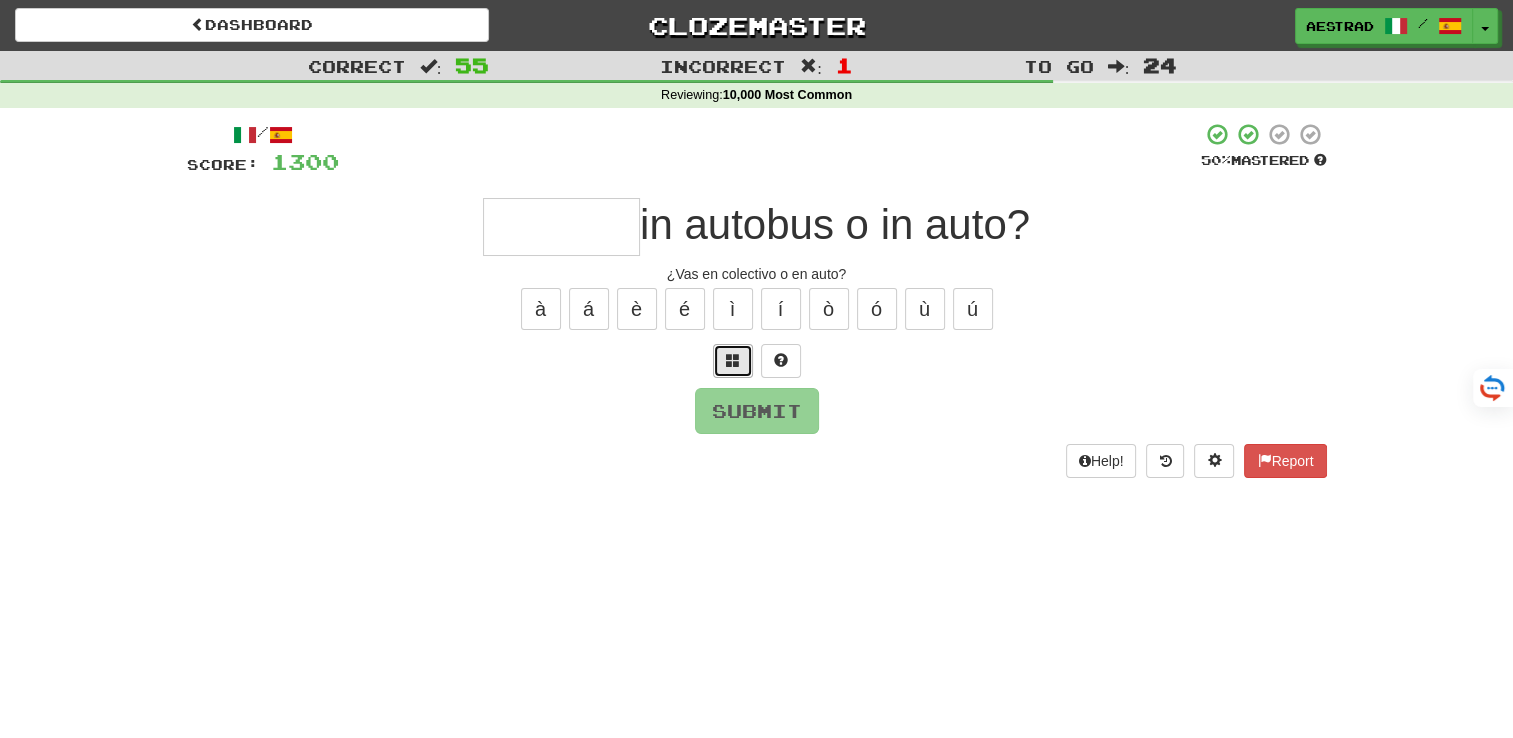 click at bounding box center [733, 360] 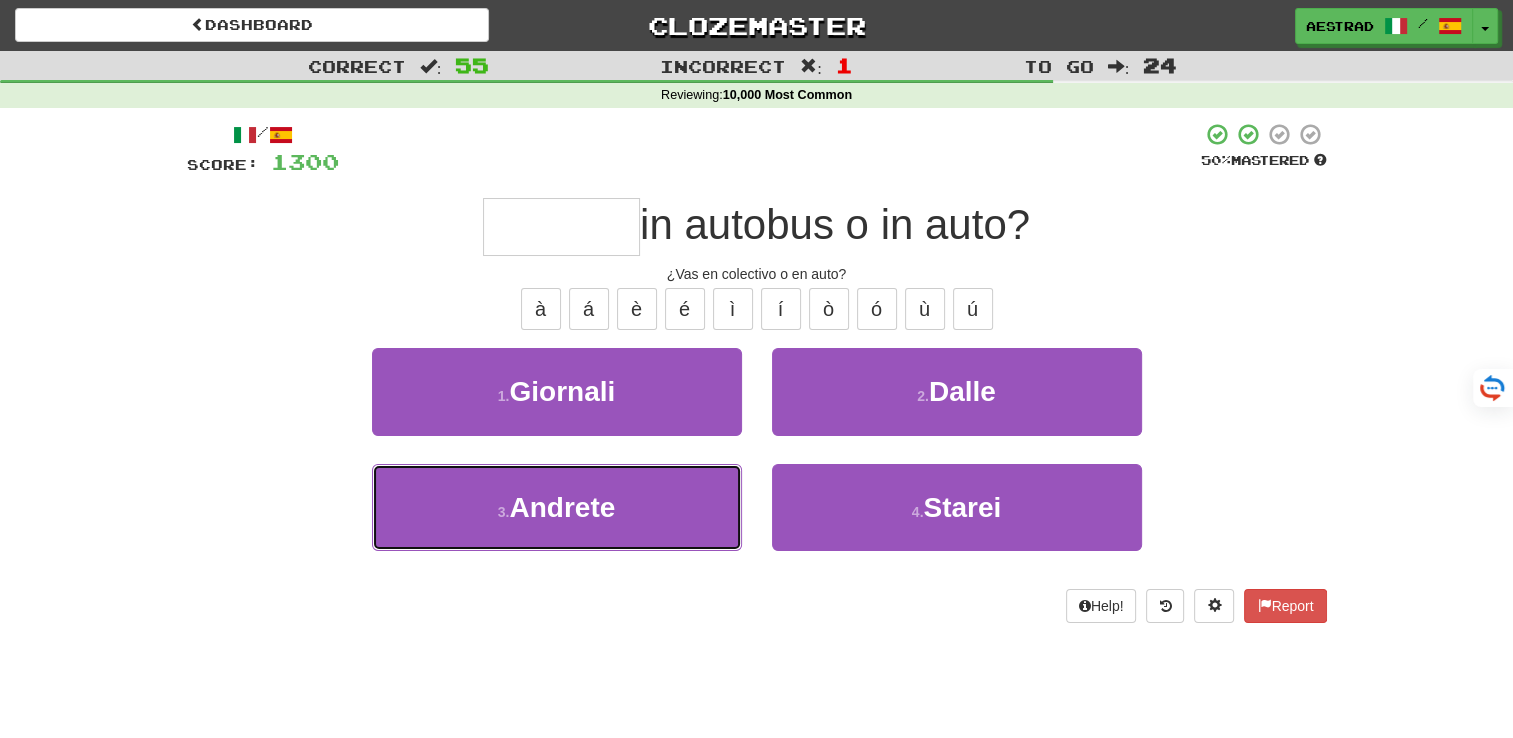 click on "3 .  Andrete" at bounding box center [557, 507] 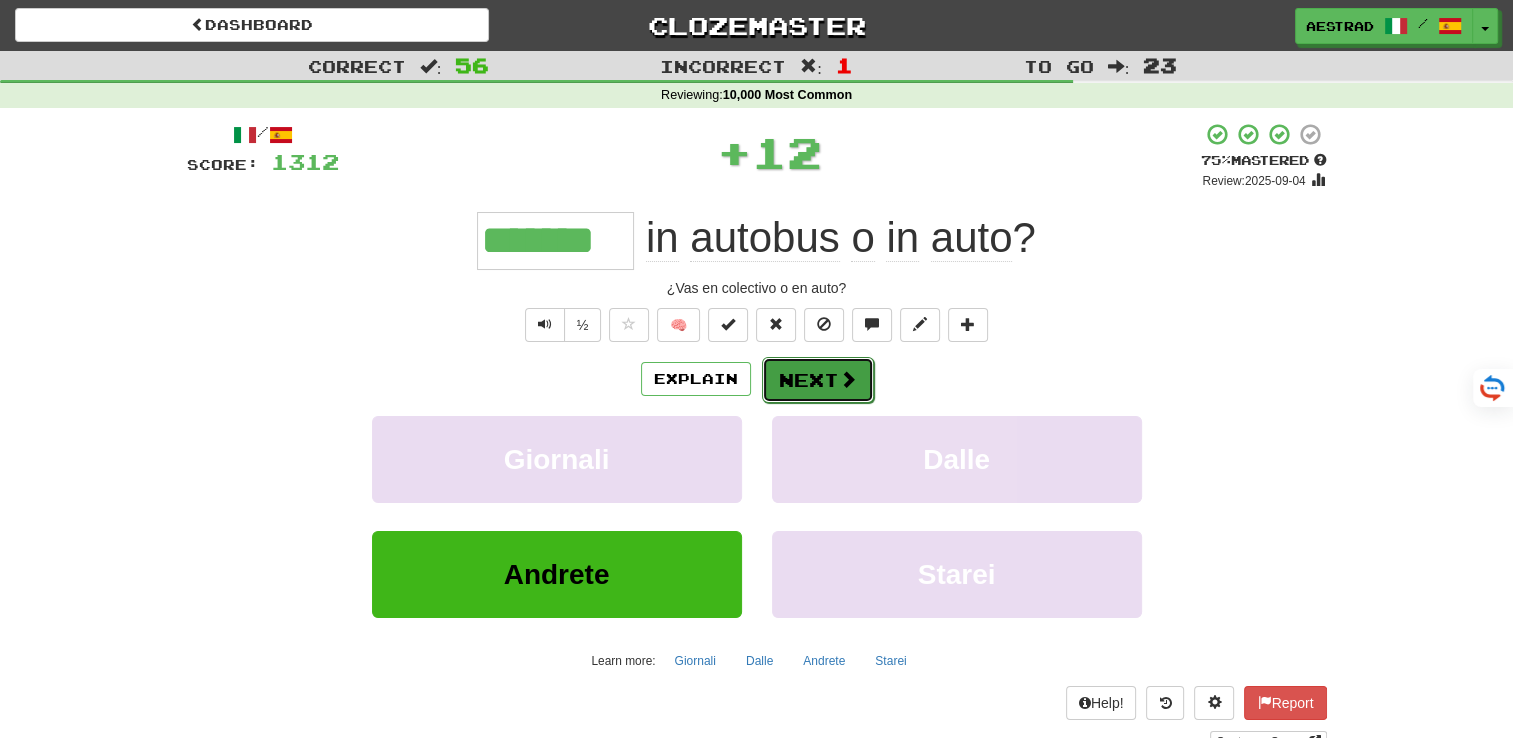 click on "Next" at bounding box center [818, 380] 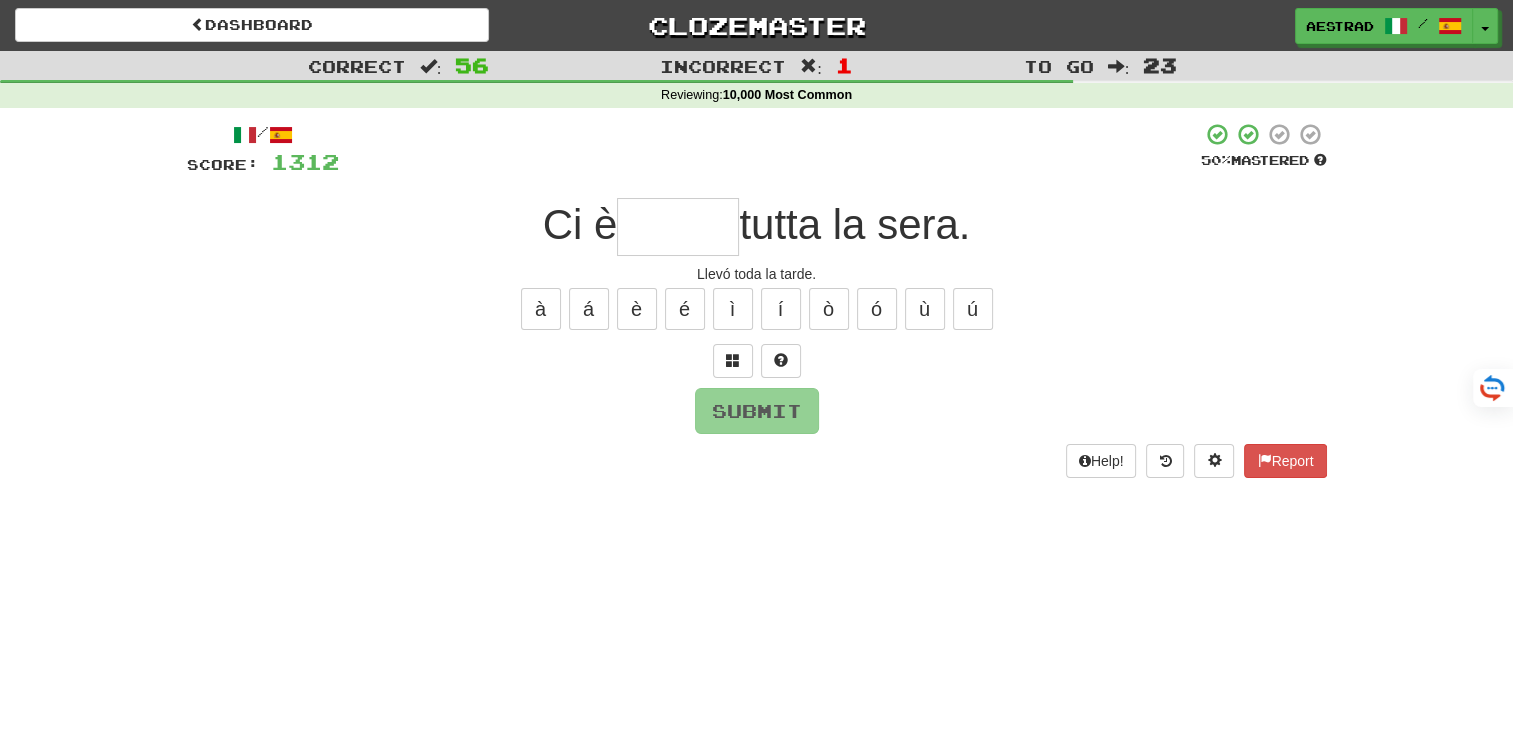 type on "*" 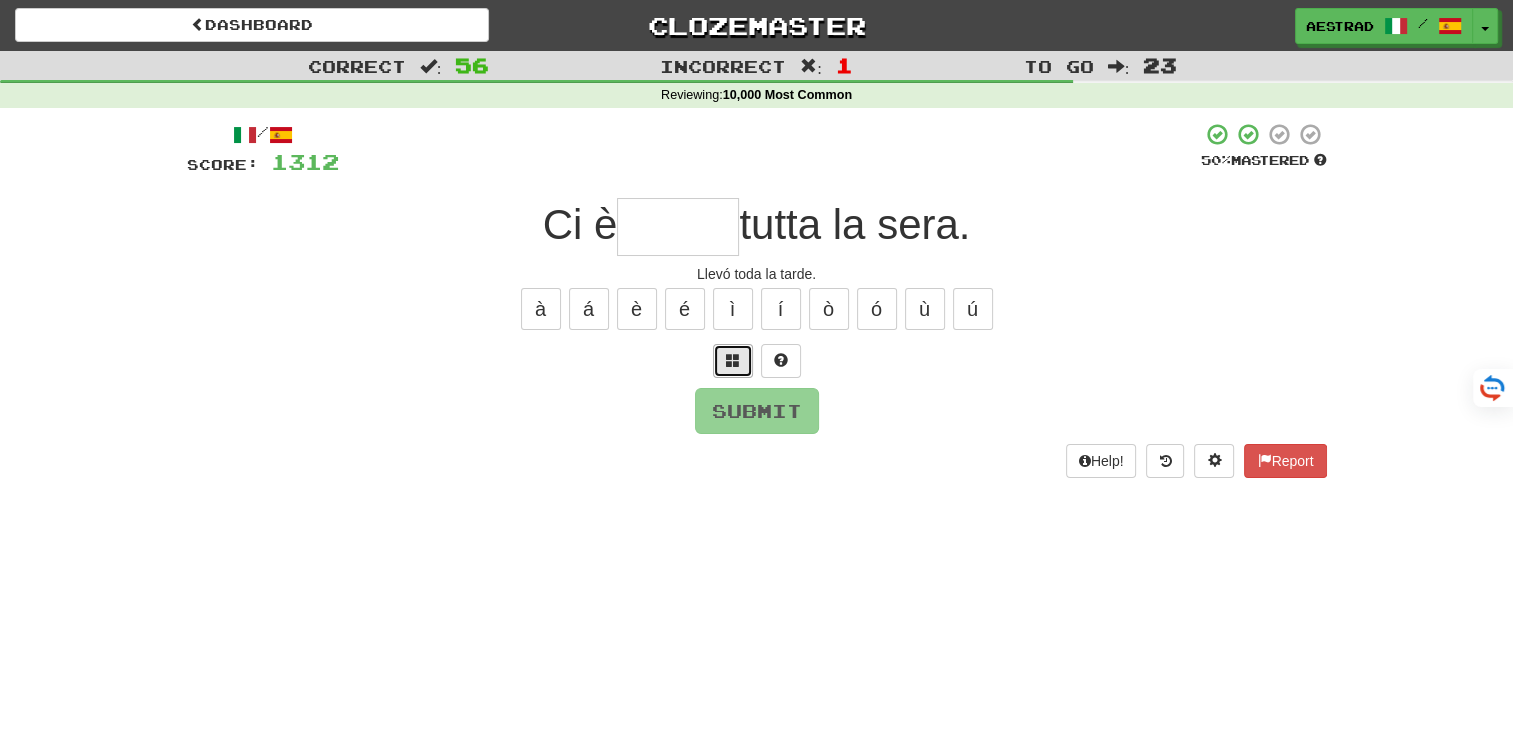 click at bounding box center [733, 361] 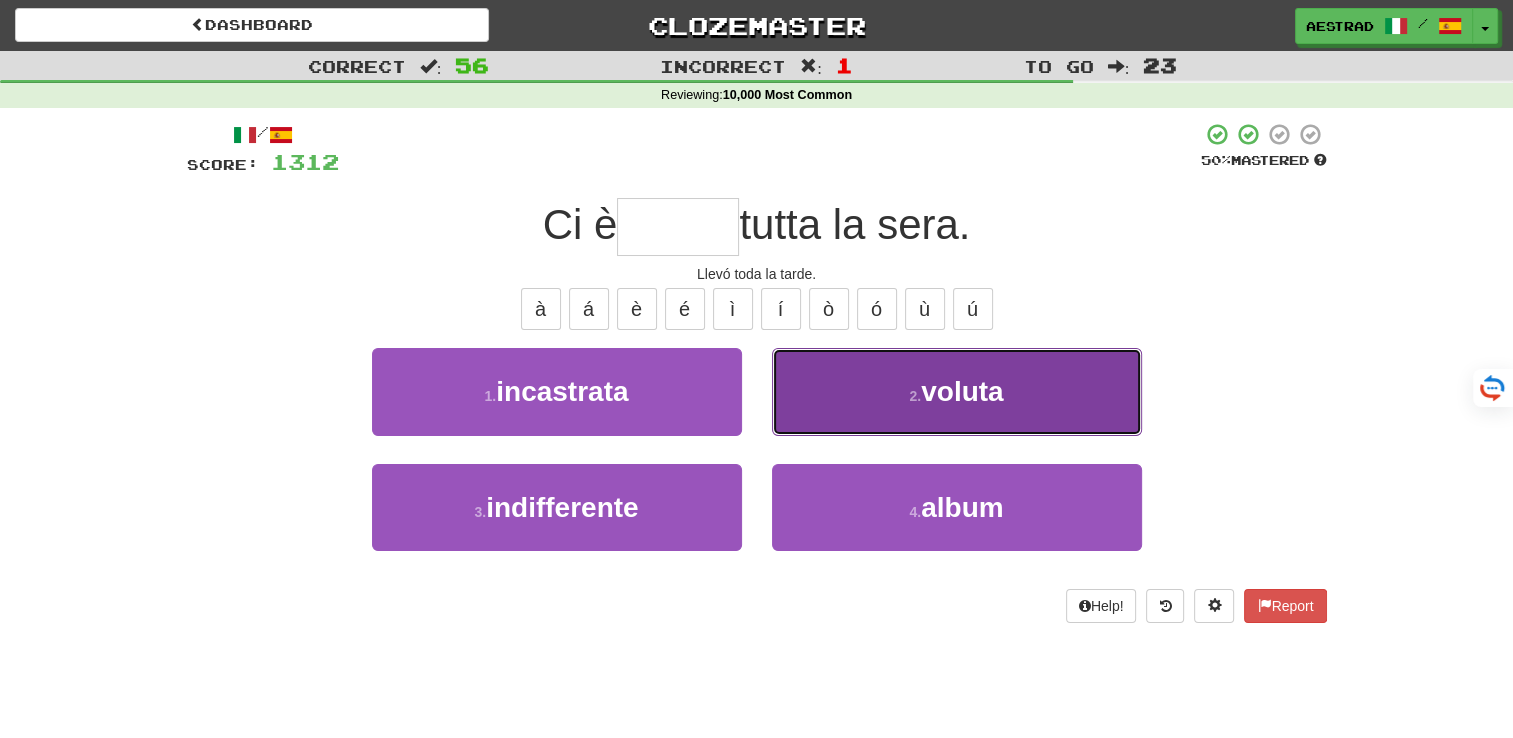 click on "2 .  voluta" at bounding box center [957, 391] 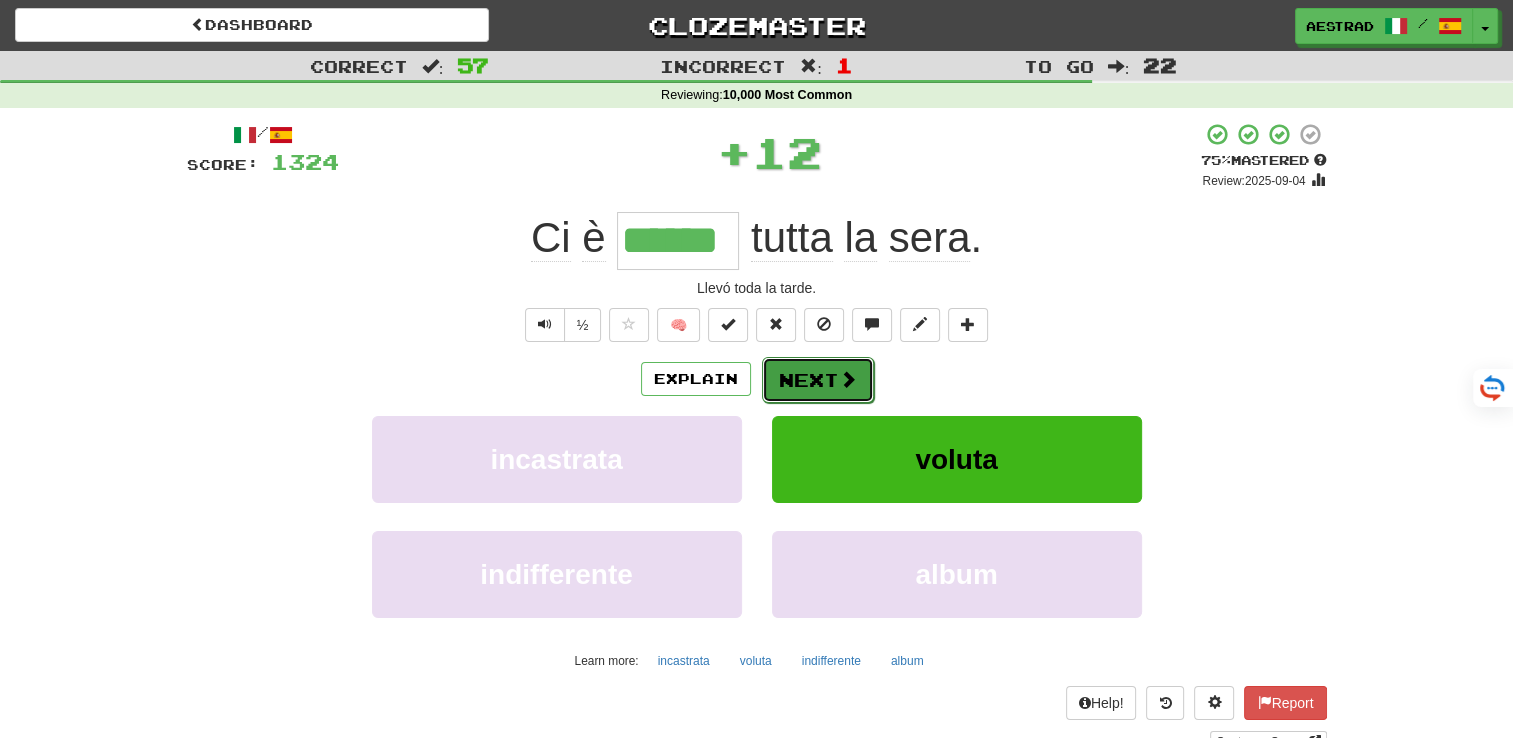click on "Next" at bounding box center (818, 380) 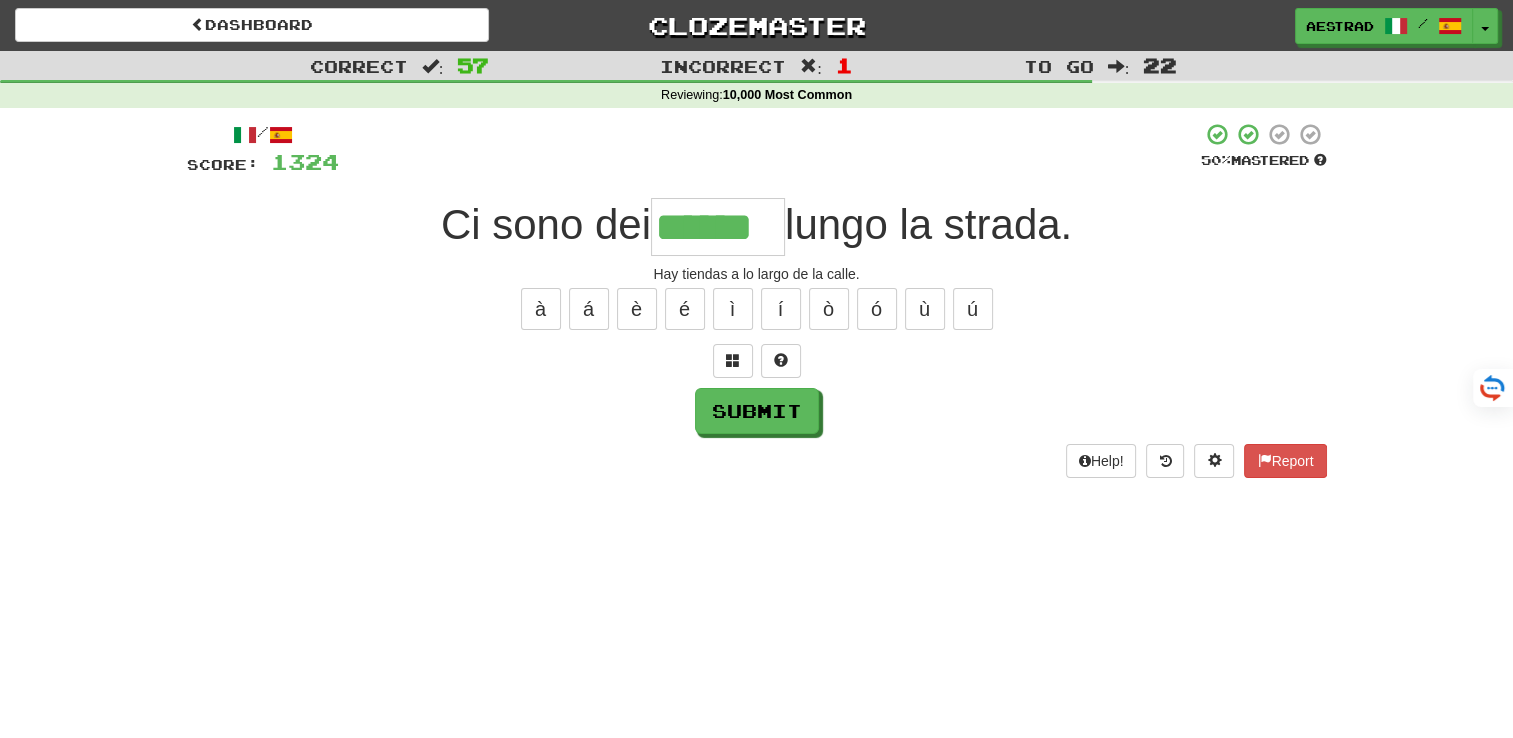 type on "******" 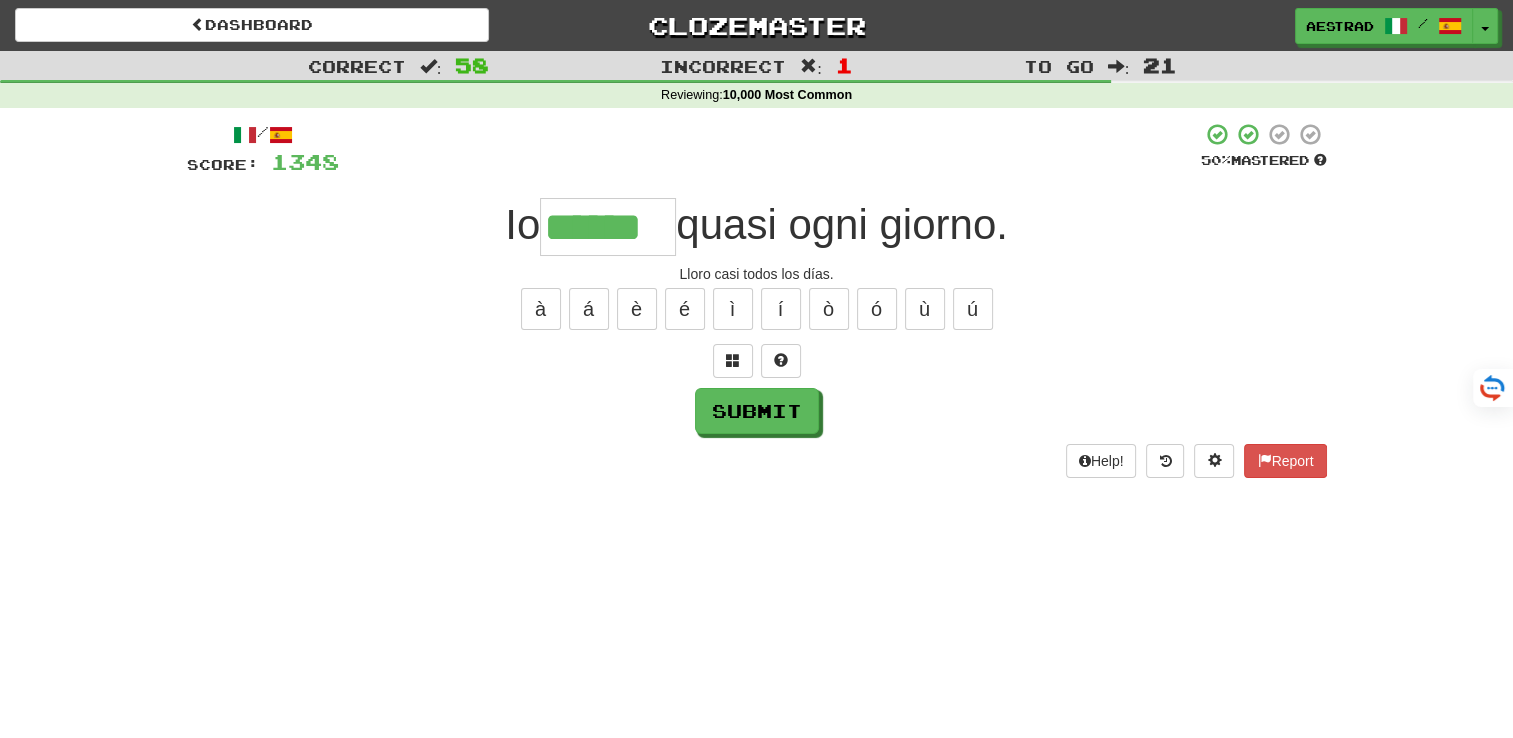 type on "******" 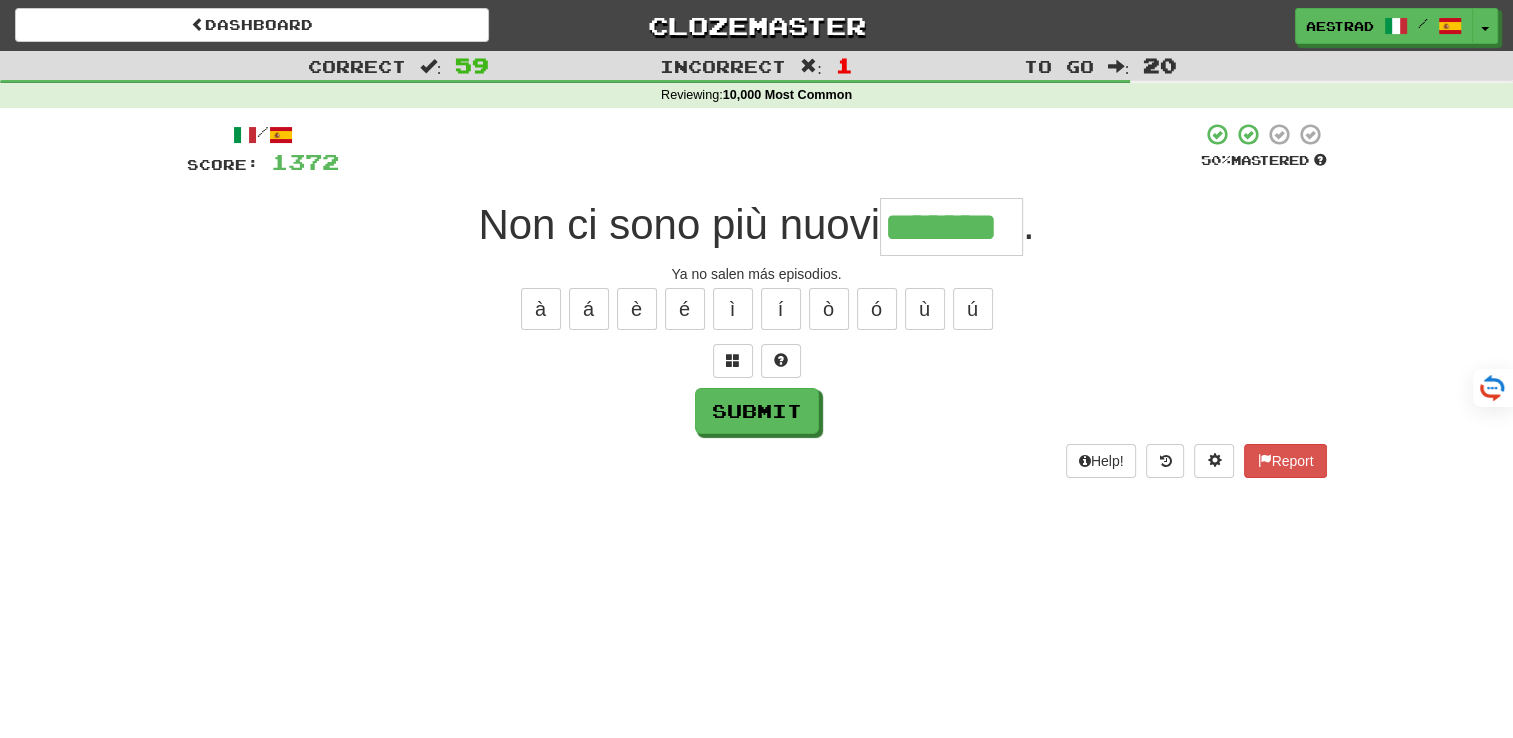 type on "*******" 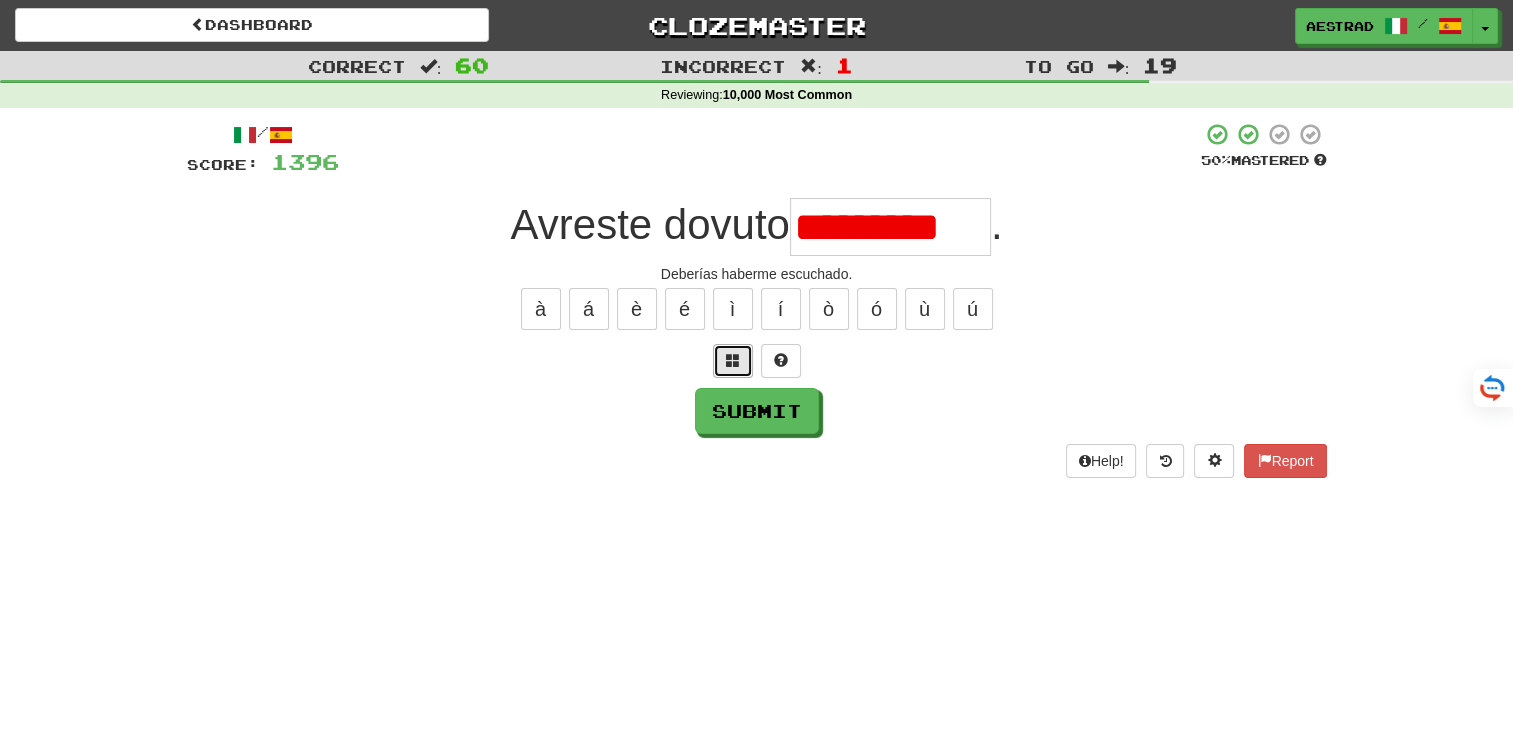 click at bounding box center [733, 361] 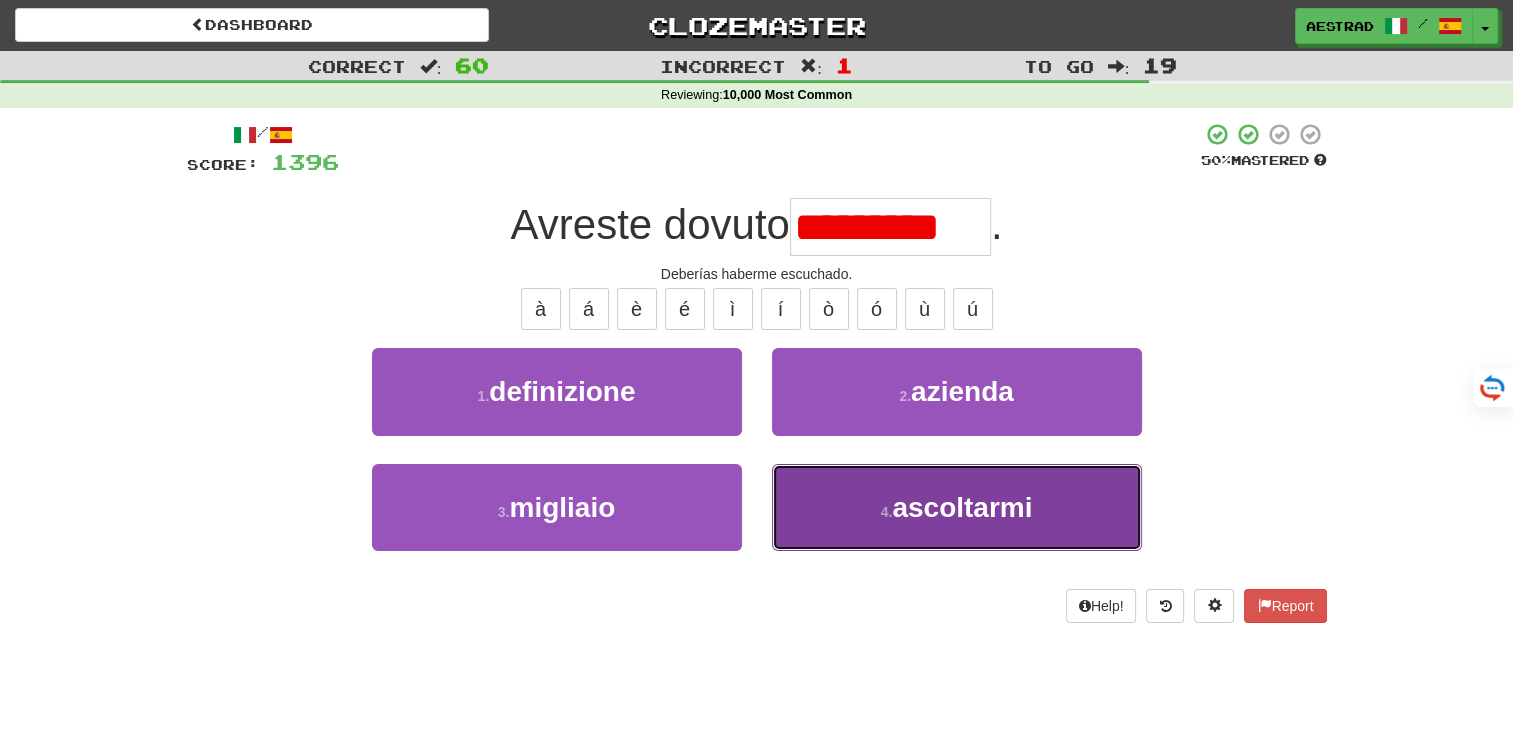 click on "ascoltarmi" at bounding box center [962, 507] 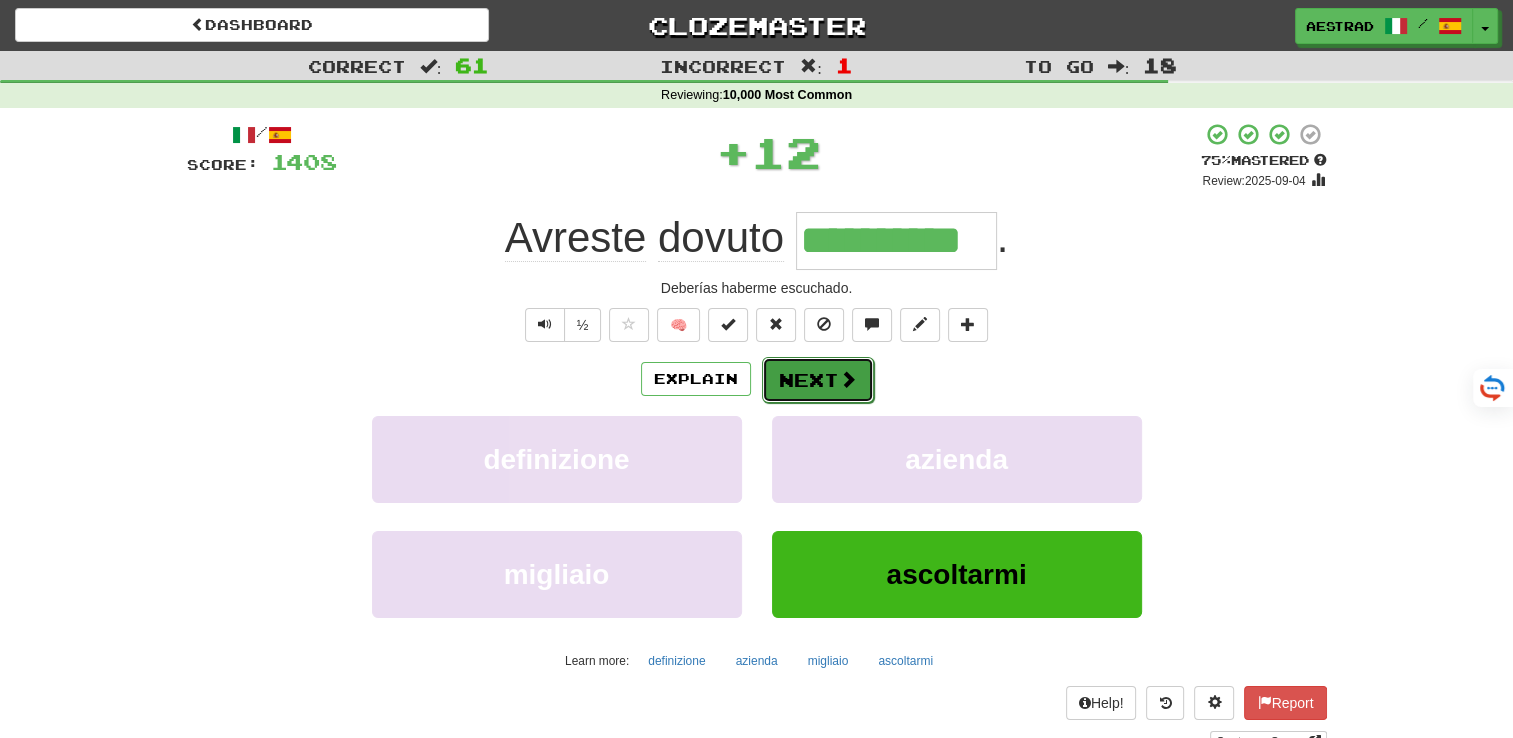 click on "Next" at bounding box center [818, 380] 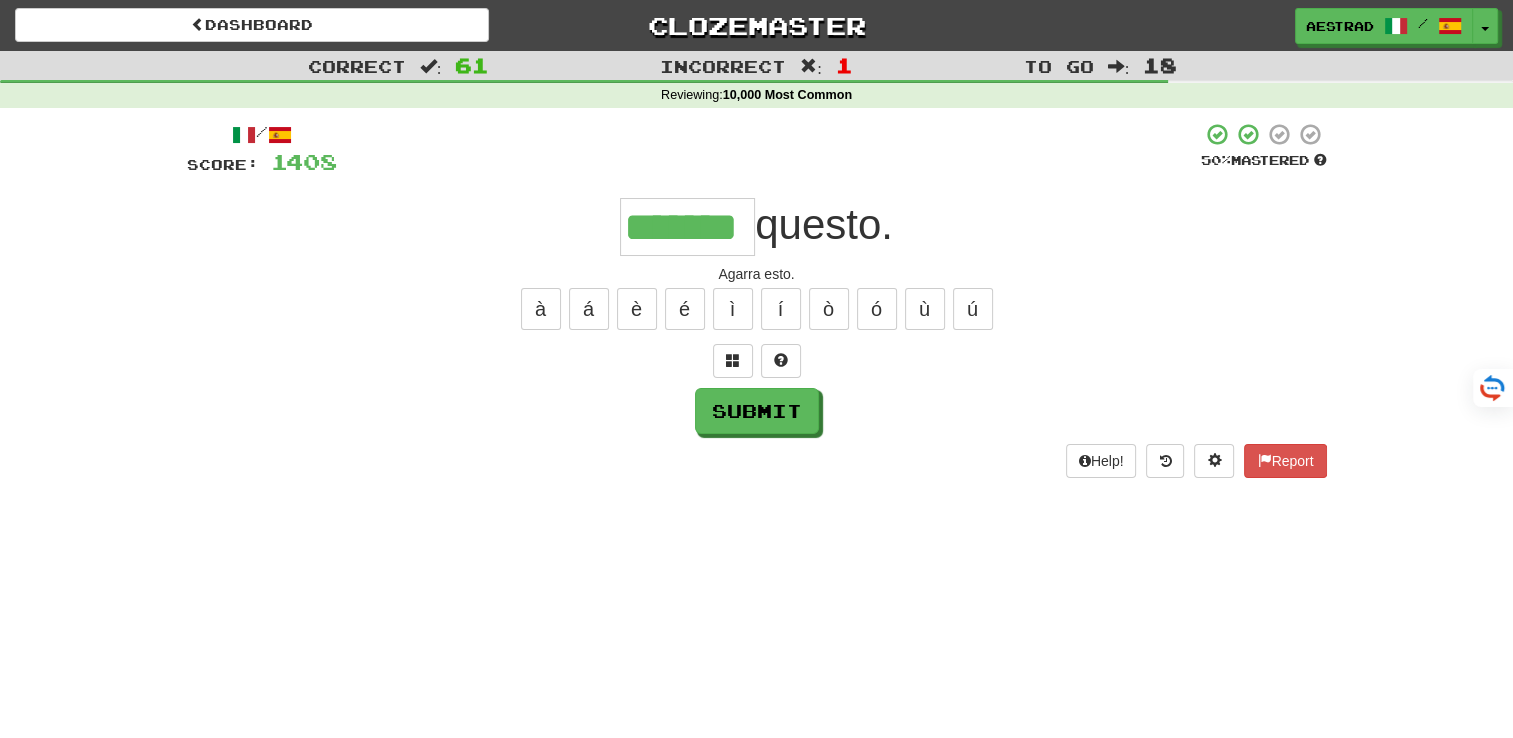 type on "*******" 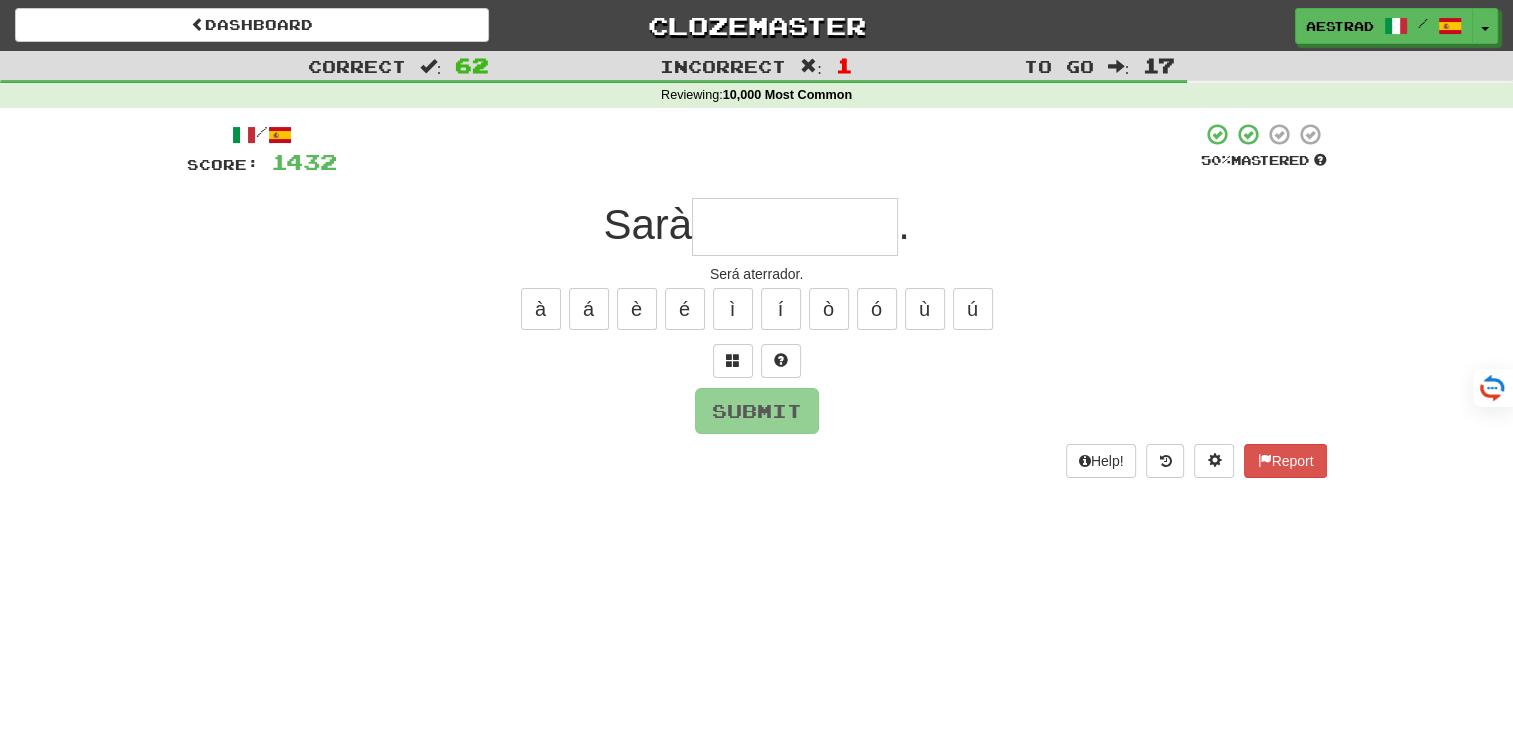type on "*" 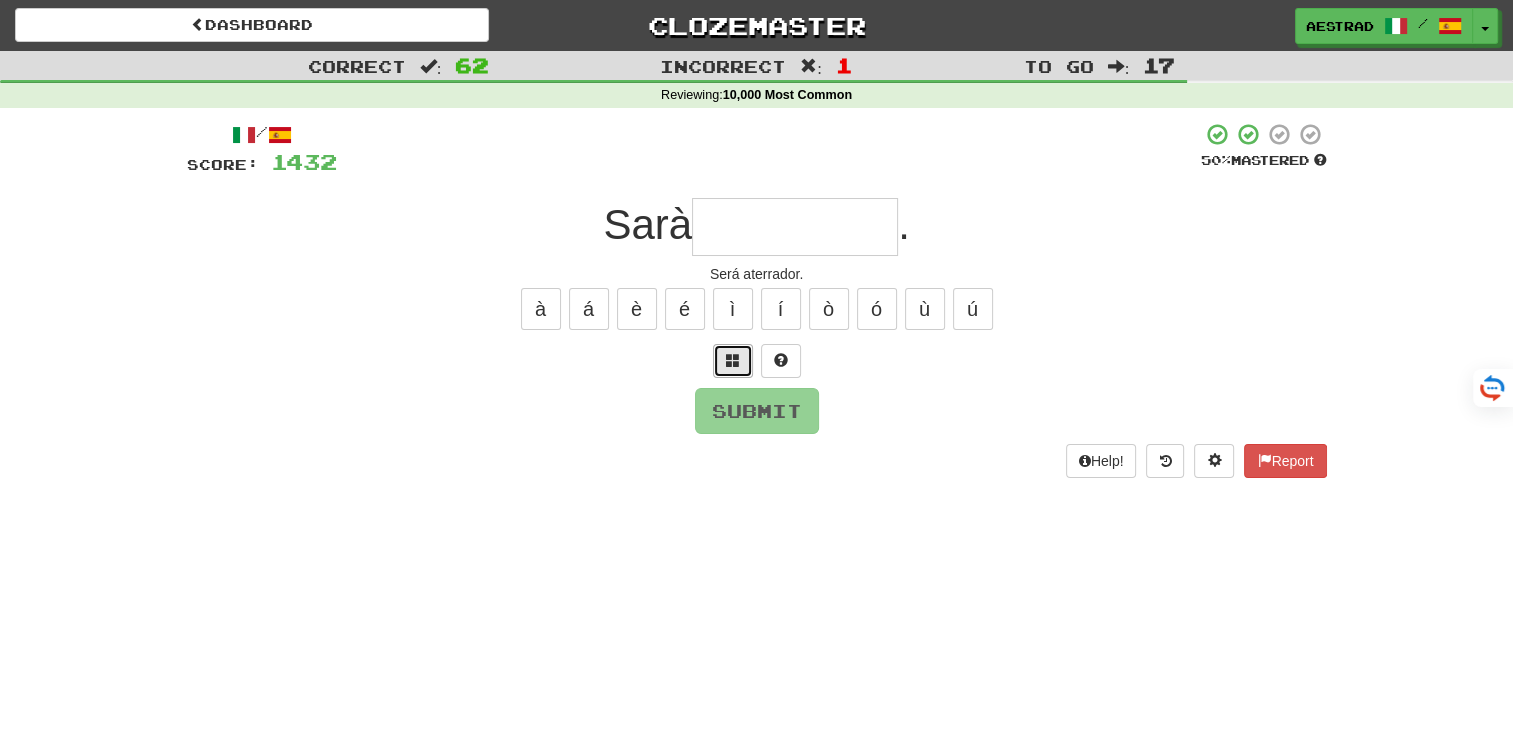 click at bounding box center [733, 361] 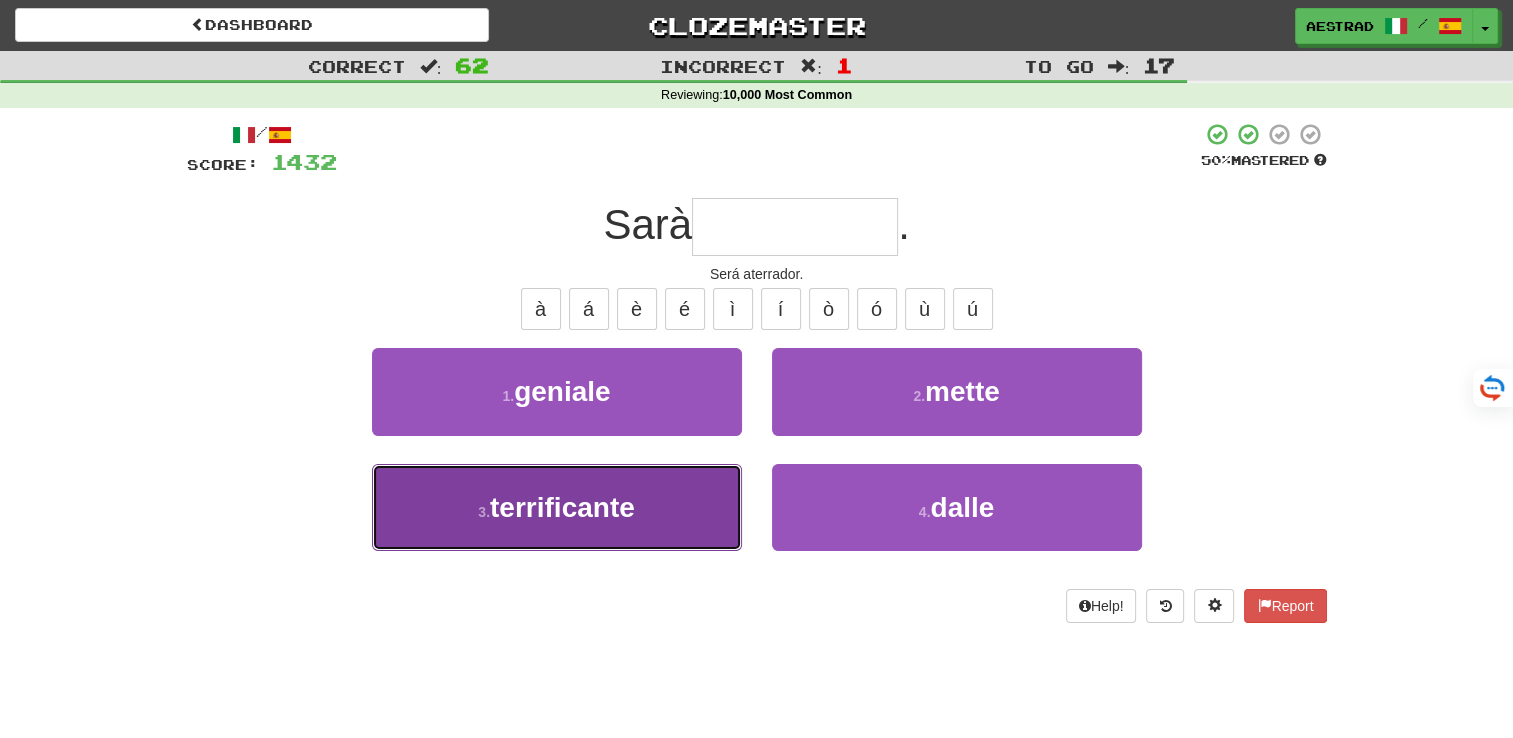 click on "3 .  terrificante" at bounding box center (557, 507) 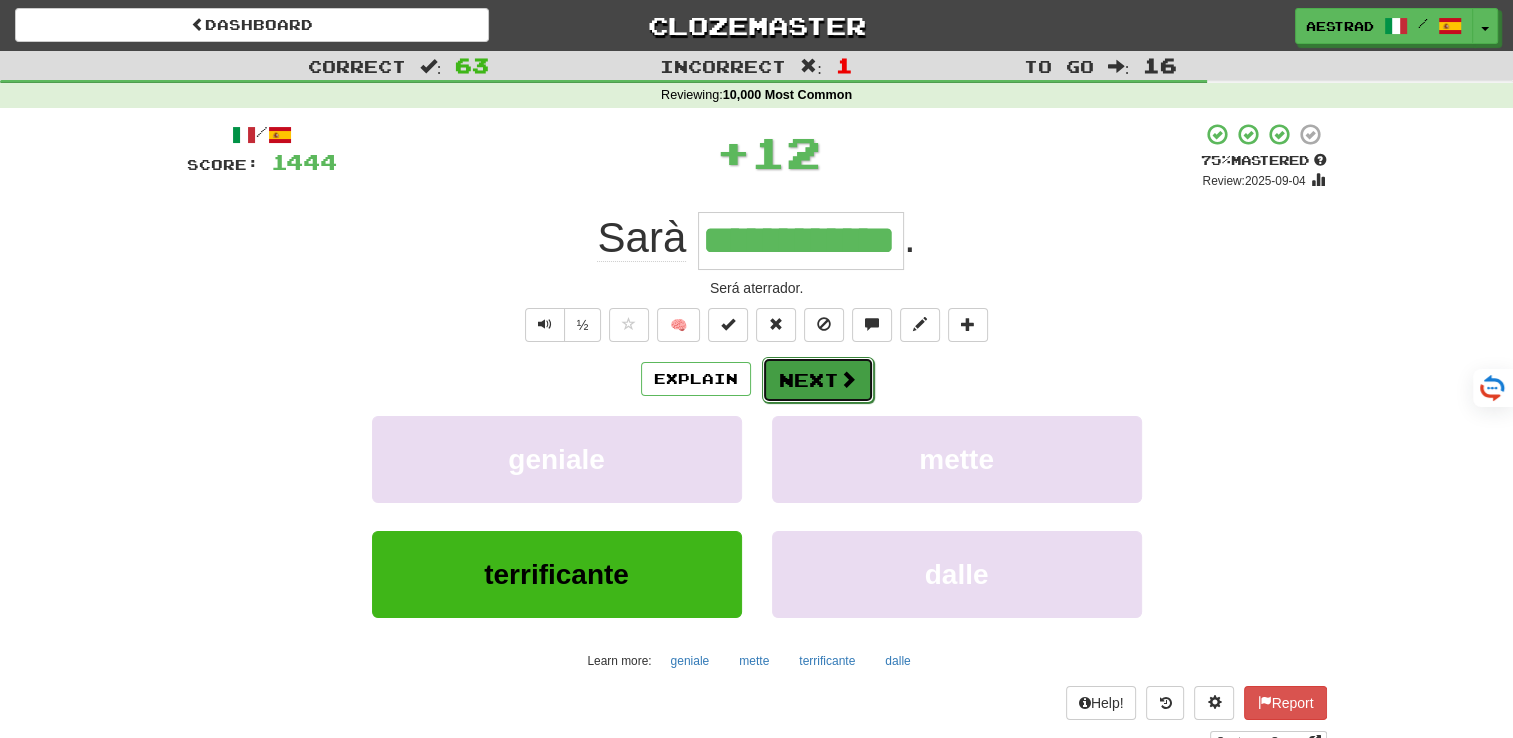 click on "Next" at bounding box center [818, 380] 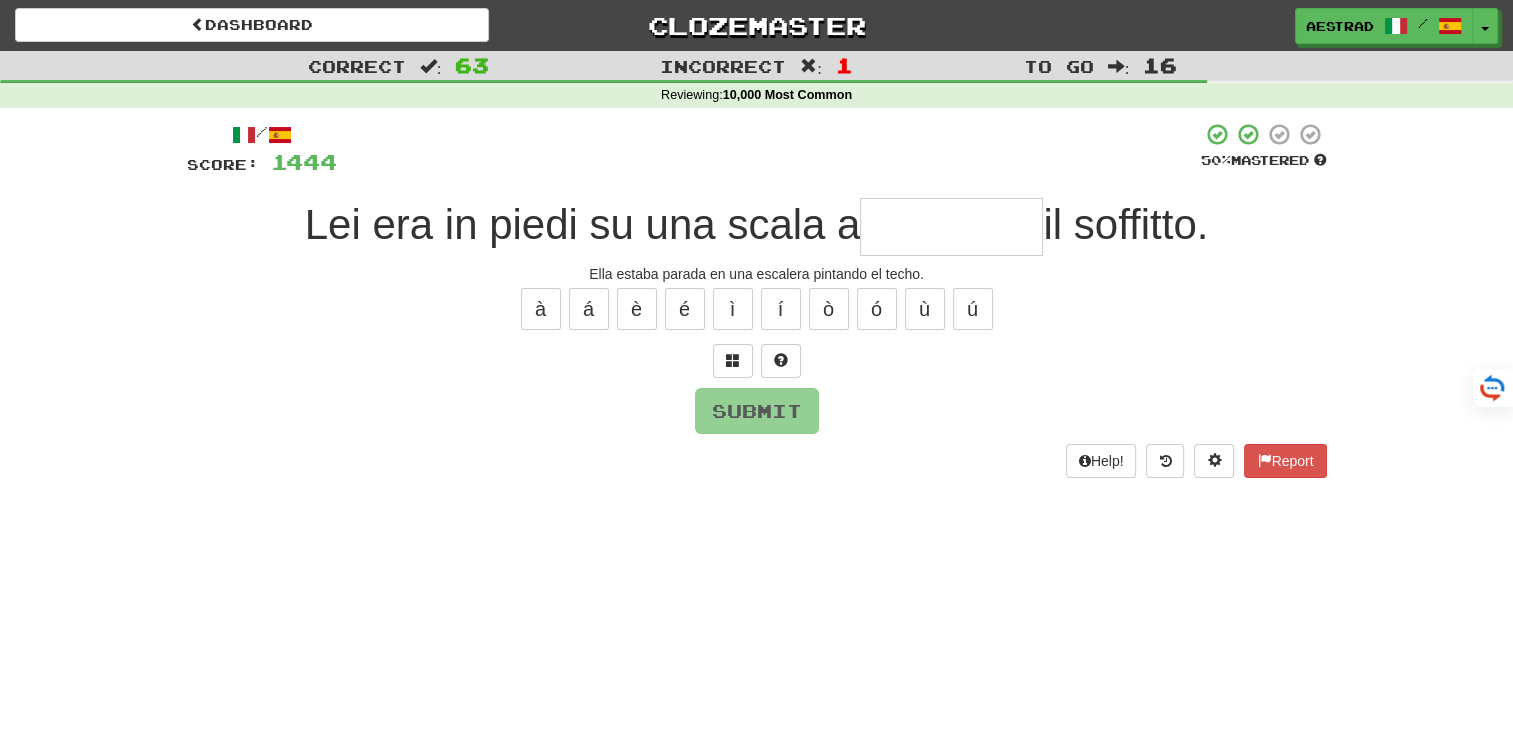click on "Help!  Report" at bounding box center (757, 461) 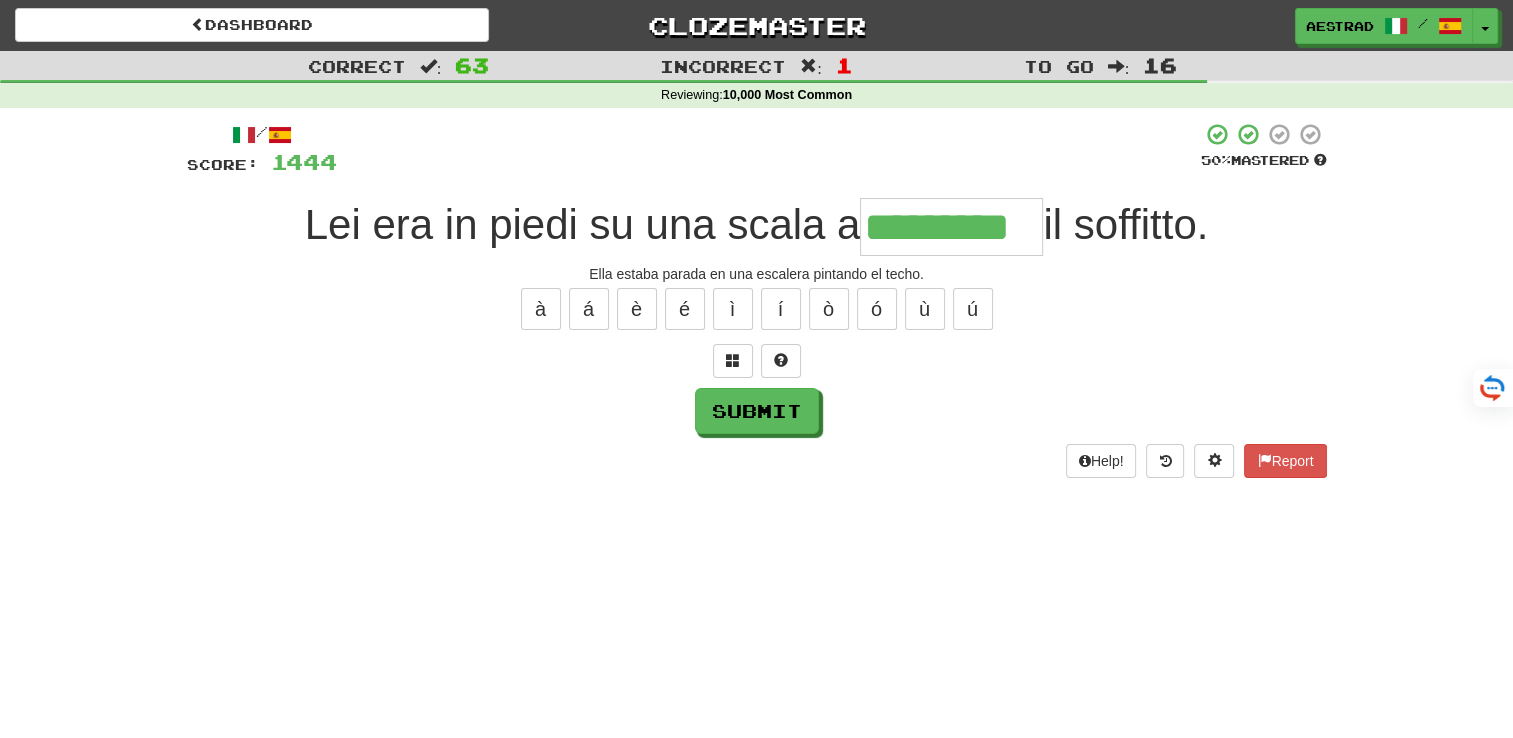 type on "*********" 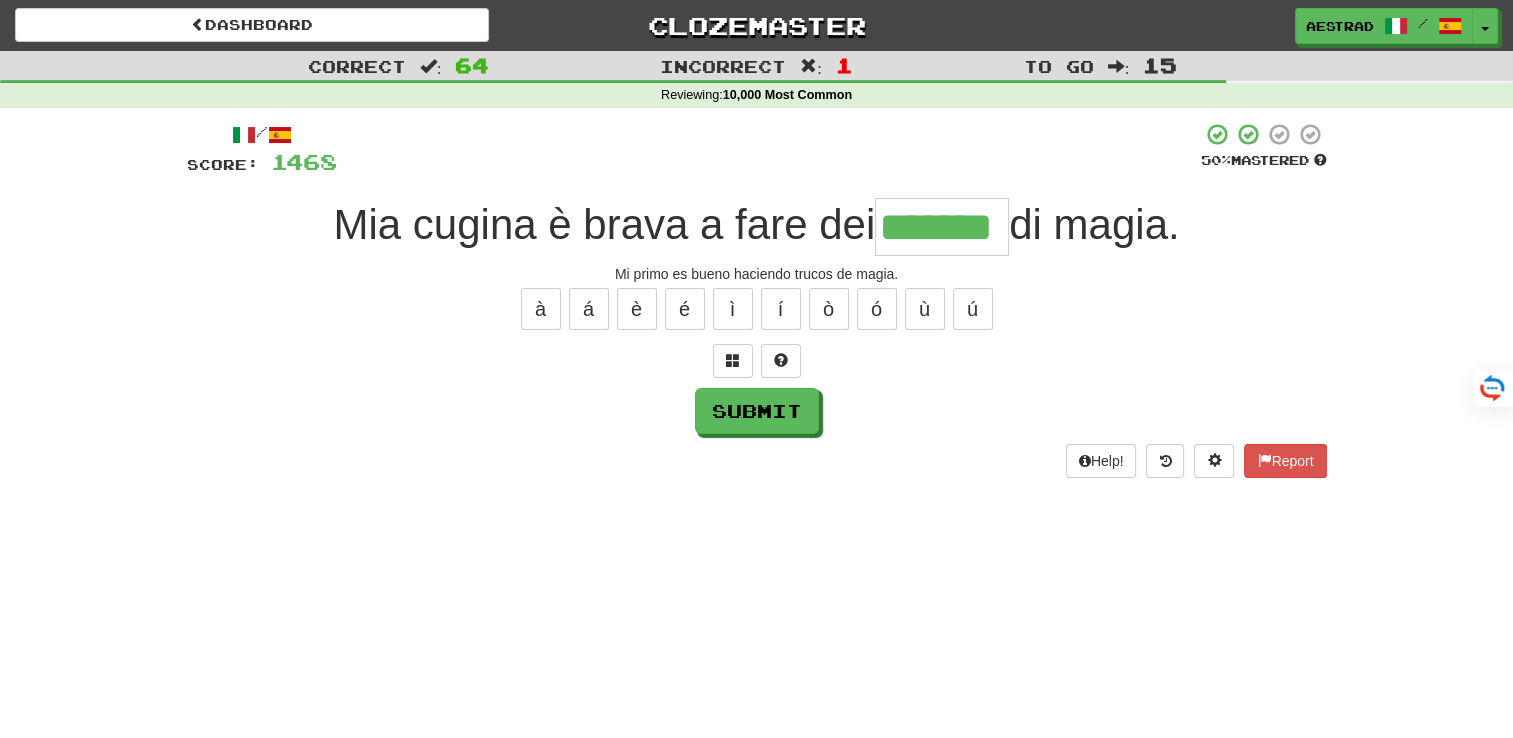 type on "*******" 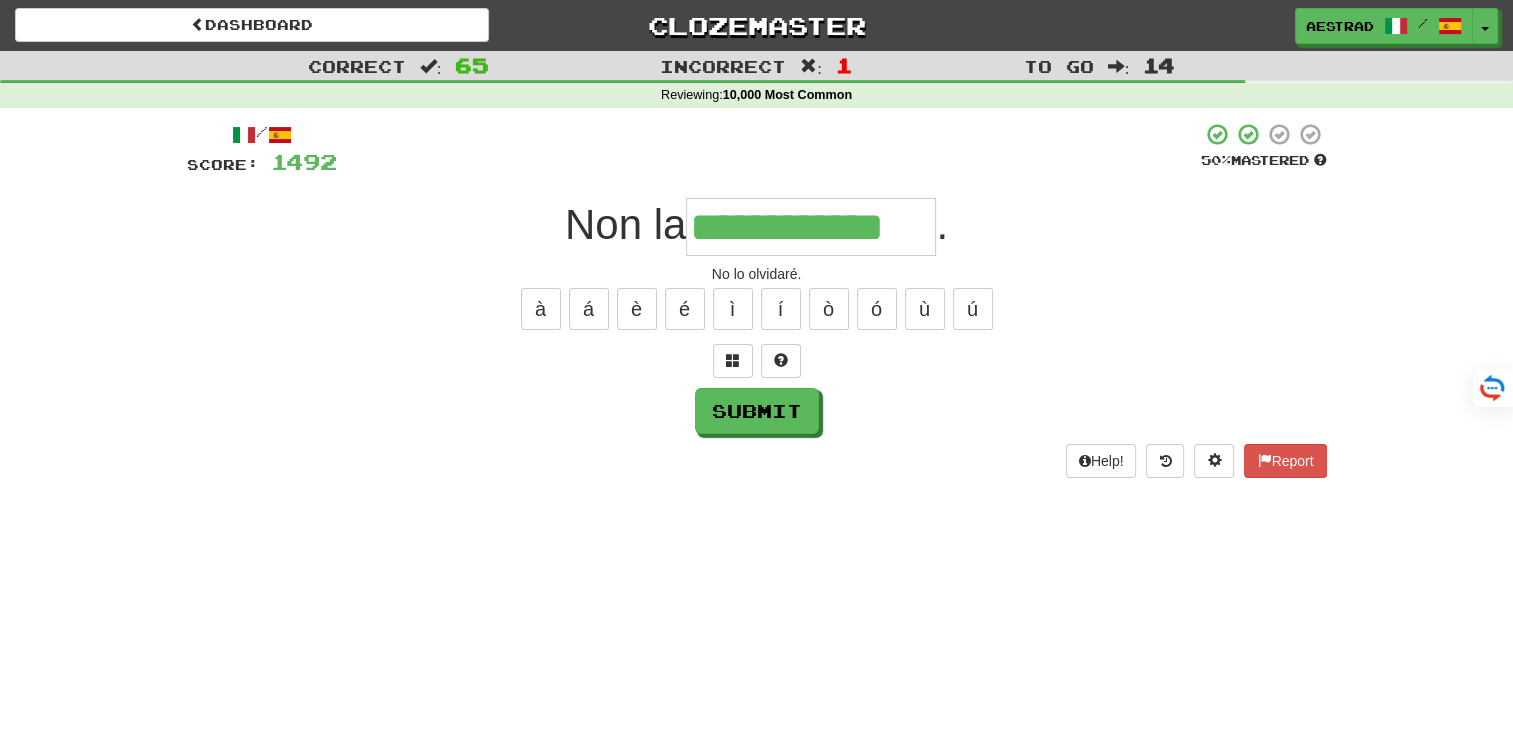 type on "**********" 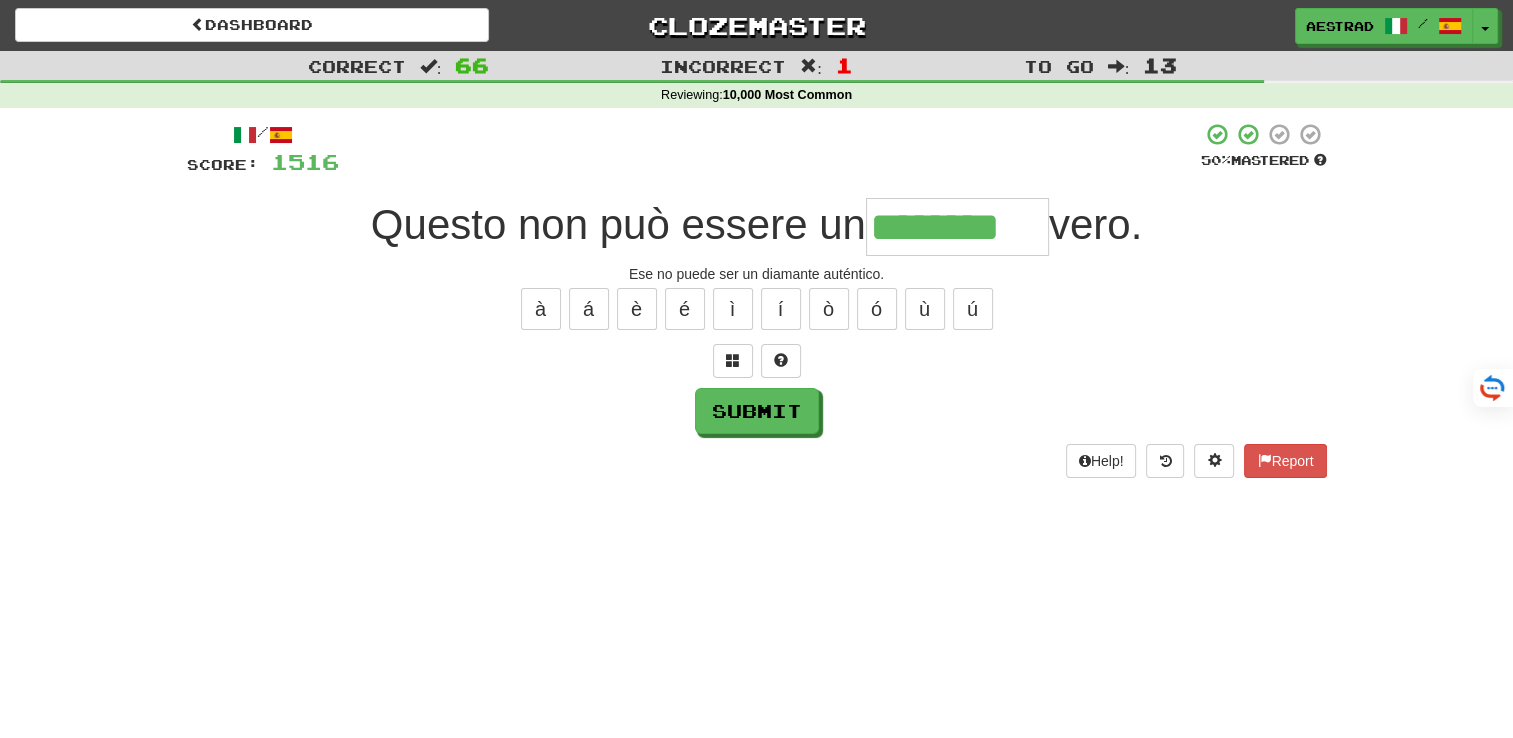 type on "********" 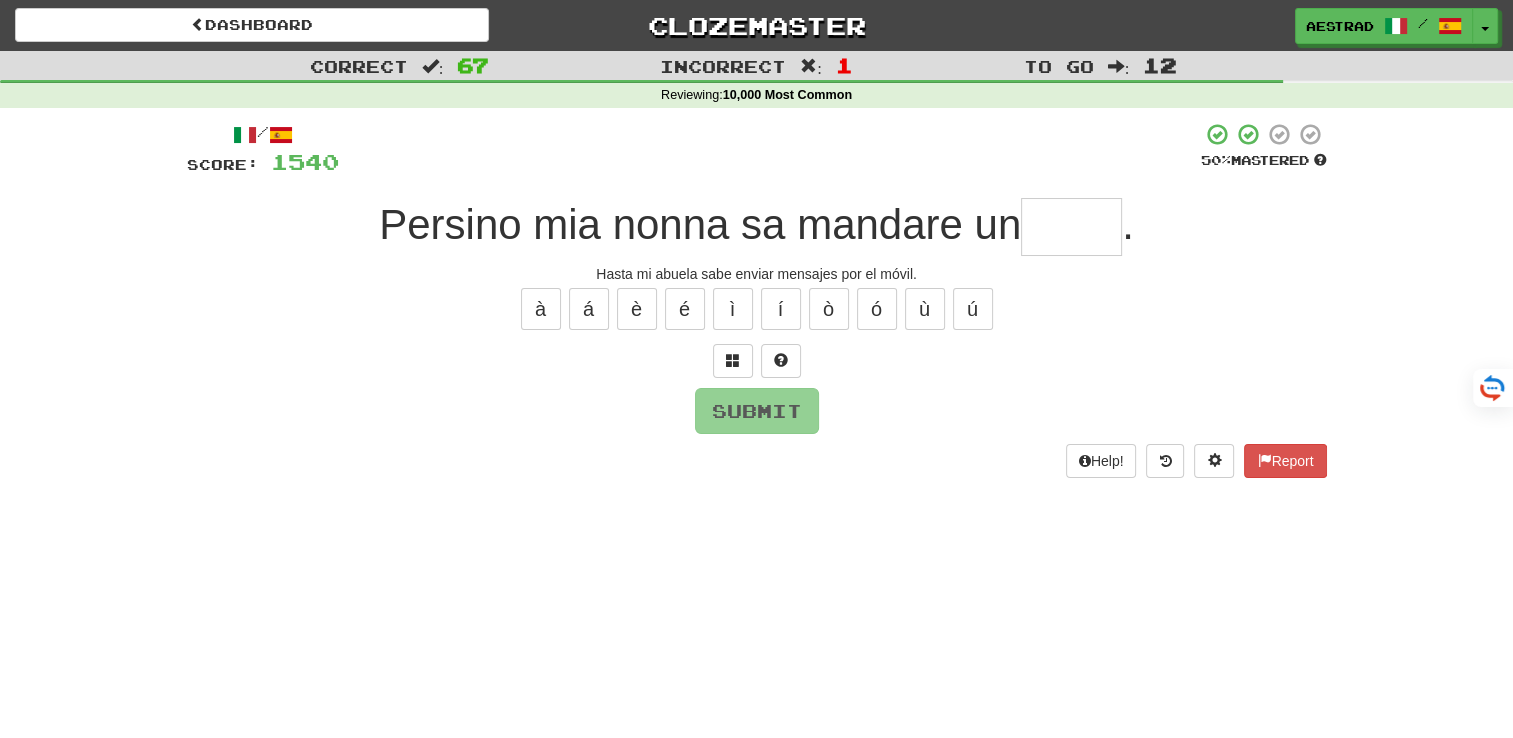 type on "*" 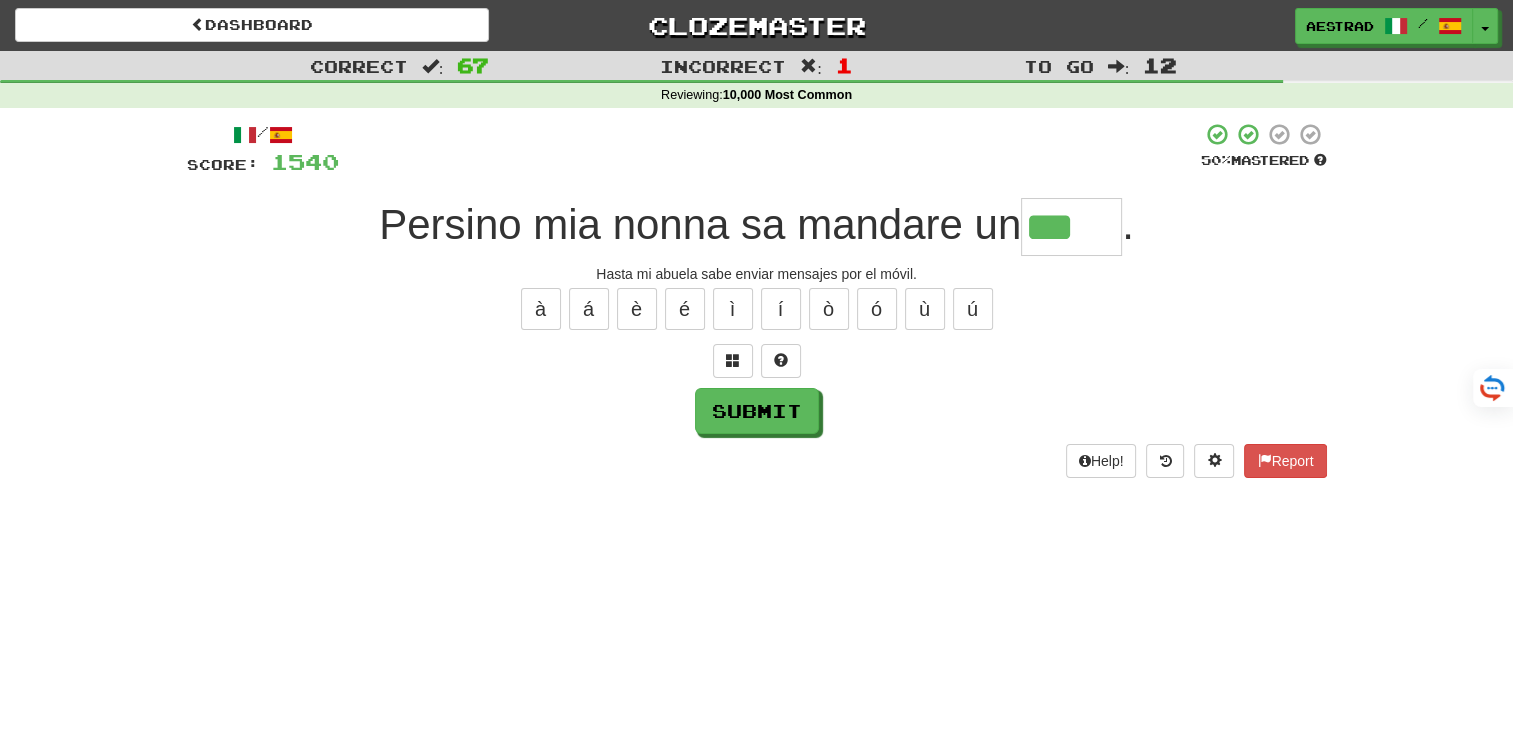 type on "***" 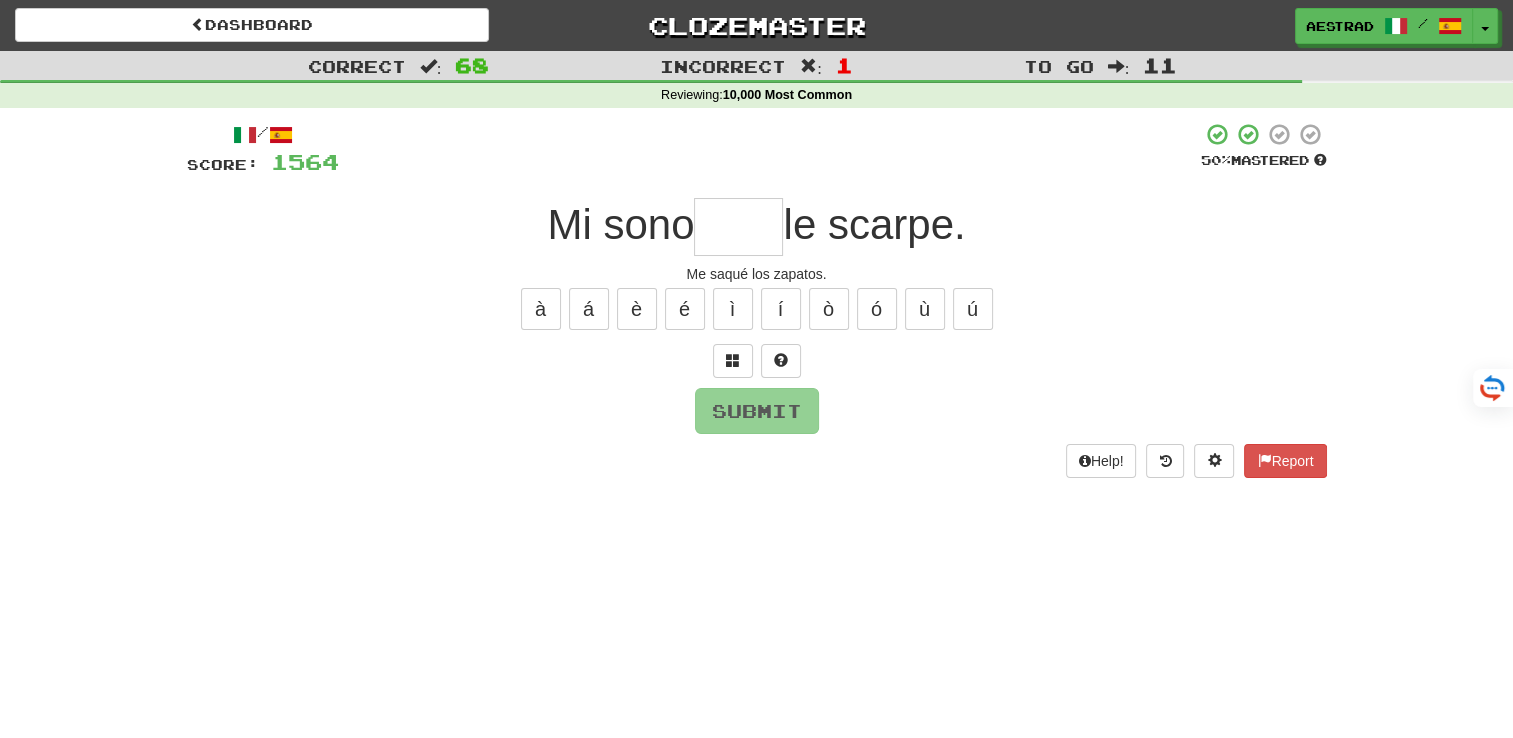 type on "*" 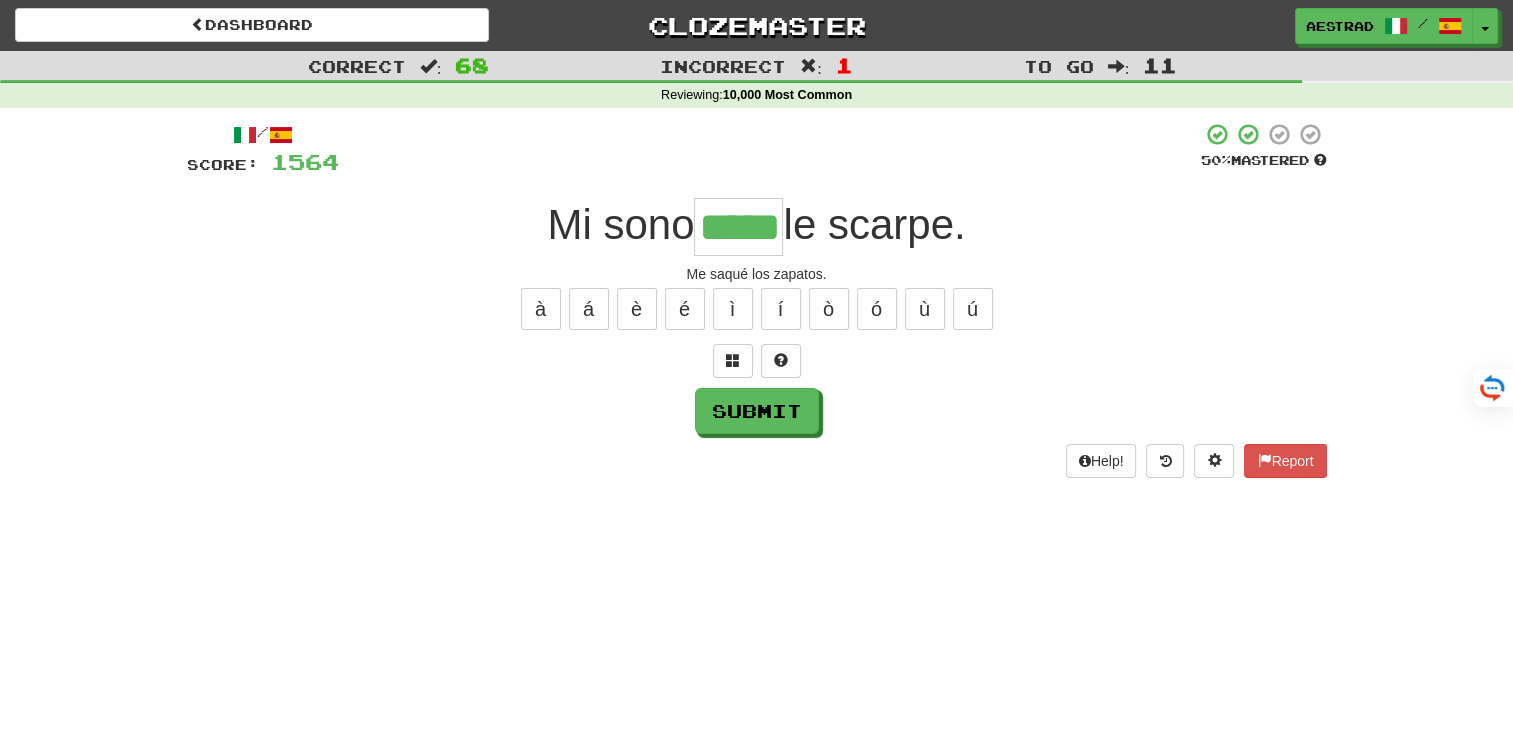 type on "*****" 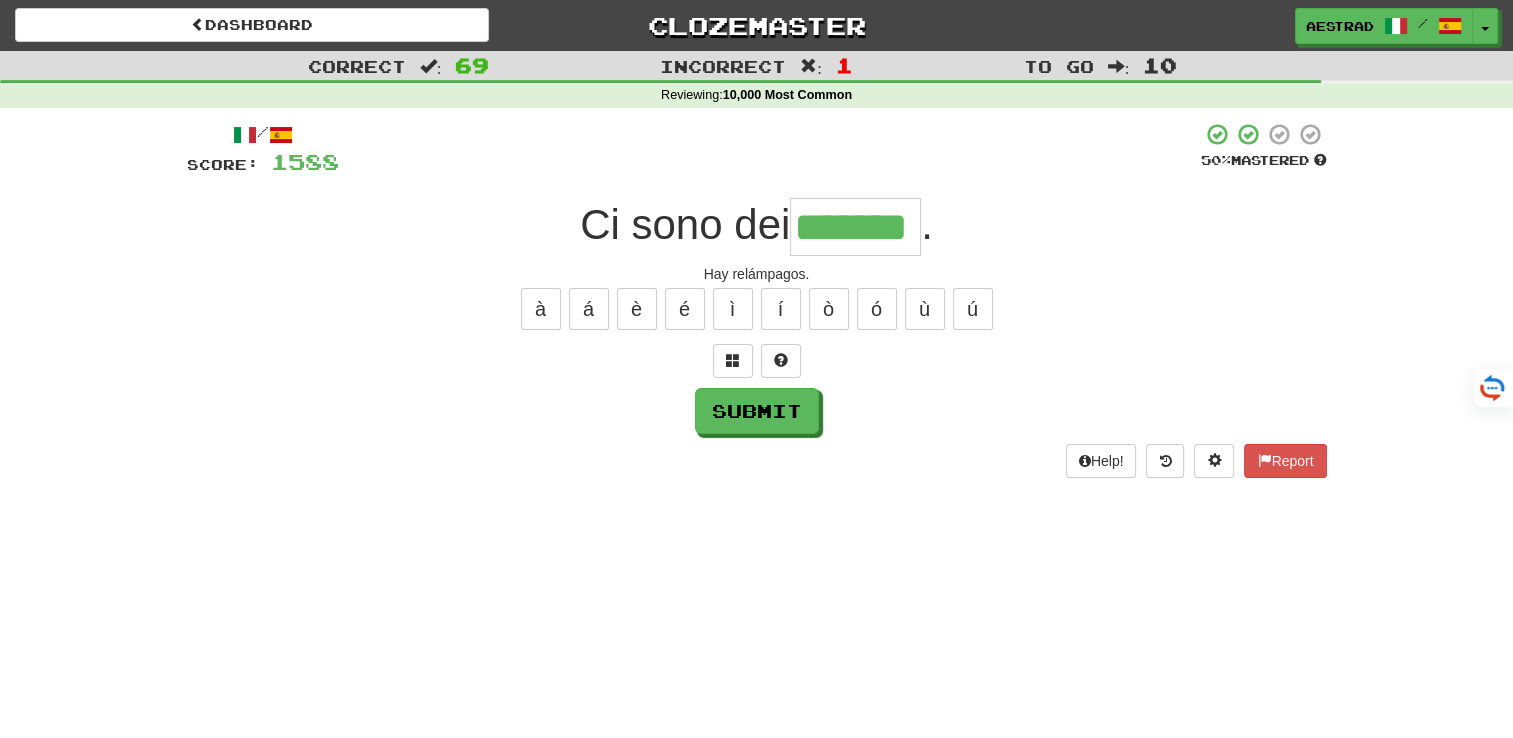 type on "*******" 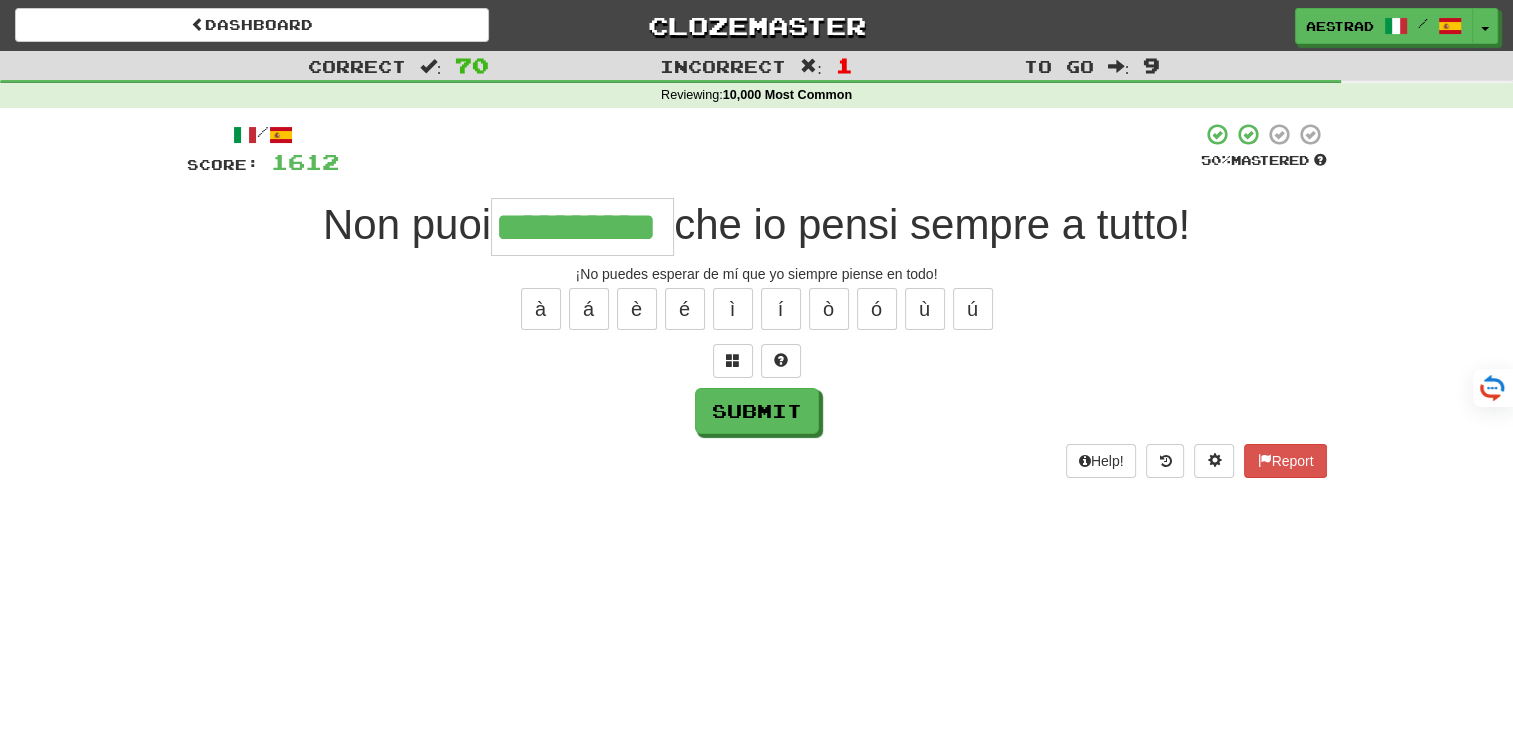 type on "**********" 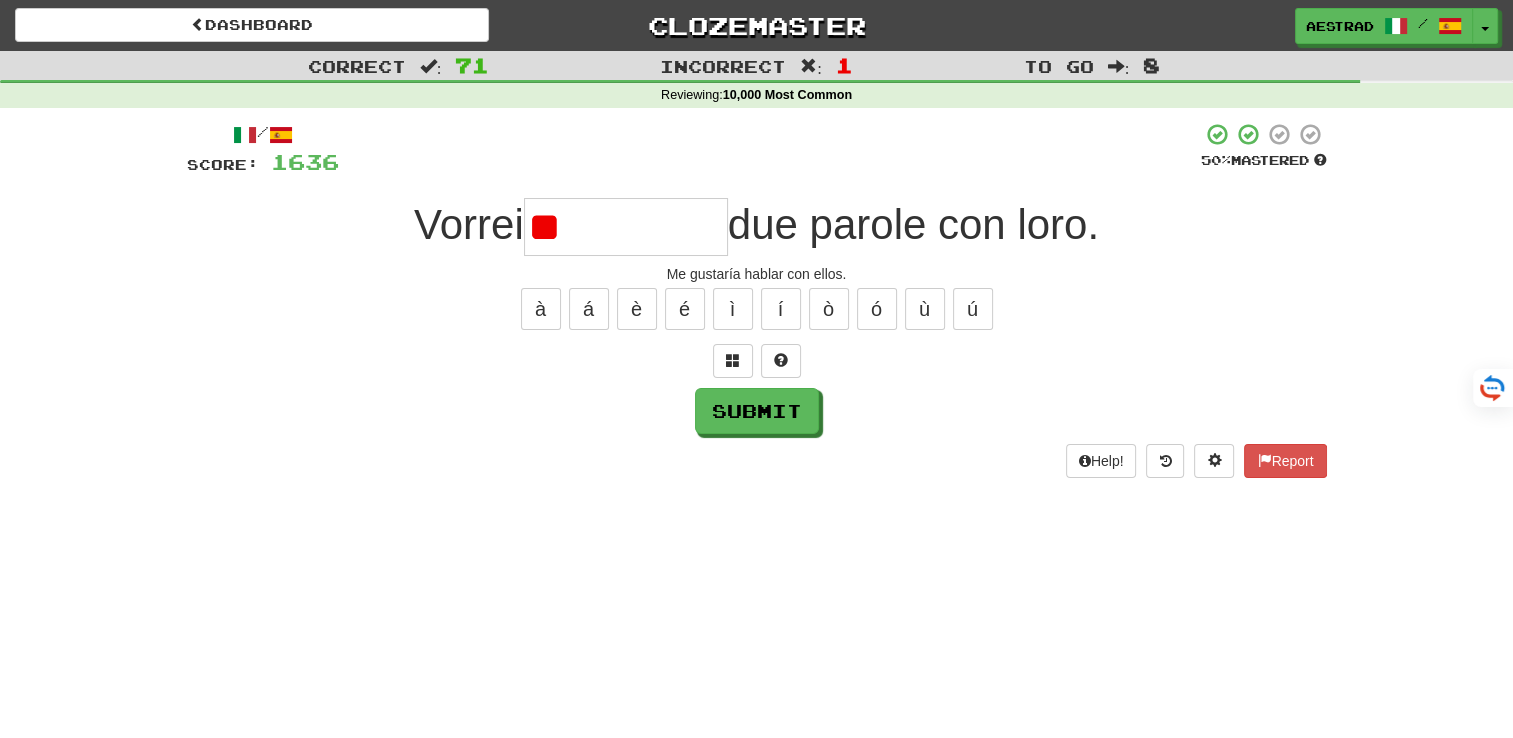 type on "*" 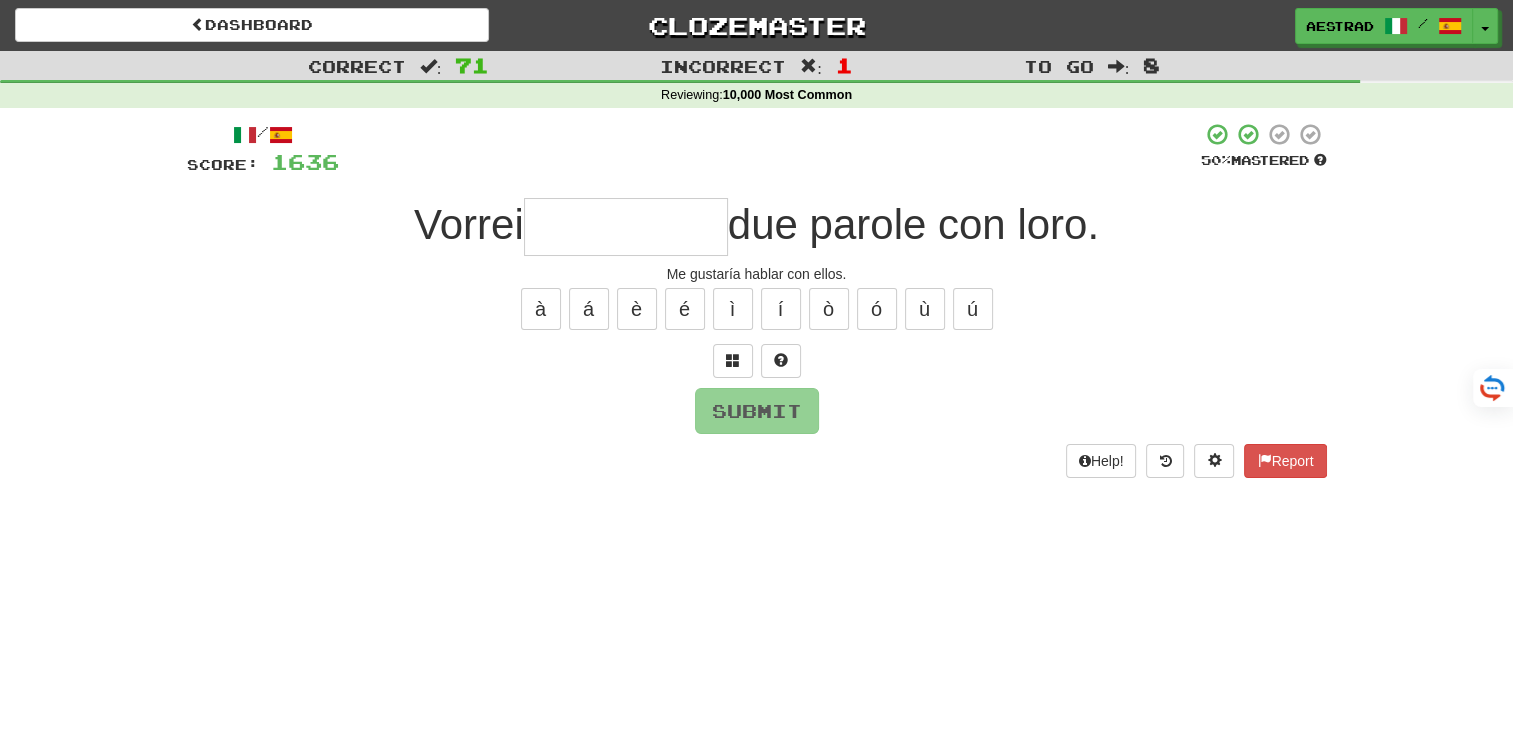 type on "*" 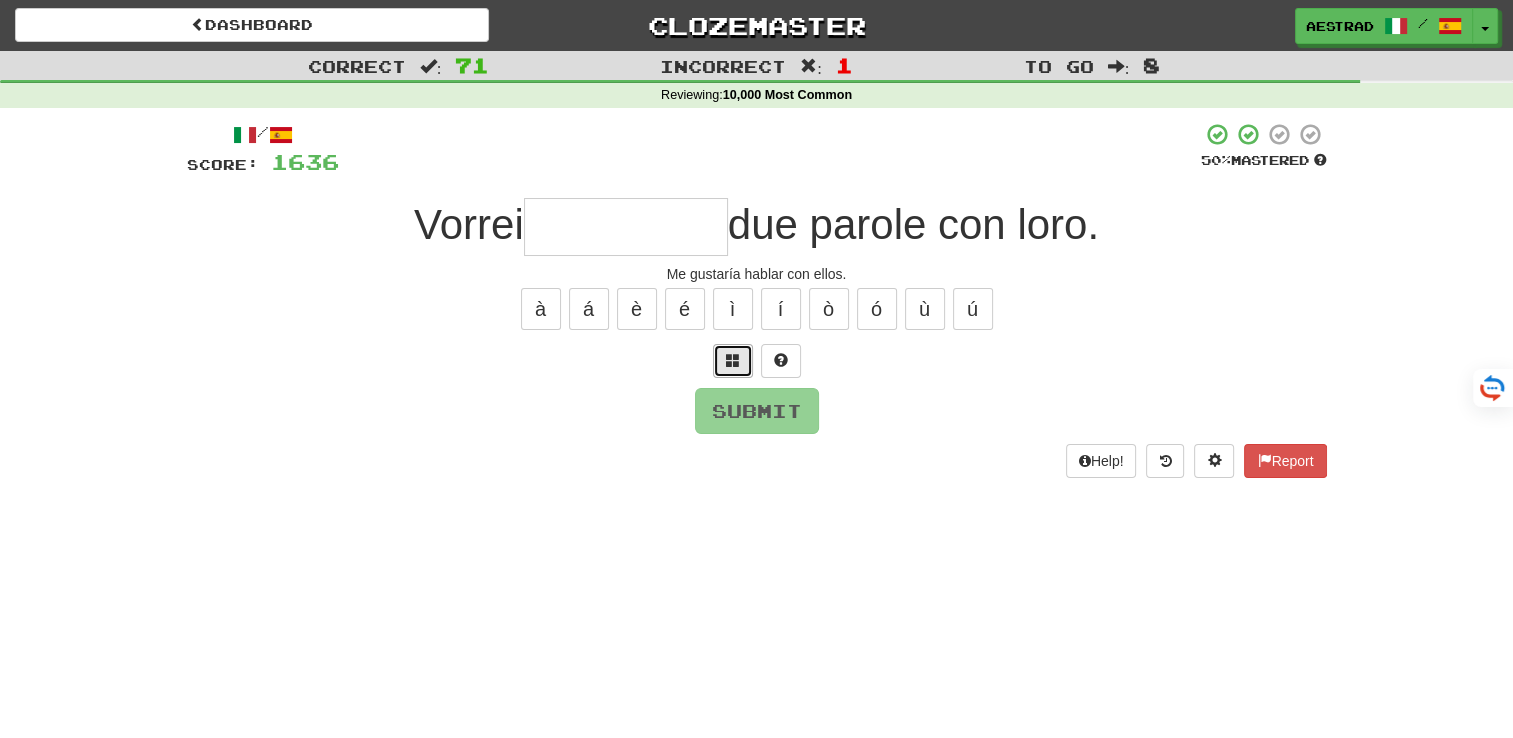 click at bounding box center (733, 360) 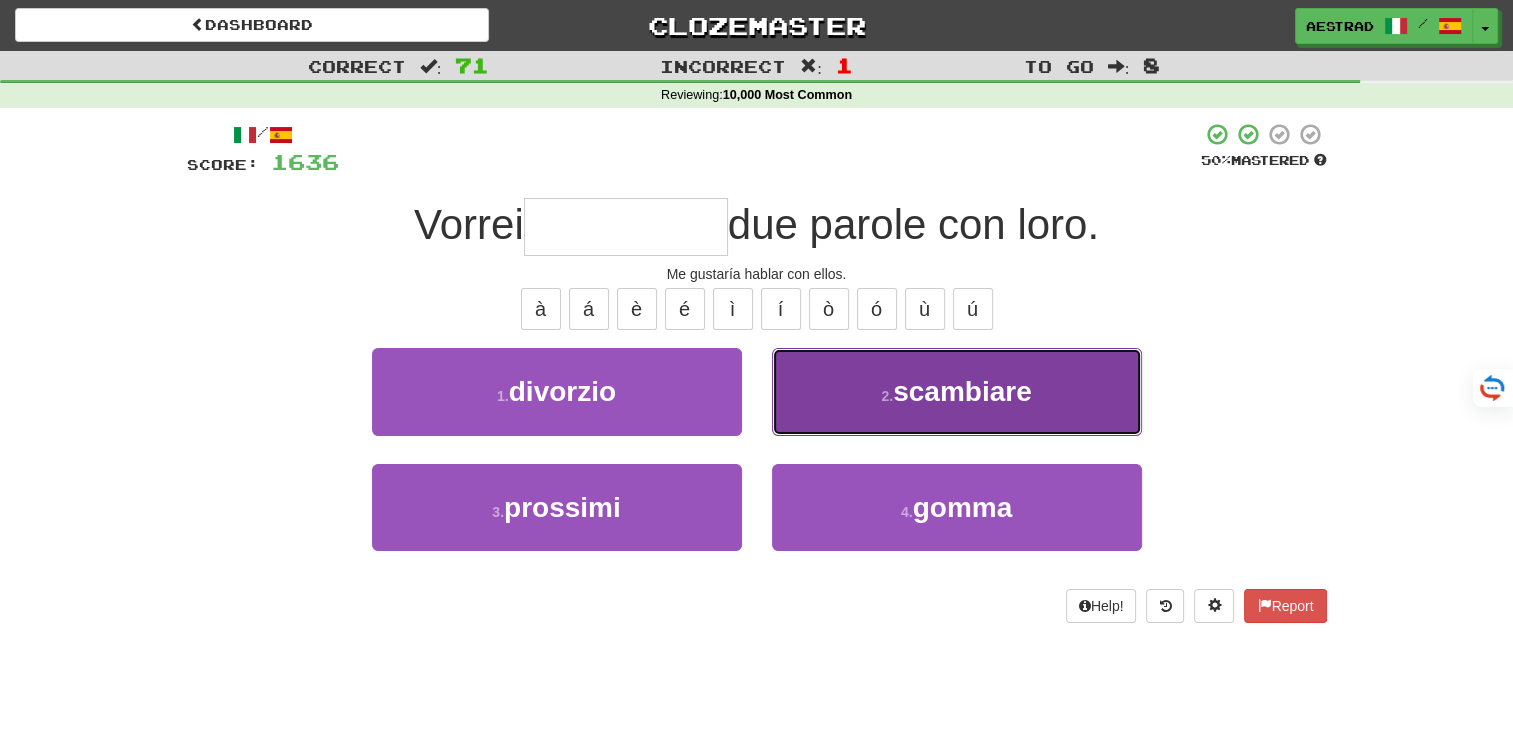click on "2 .  scambiare" at bounding box center (957, 391) 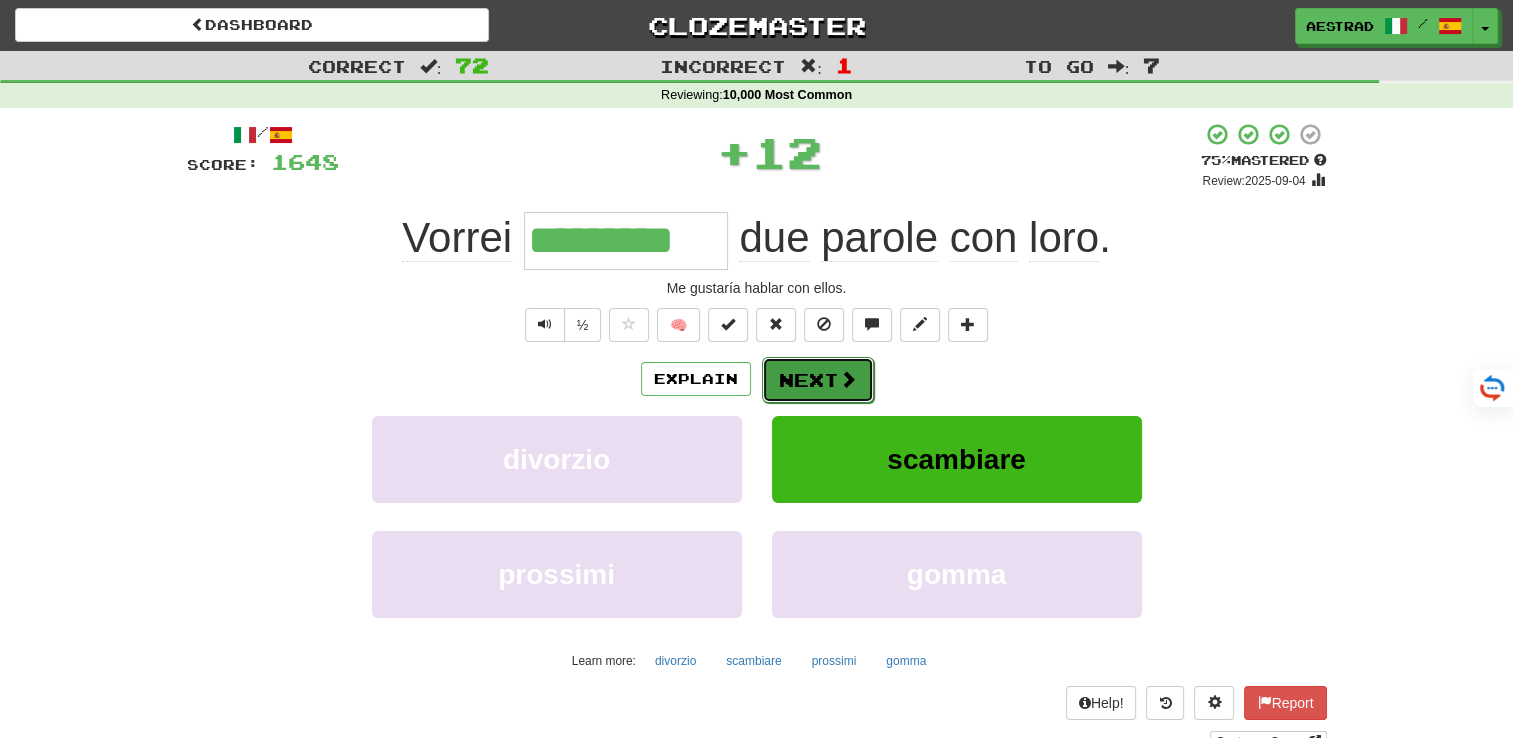 click on "Next" at bounding box center [818, 380] 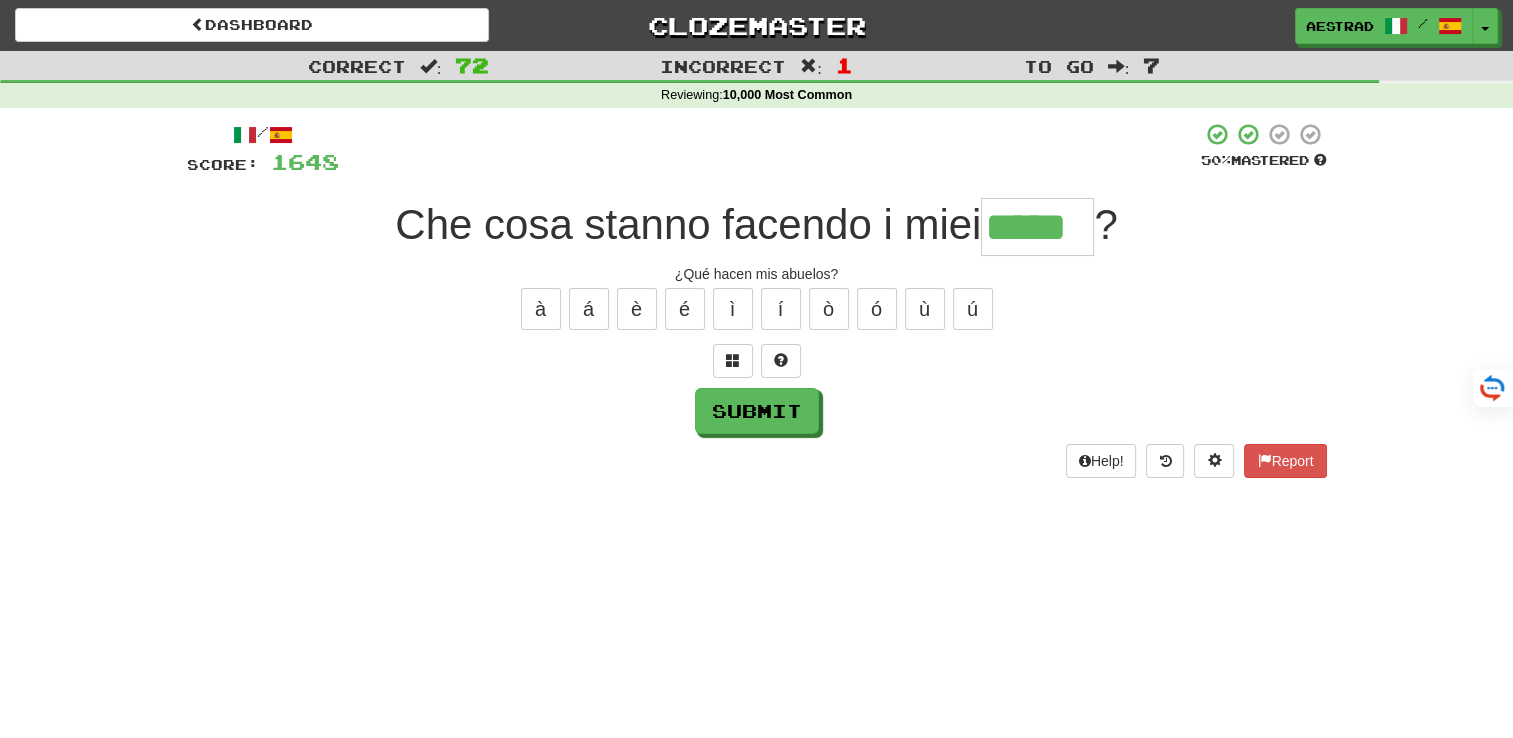 type on "*****" 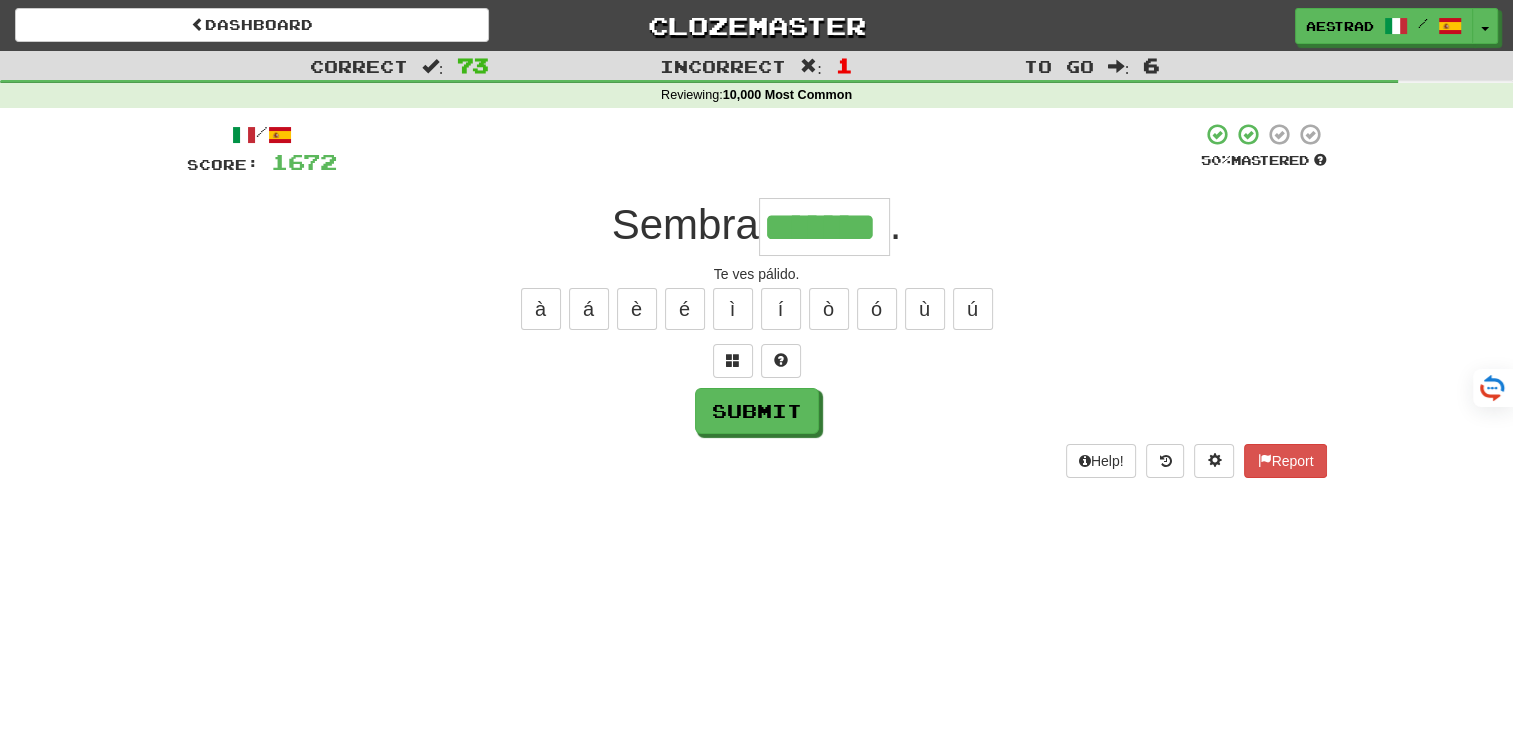 type on "*******" 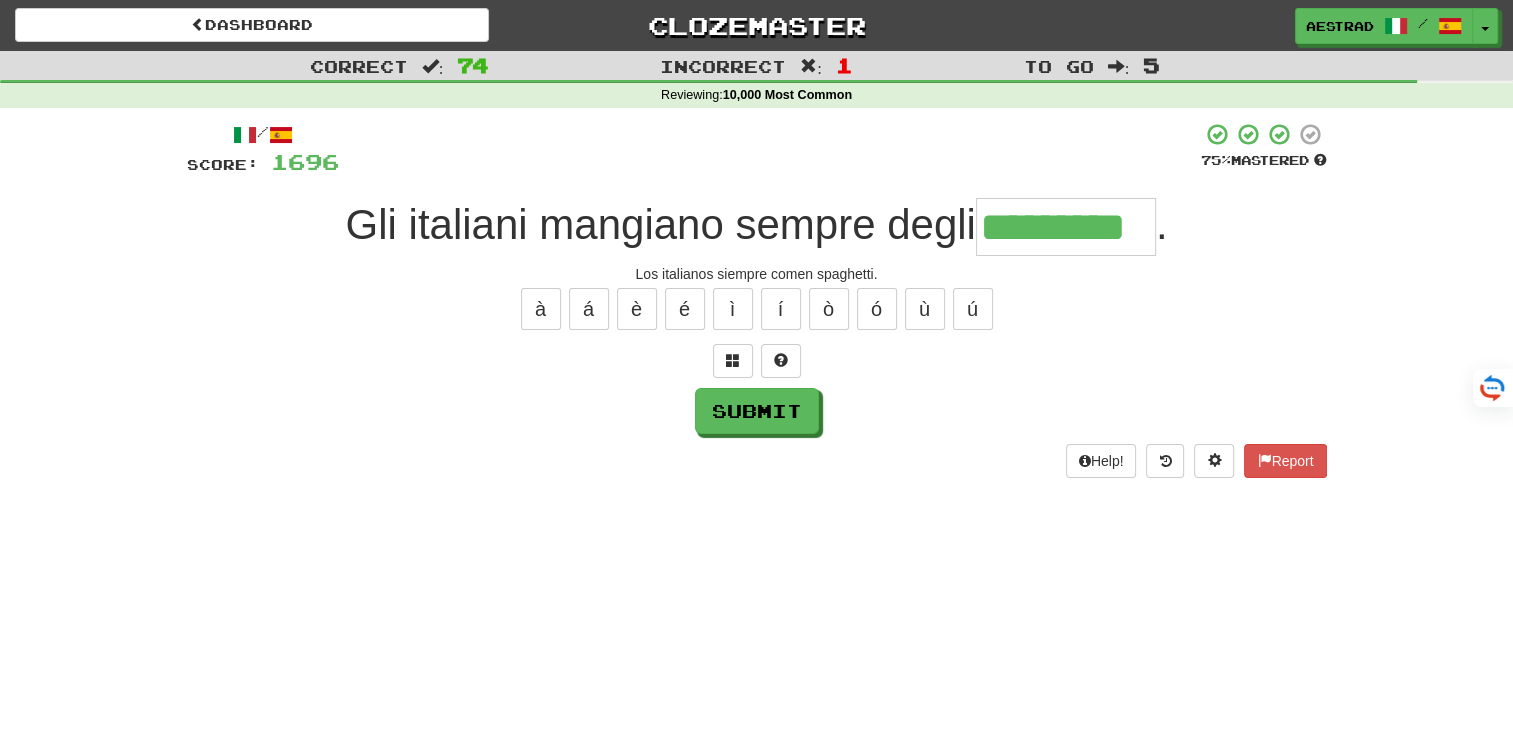 type on "*********" 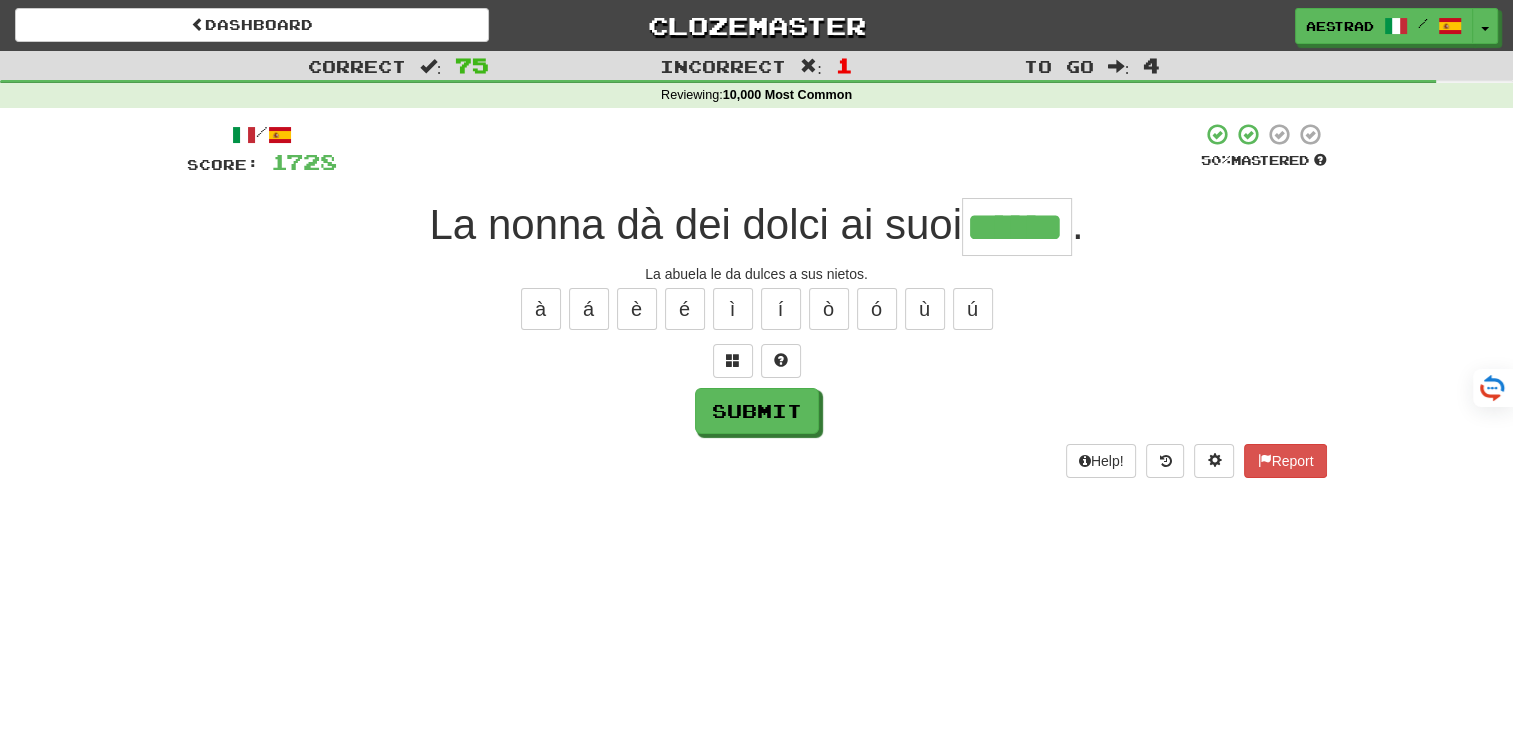 type on "******" 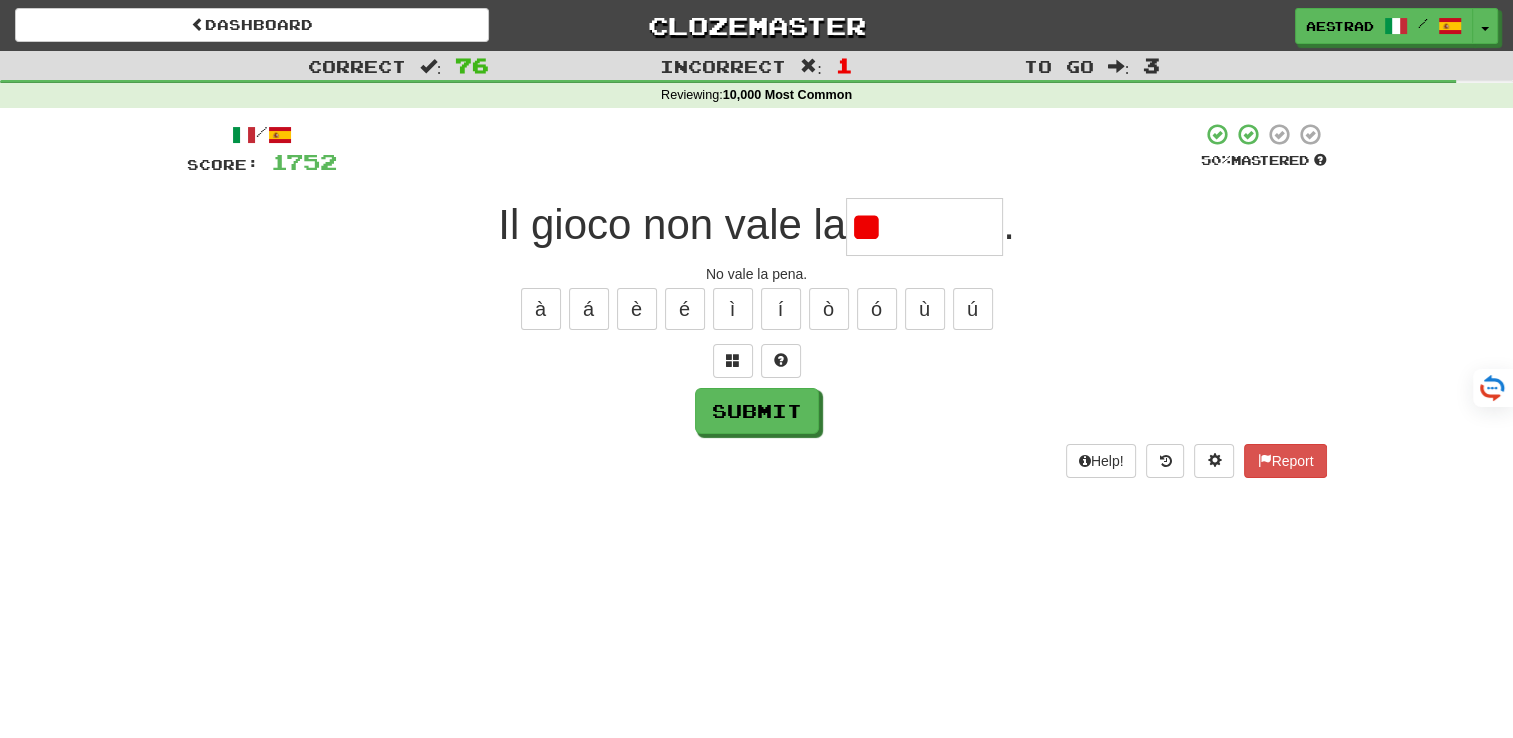 type on "*" 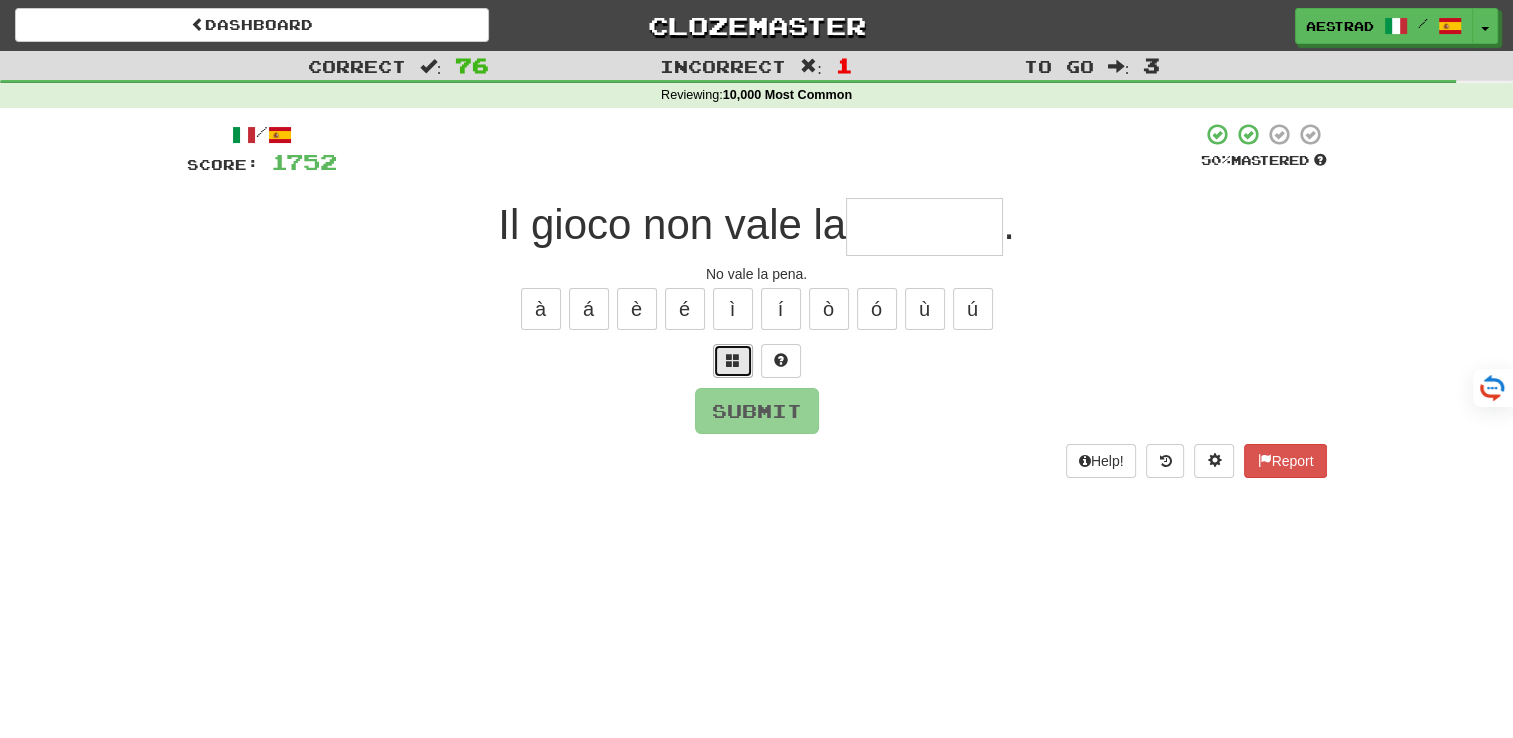 click at bounding box center (733, 361) 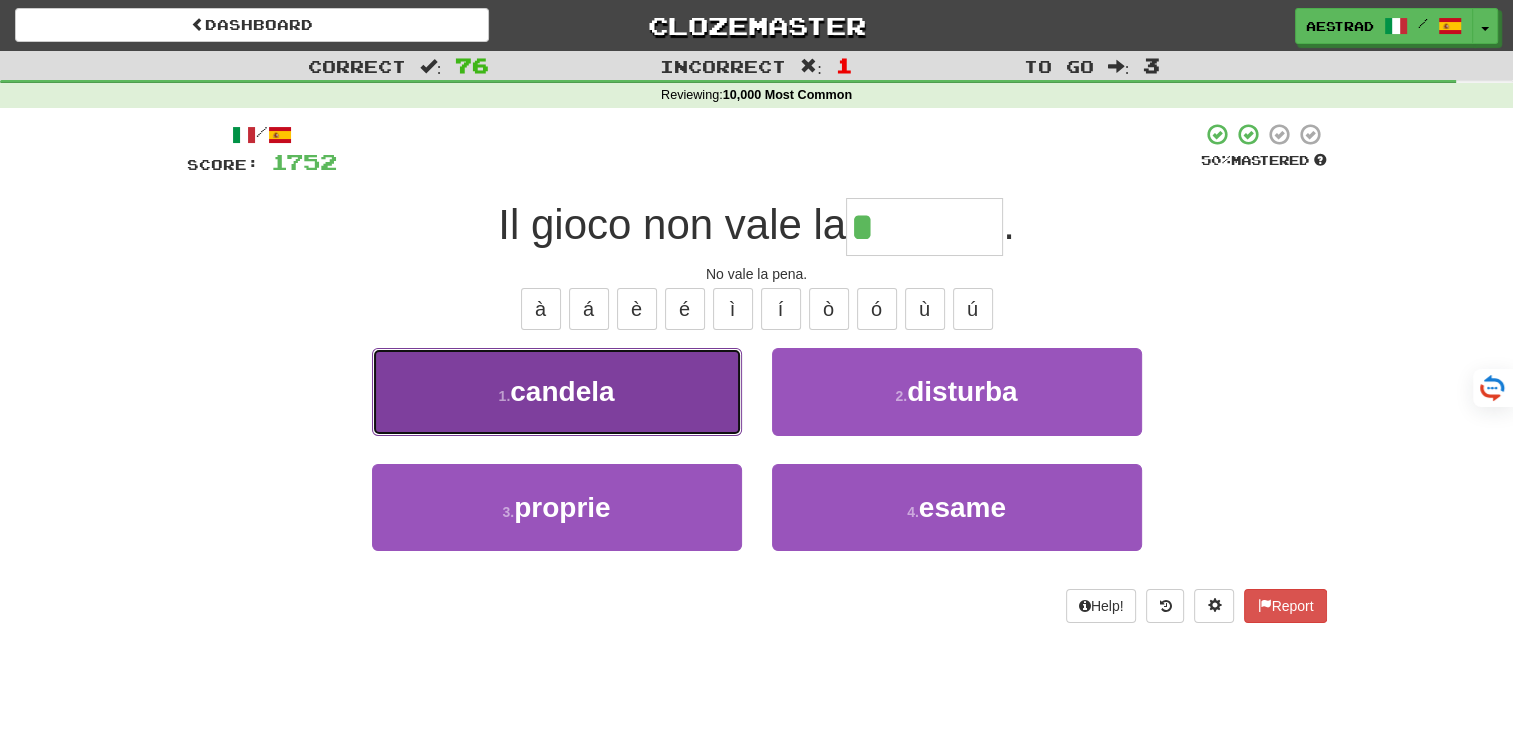 click on "1 .  candela" at bounding box center [557, 391] 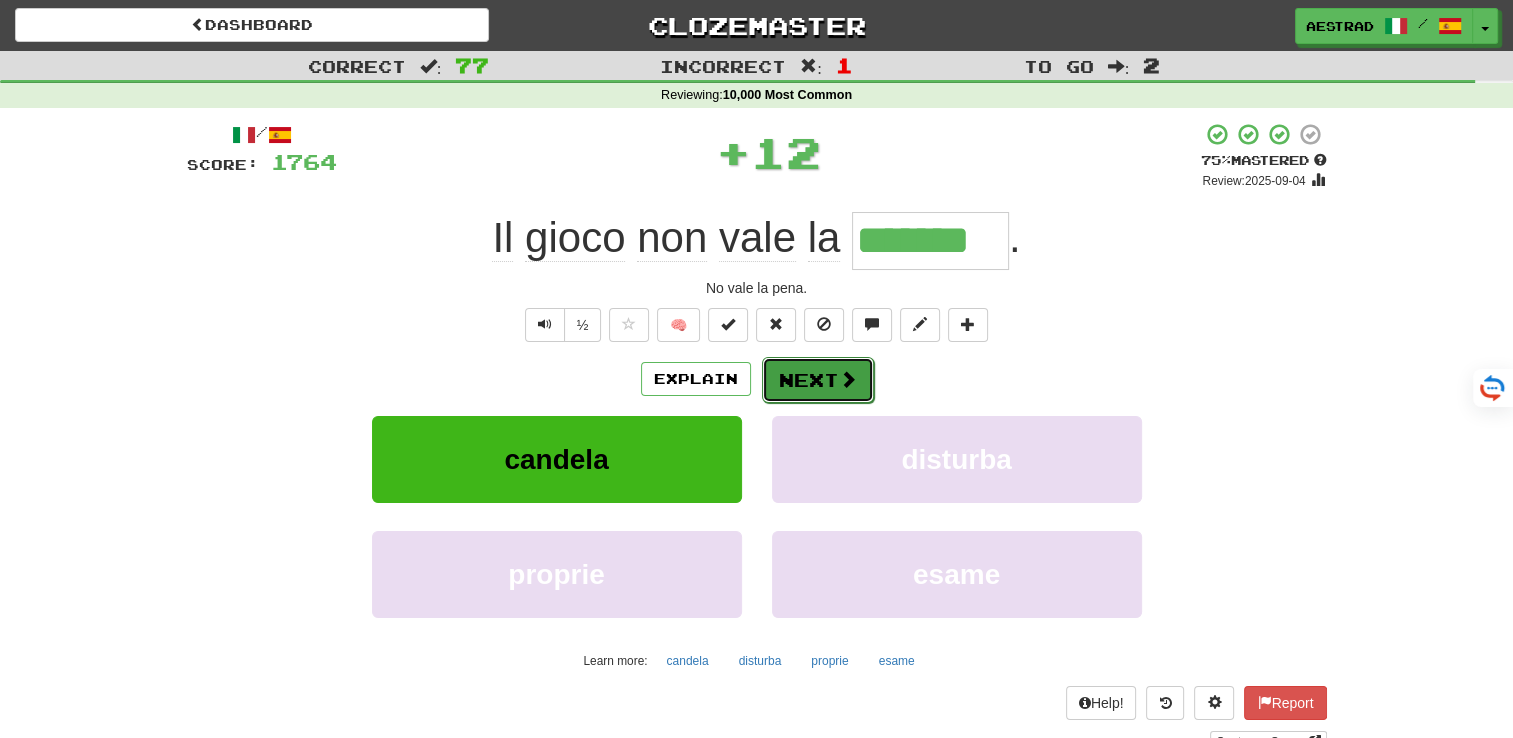 click on "Next" at bounding box center (818, 380) 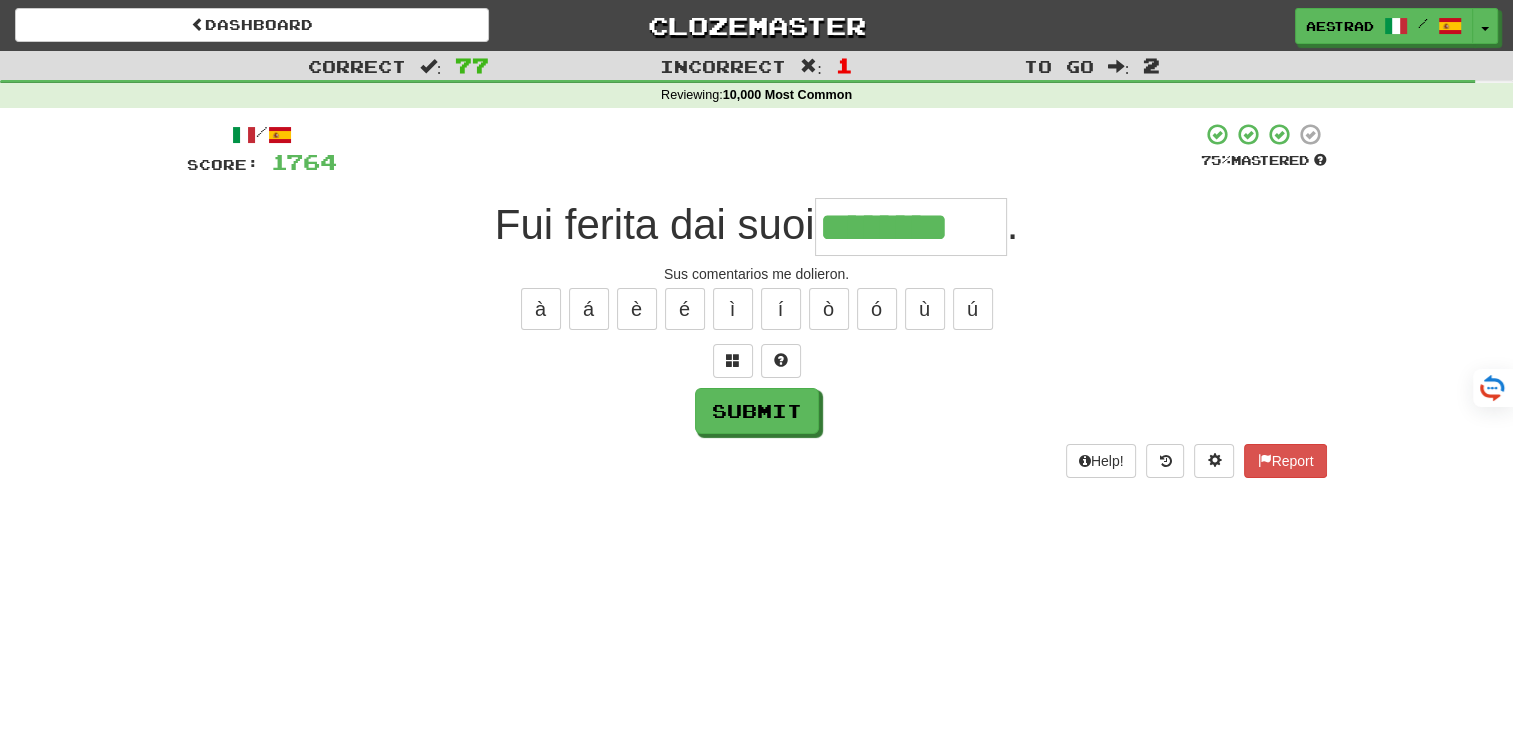 type on "********" 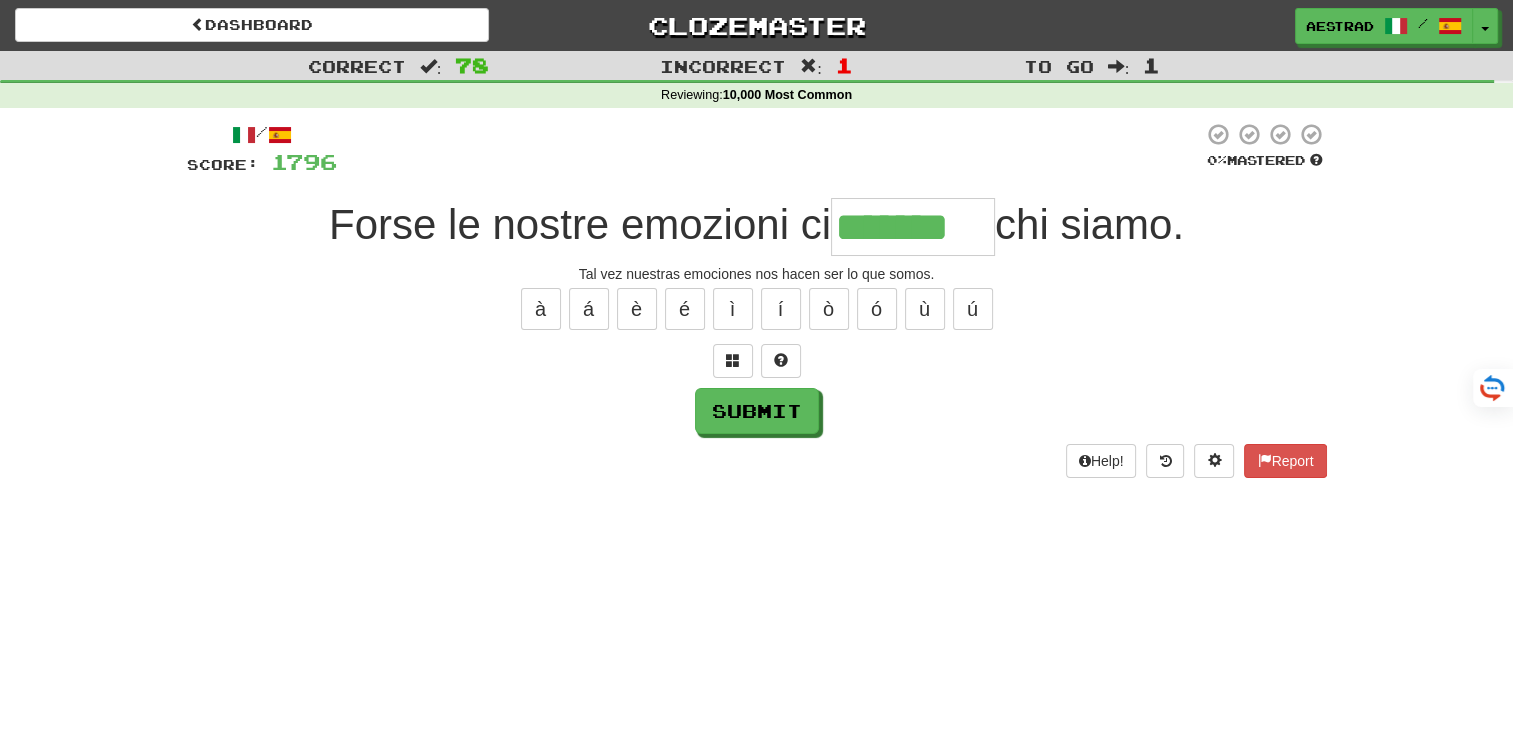 type on "*******" 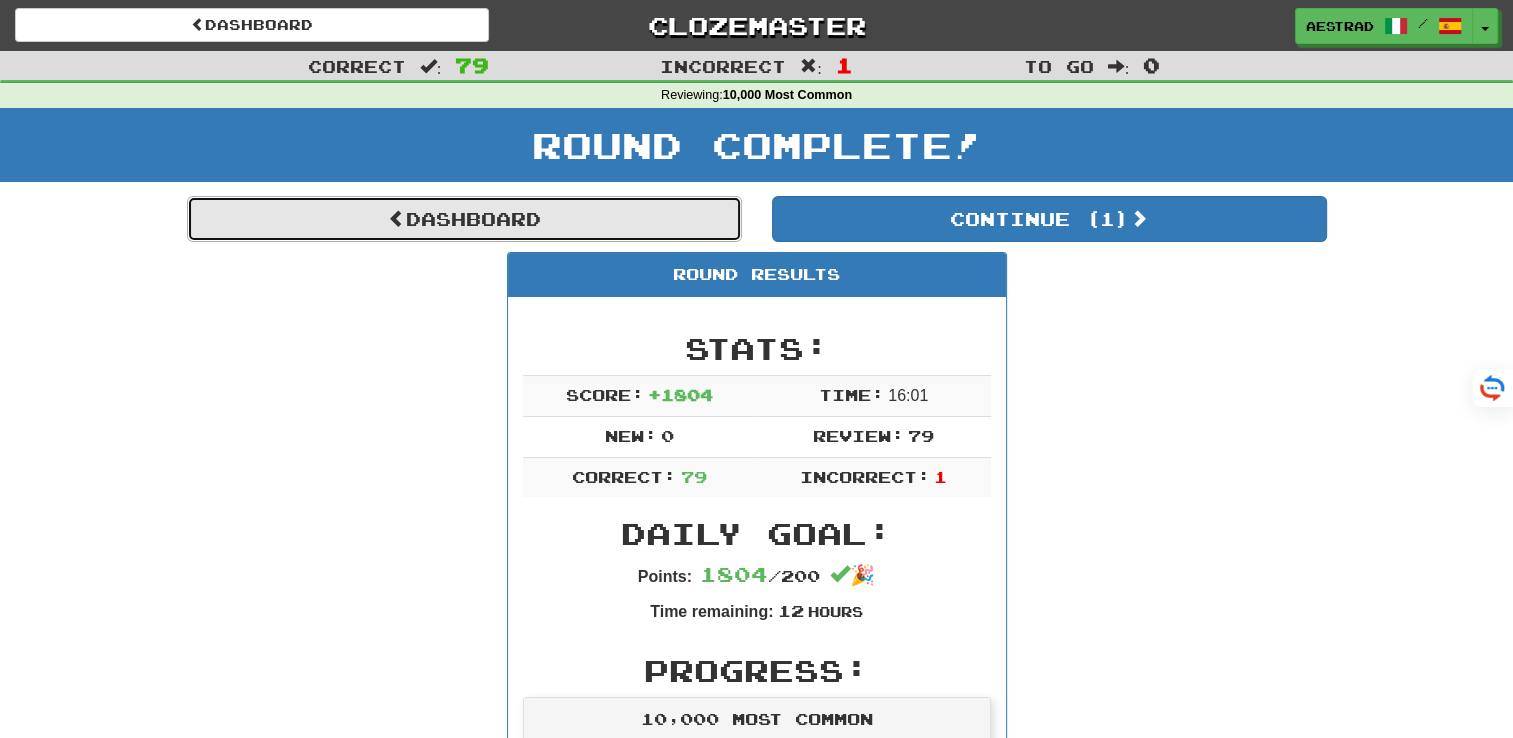click on "Dashboard" at bounding box center [464, 219] 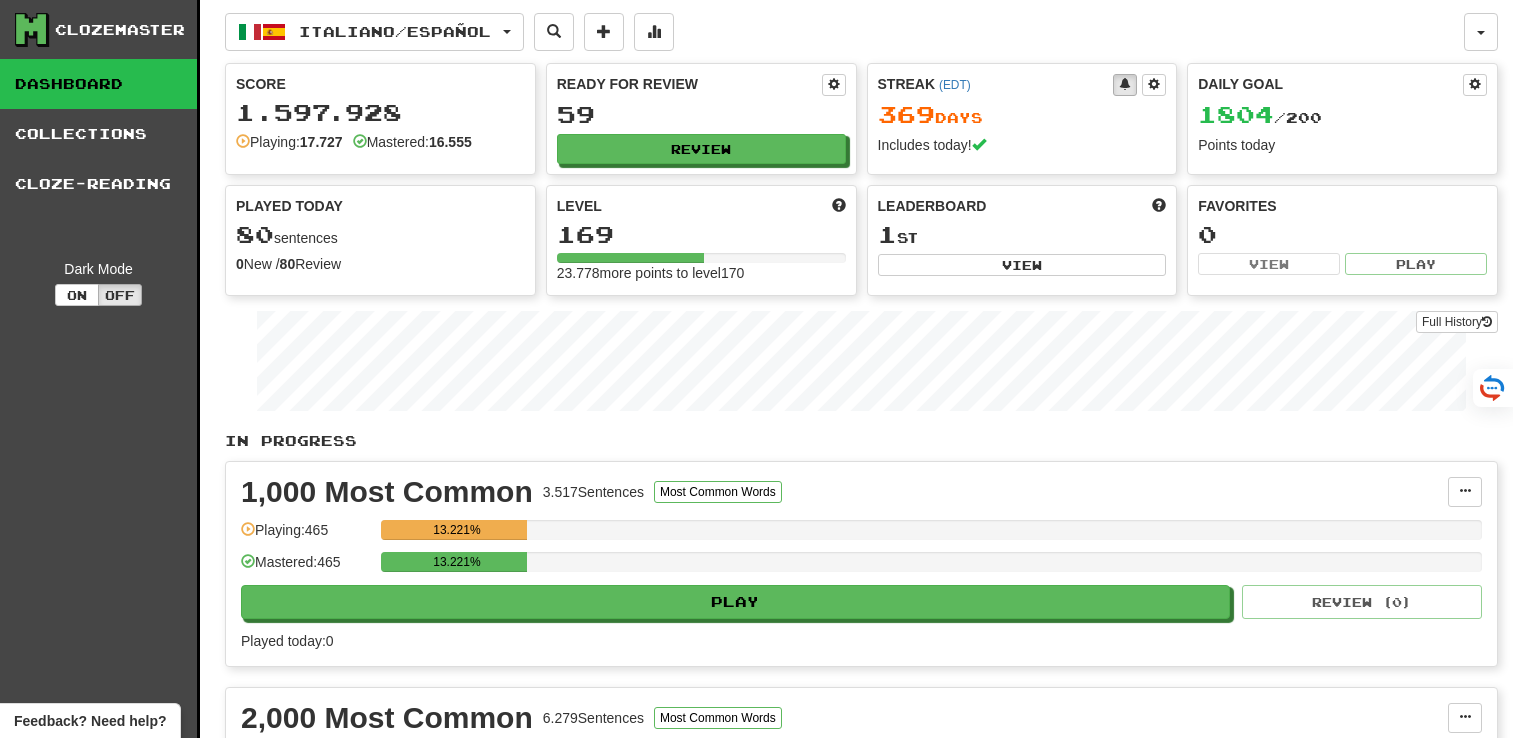scroll, scrollTop: 0, scrollLeft: 0, axis: both 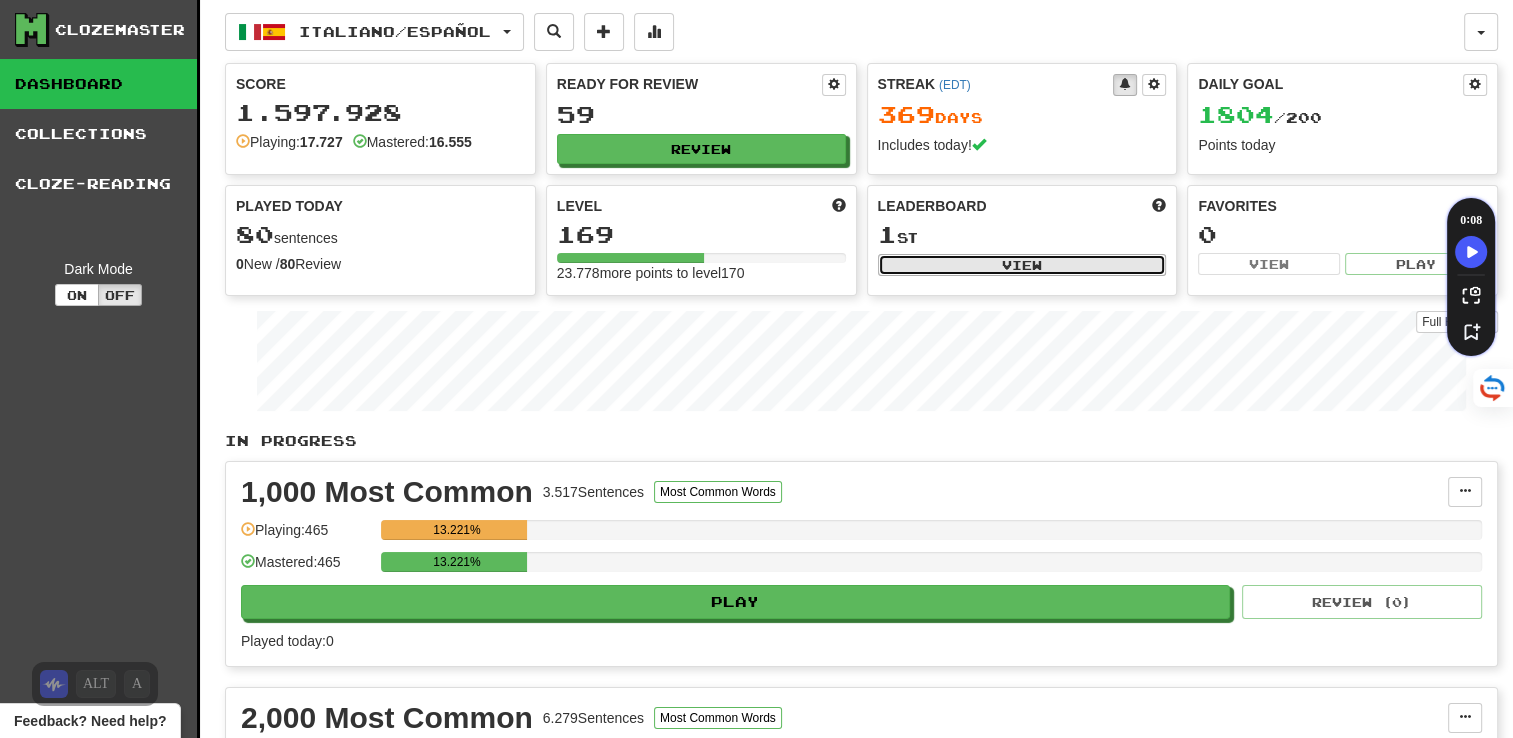 click on "View" at bounding box center [1022, 265] 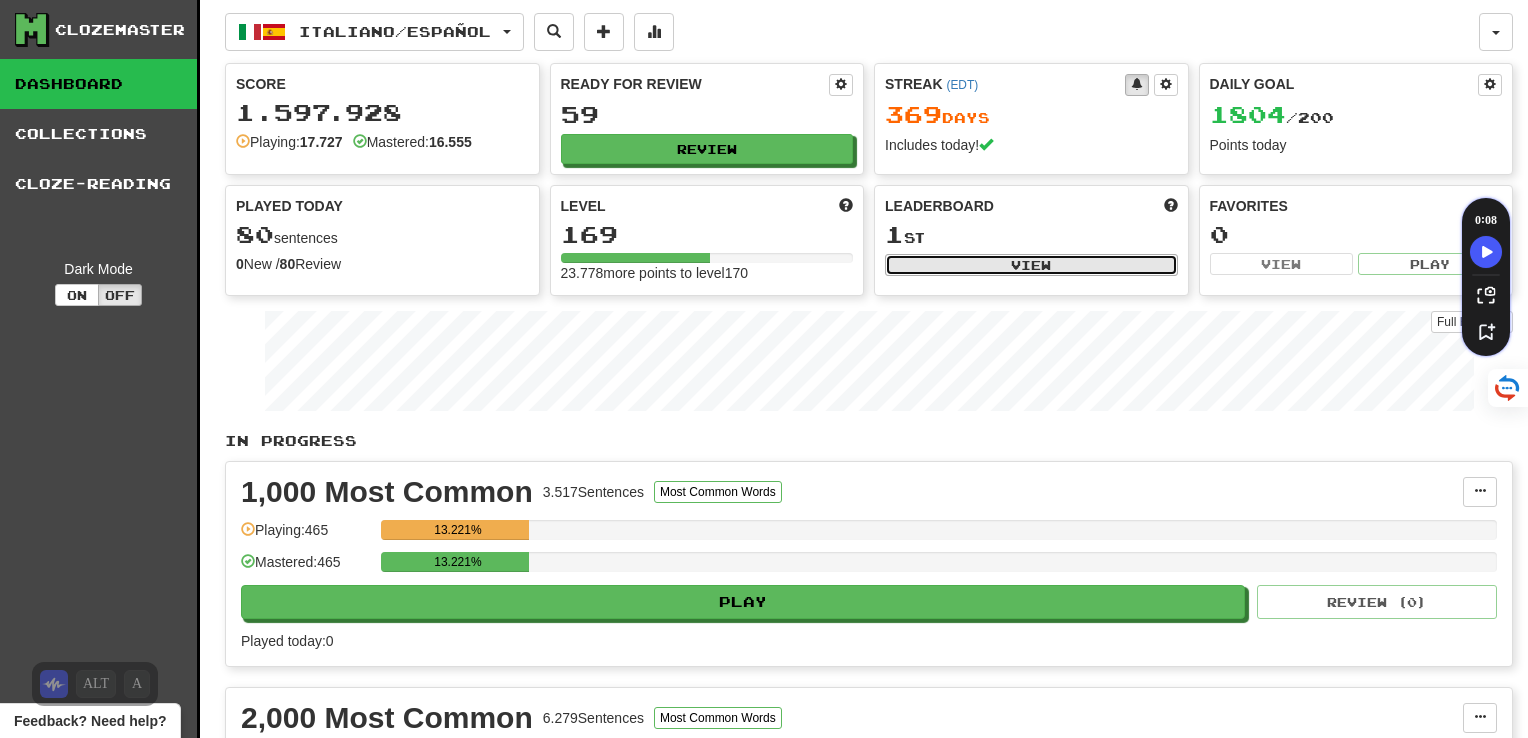 select on "**********" 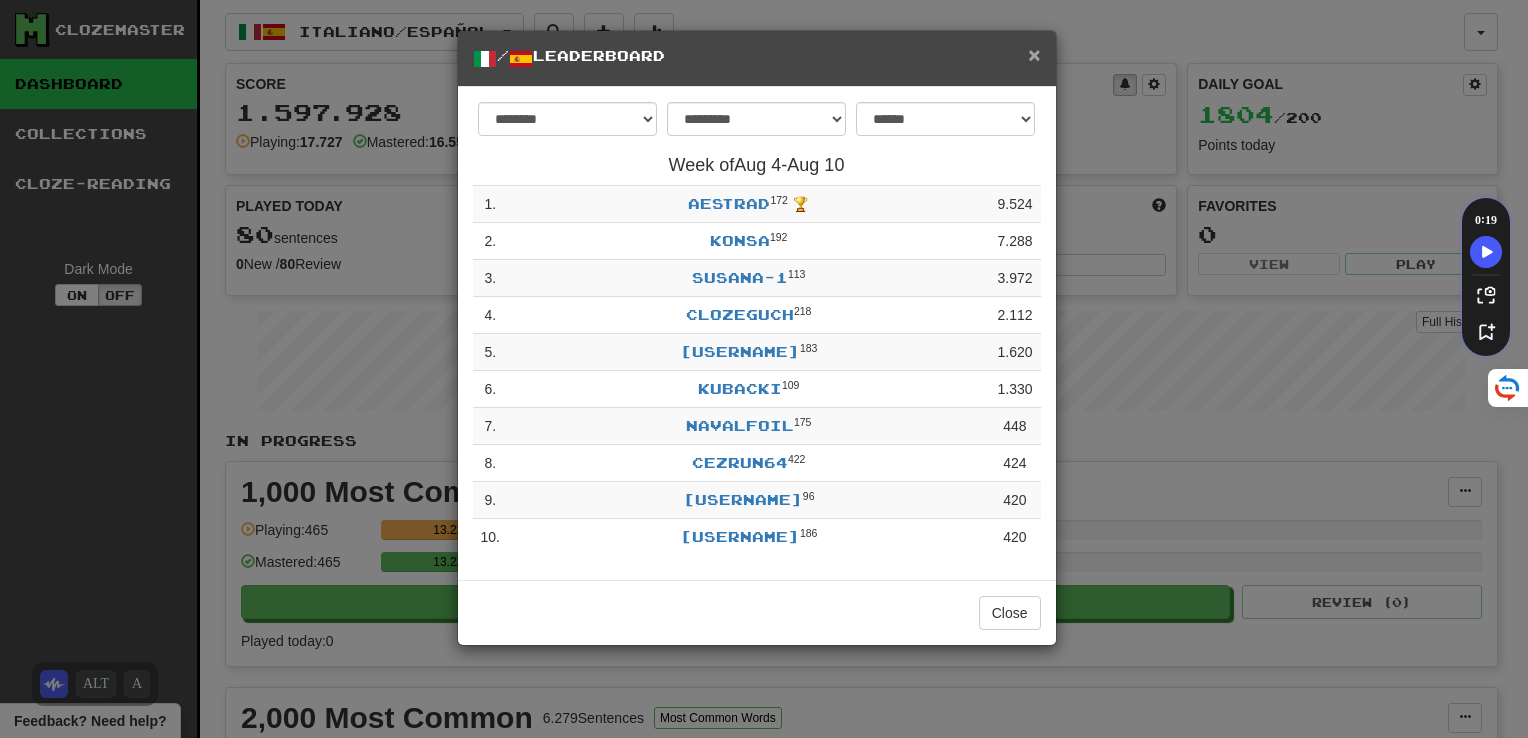 click on "×" at bounding box center [1034, 54] 